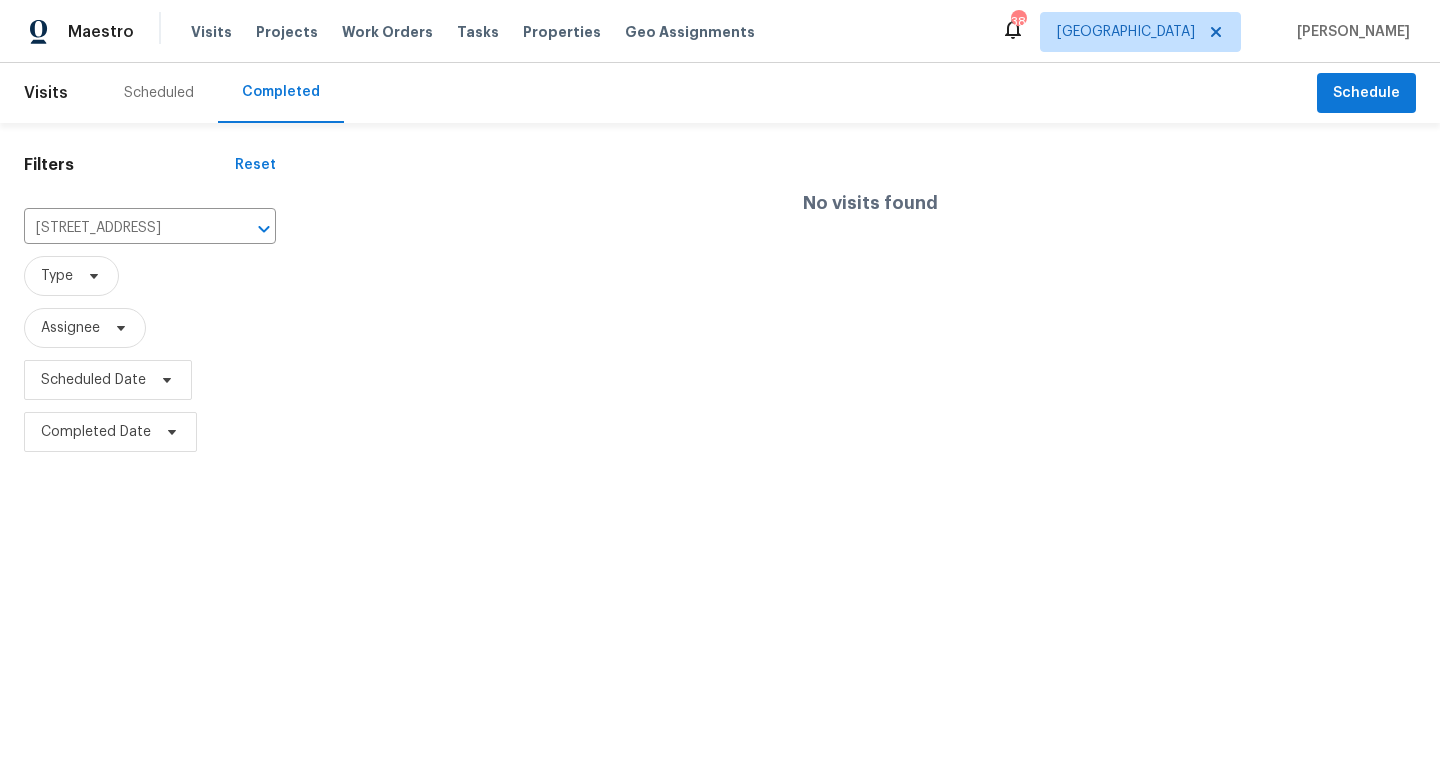 scroll, scrollTop: 0, scrollLeft: 0, axis: both 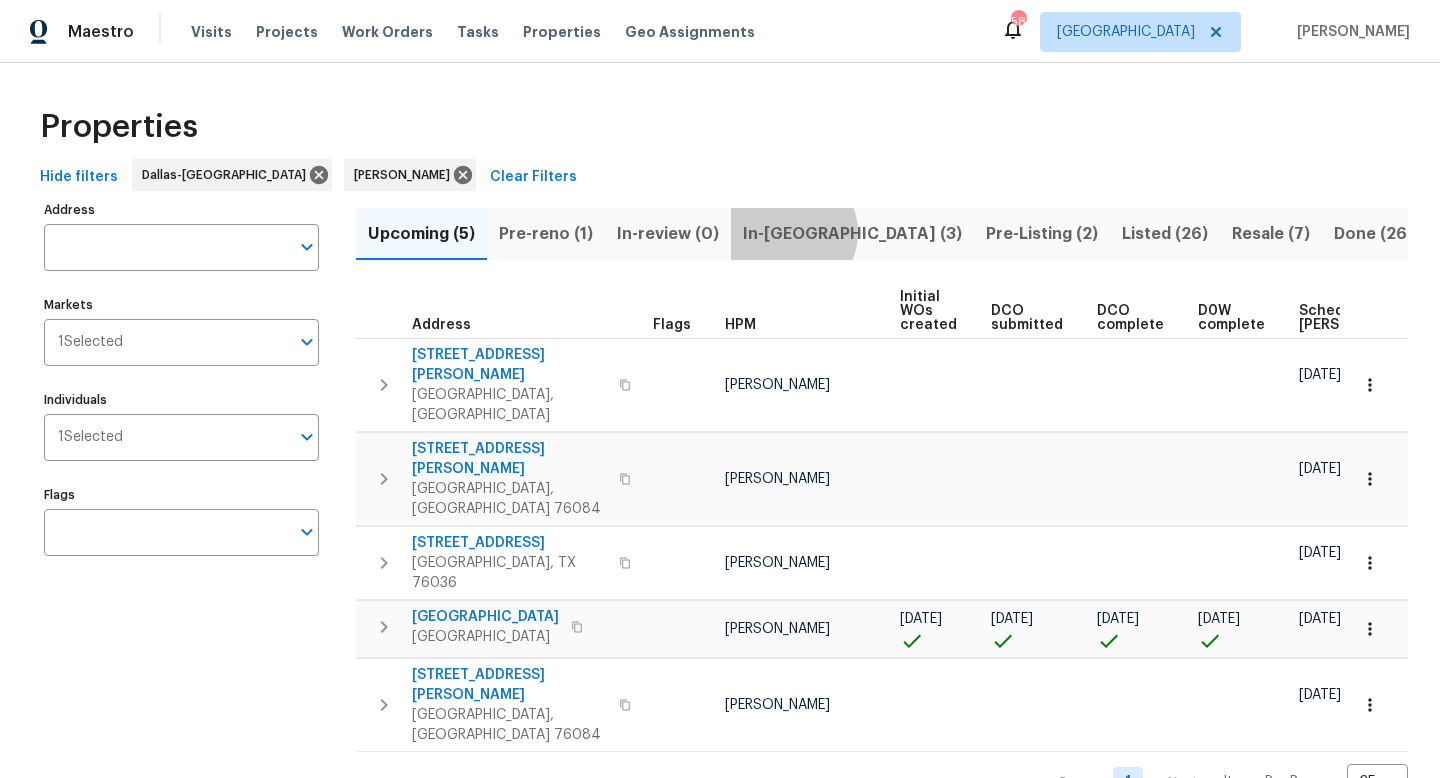 click on "In-reno (3)" at bounding box center (852, 234) 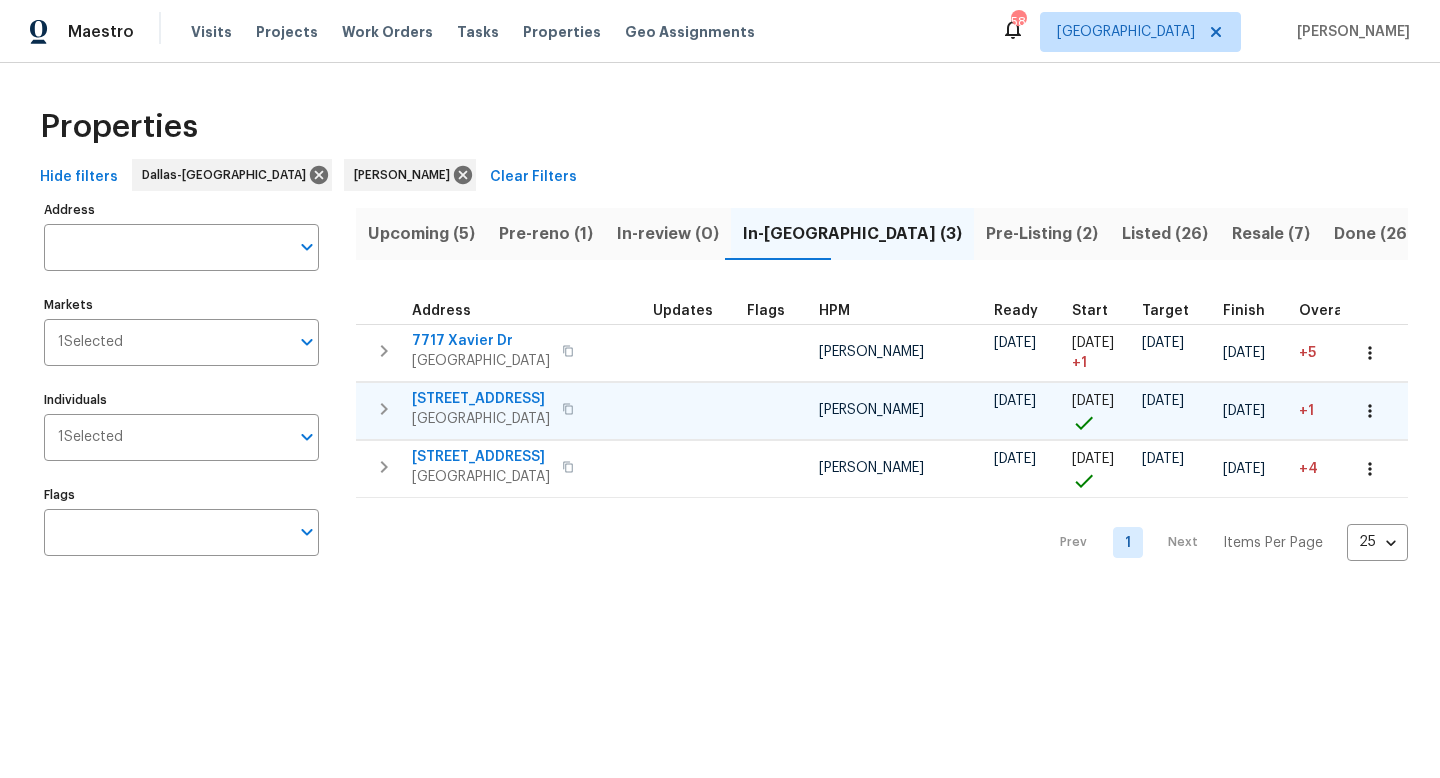 click on "[STREET_ADDRESS]" at bounding box center (481, 399) 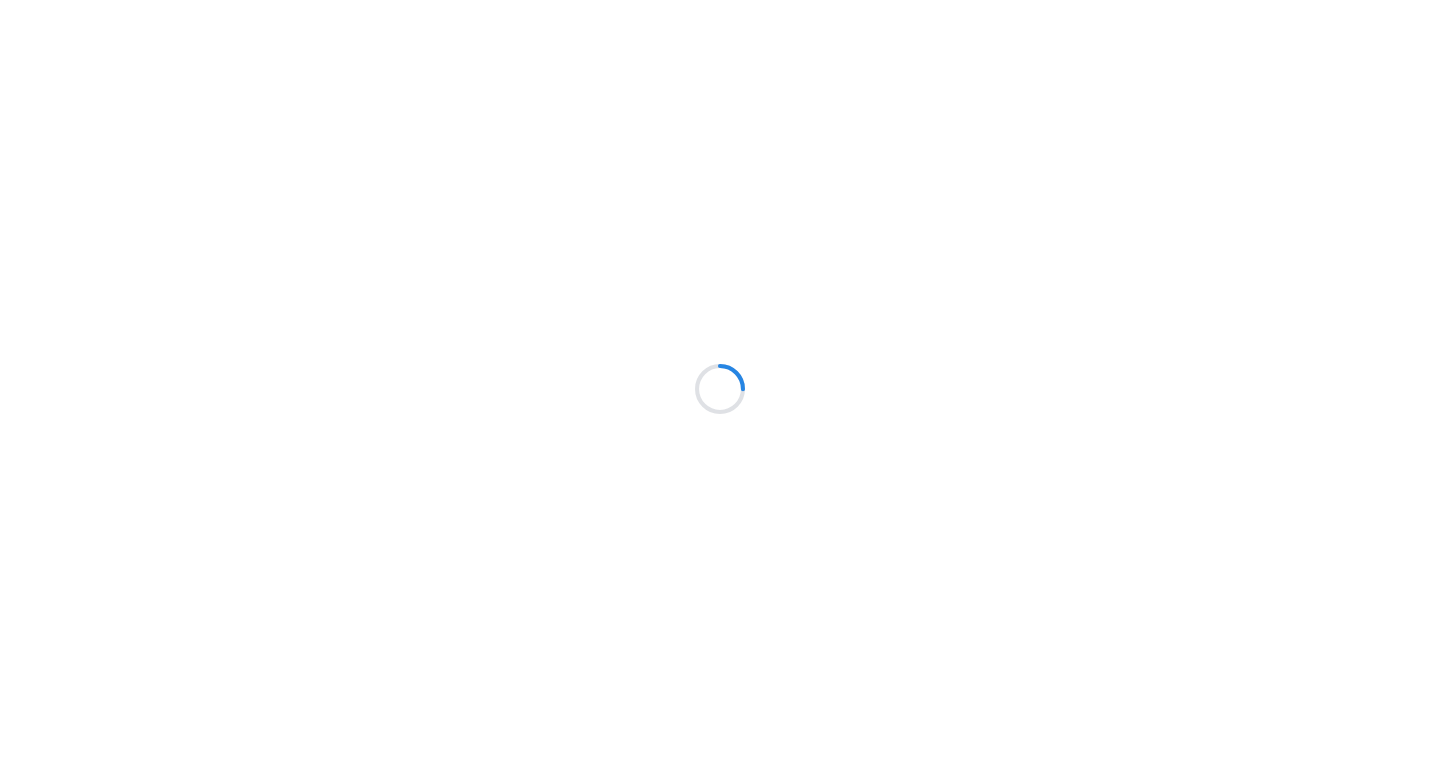 scroll, scrollTop: 0, scrollLeft: 0, axis: both 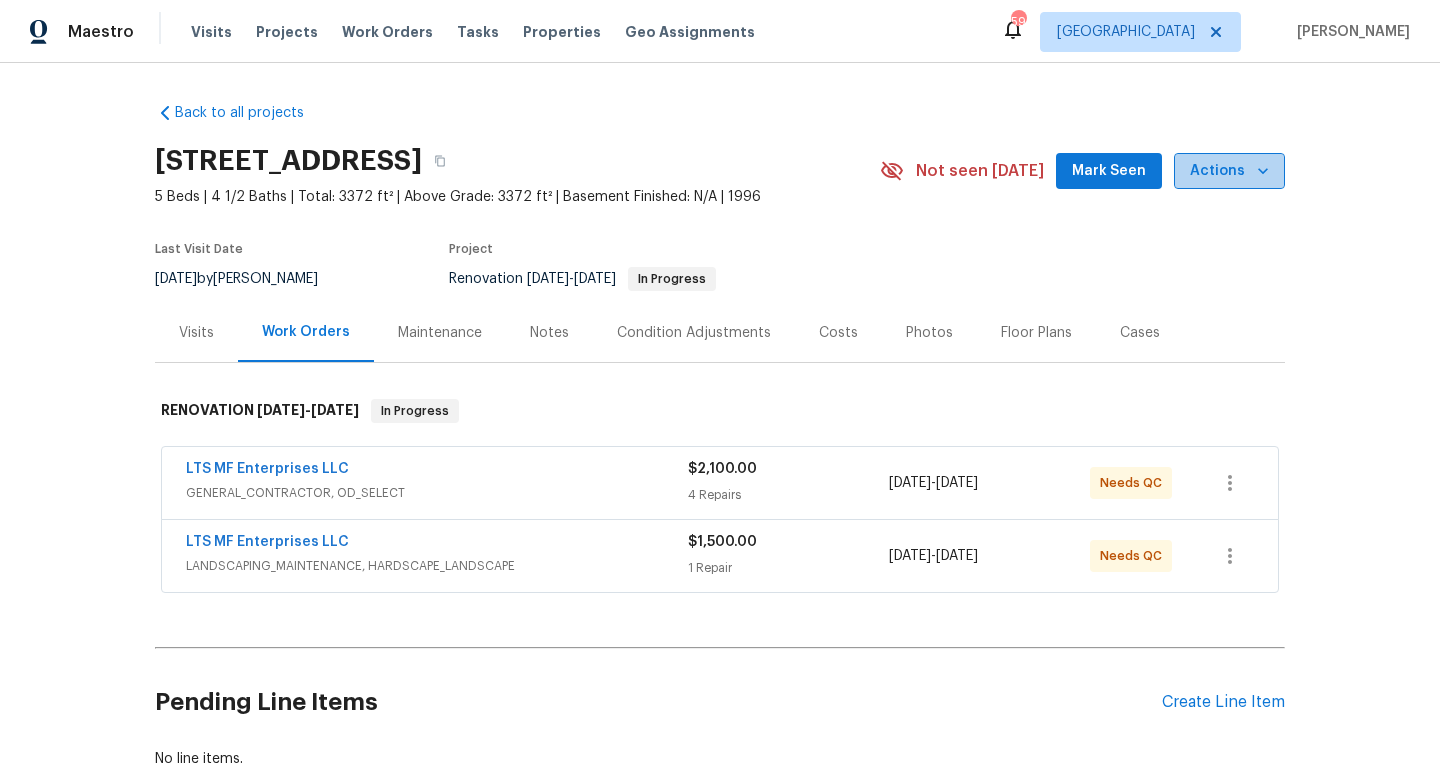 click on "Actions" at bounding box center [1229, 171] 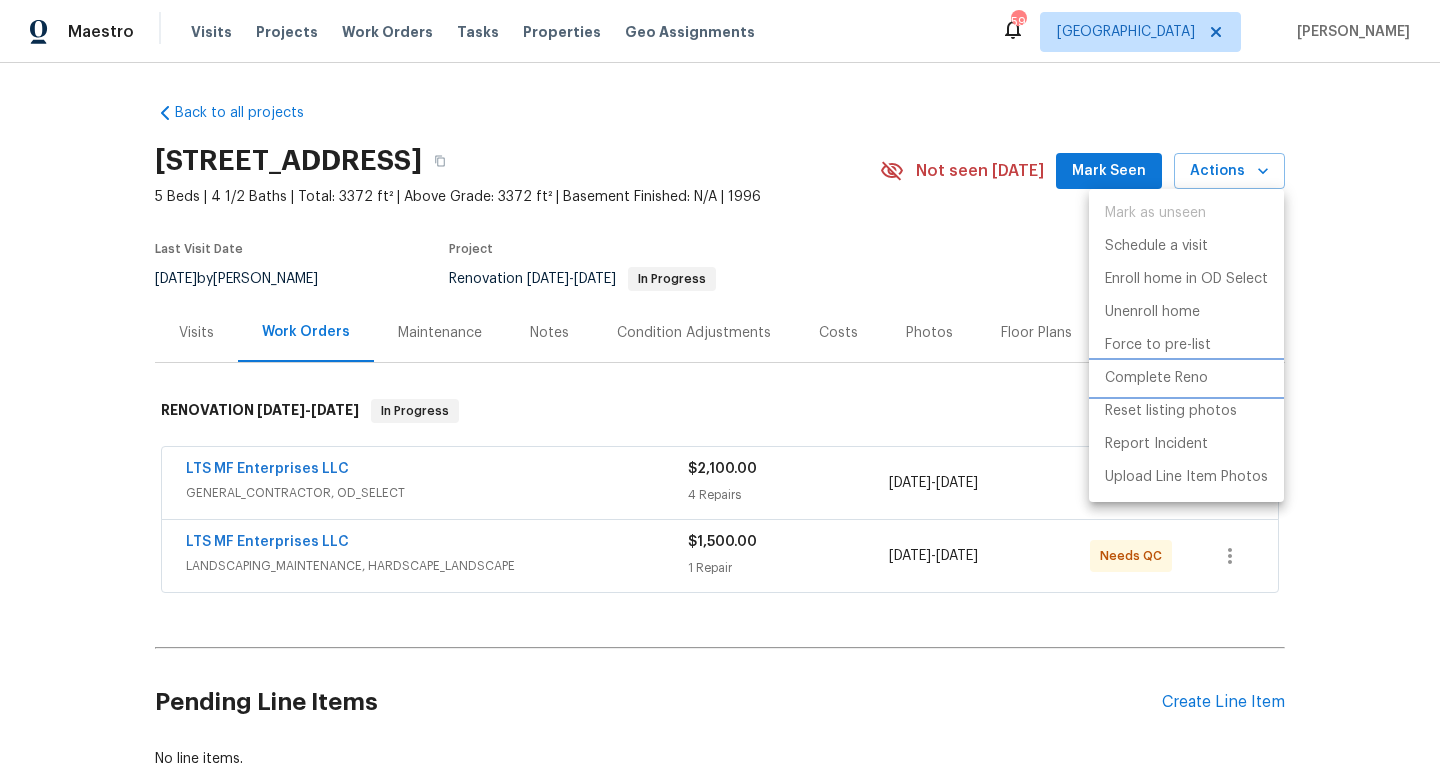 click on "Complete Reno" at bounding box center [1156, 378] 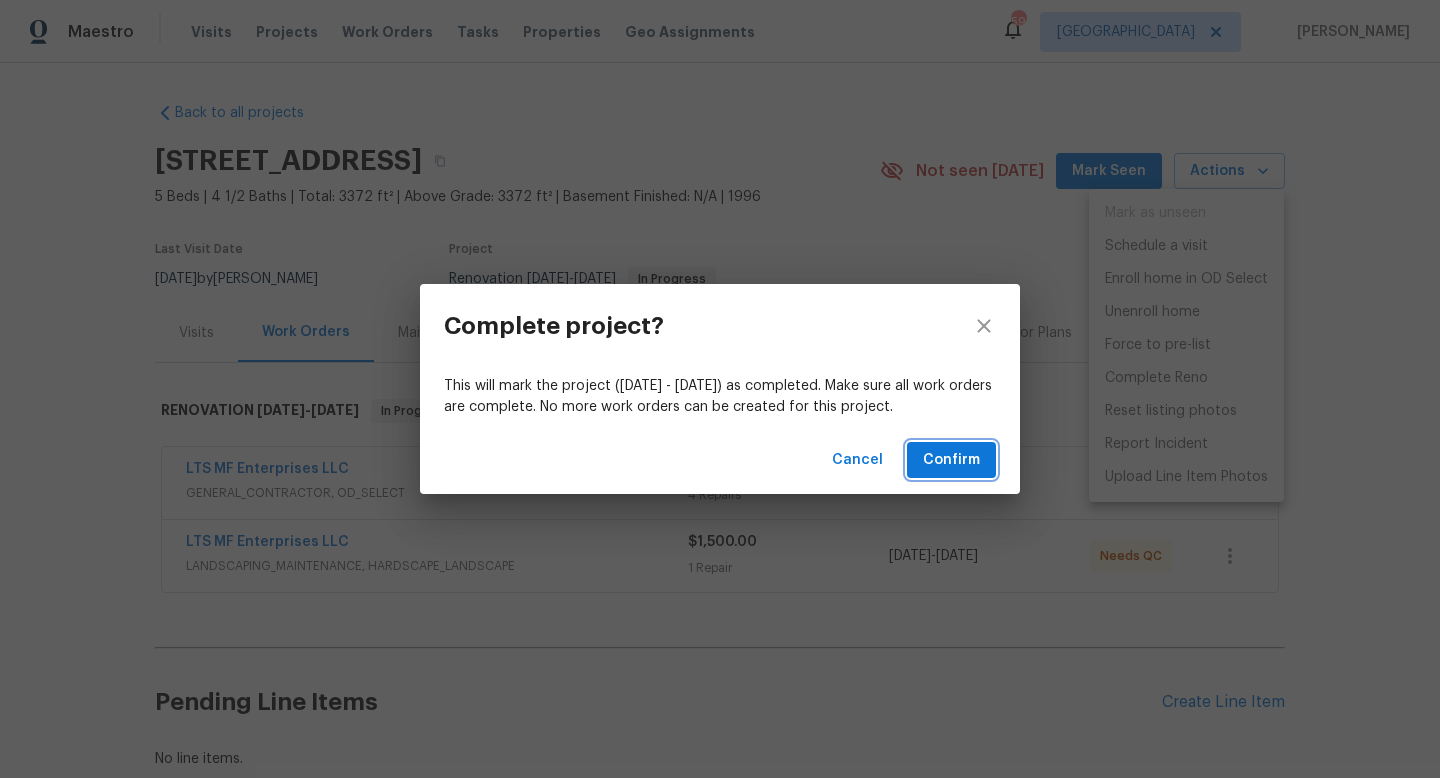 click on "Confirm" at bounding box center [951, 460] 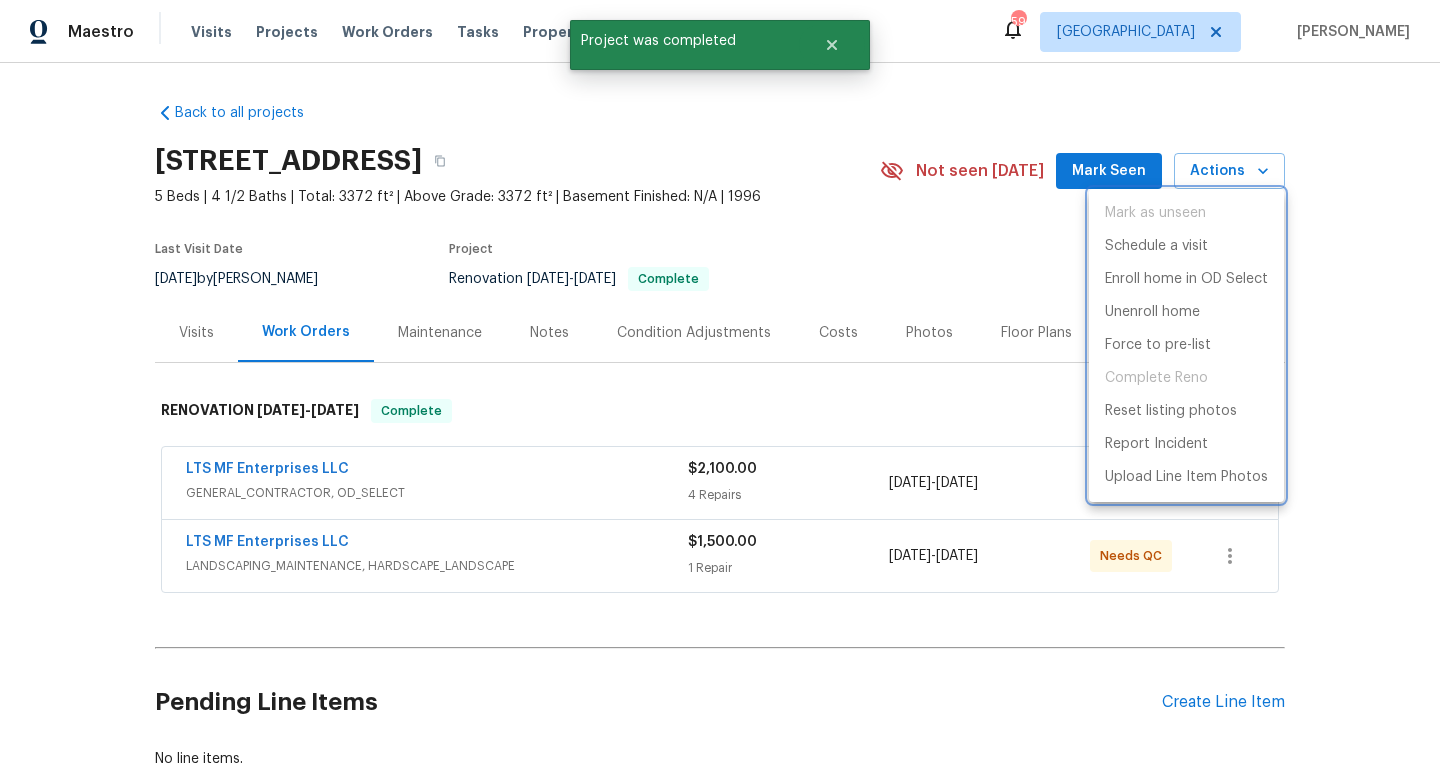 click at bounding box center (720, 389) 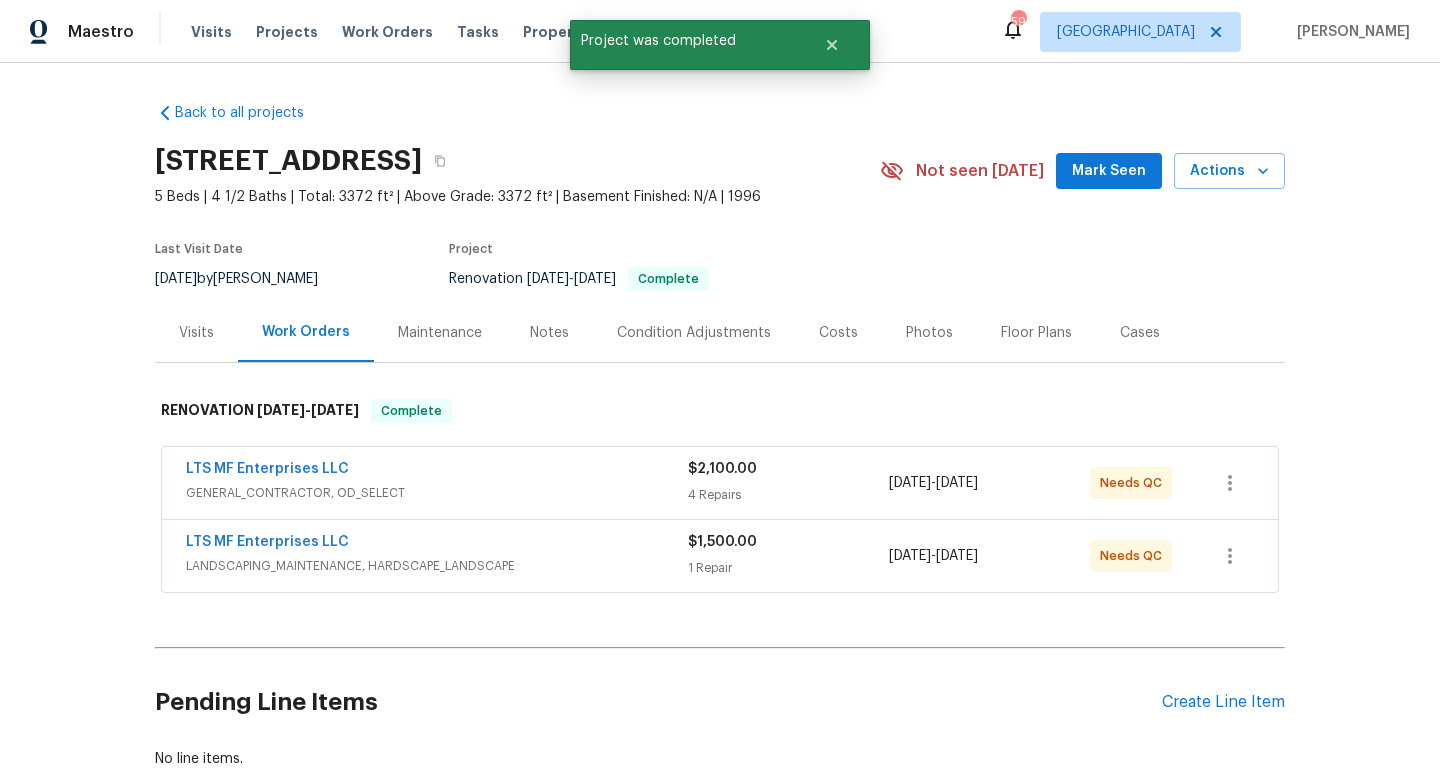 click on "Mark Seen" at bounding box center (1109, 171) 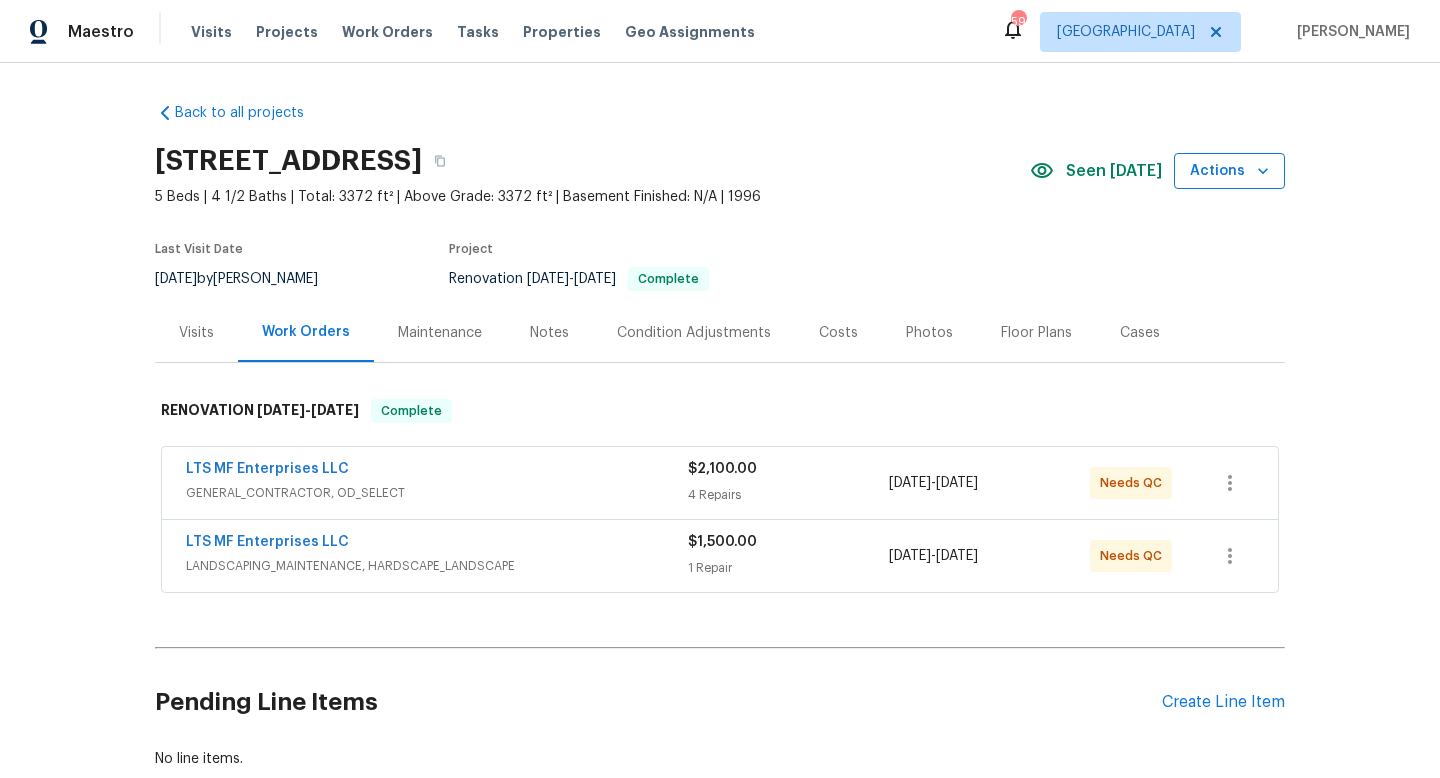 click on "Actions" at bounding box center [1229, 171] 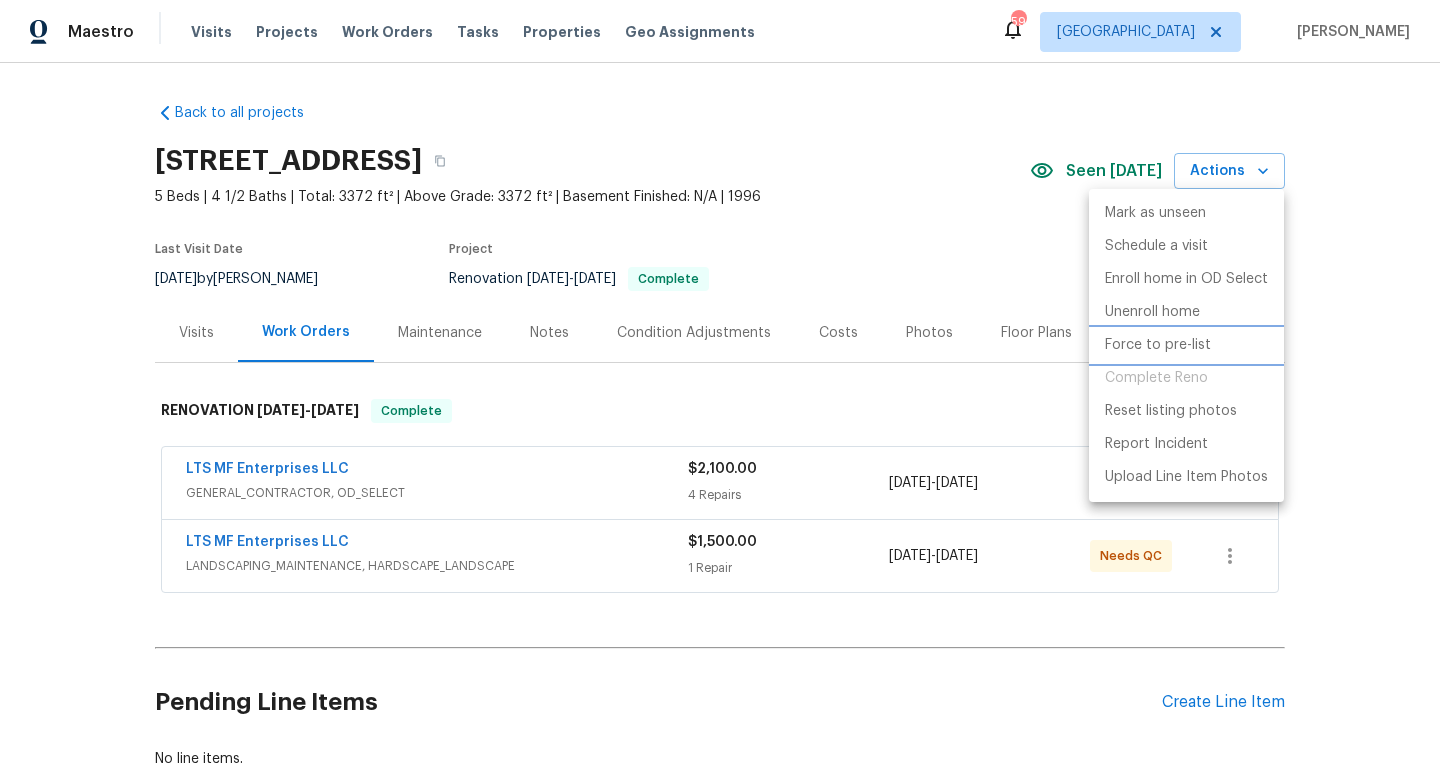 click on "Force to pre-list" at bounding box center (1158, 345) 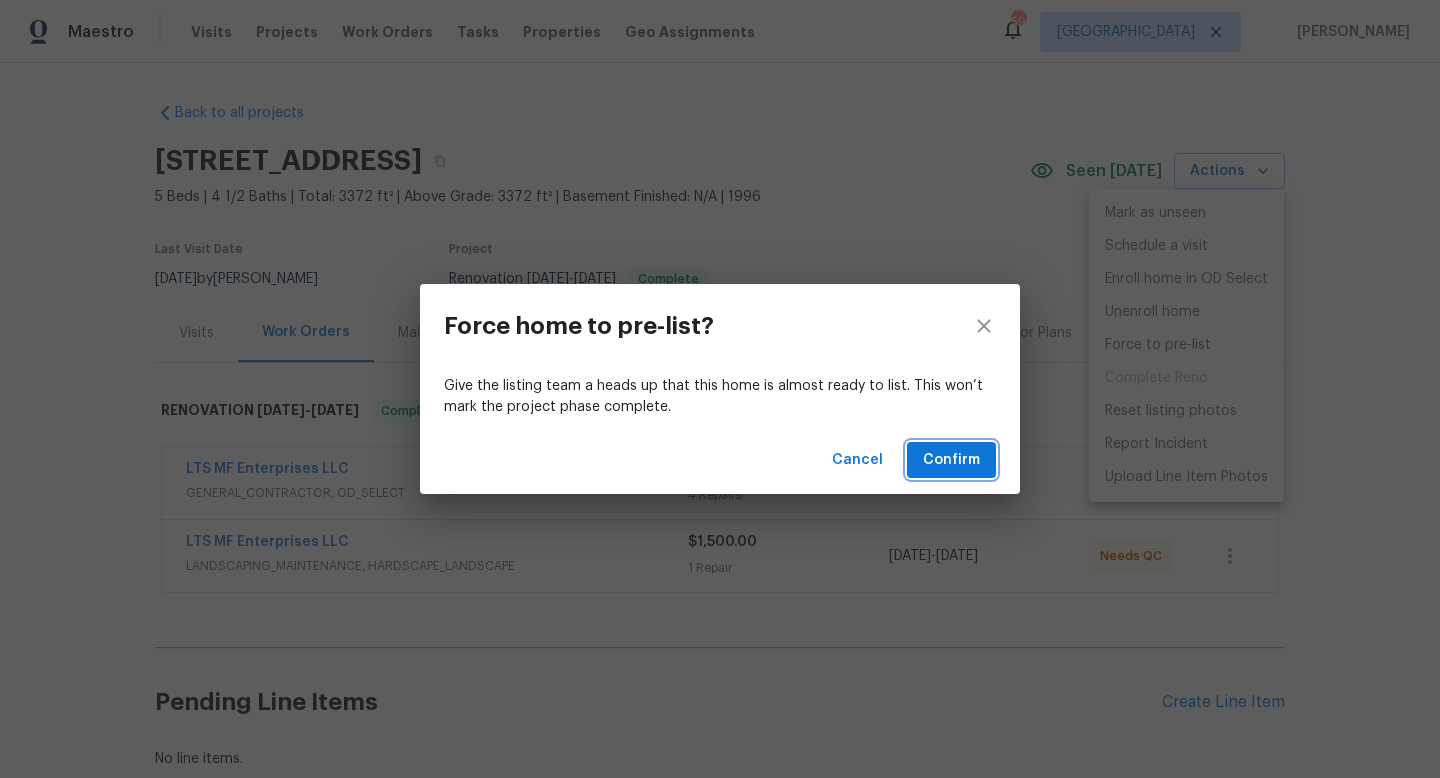 click on "Confirm" at bounding box center [951, 460] 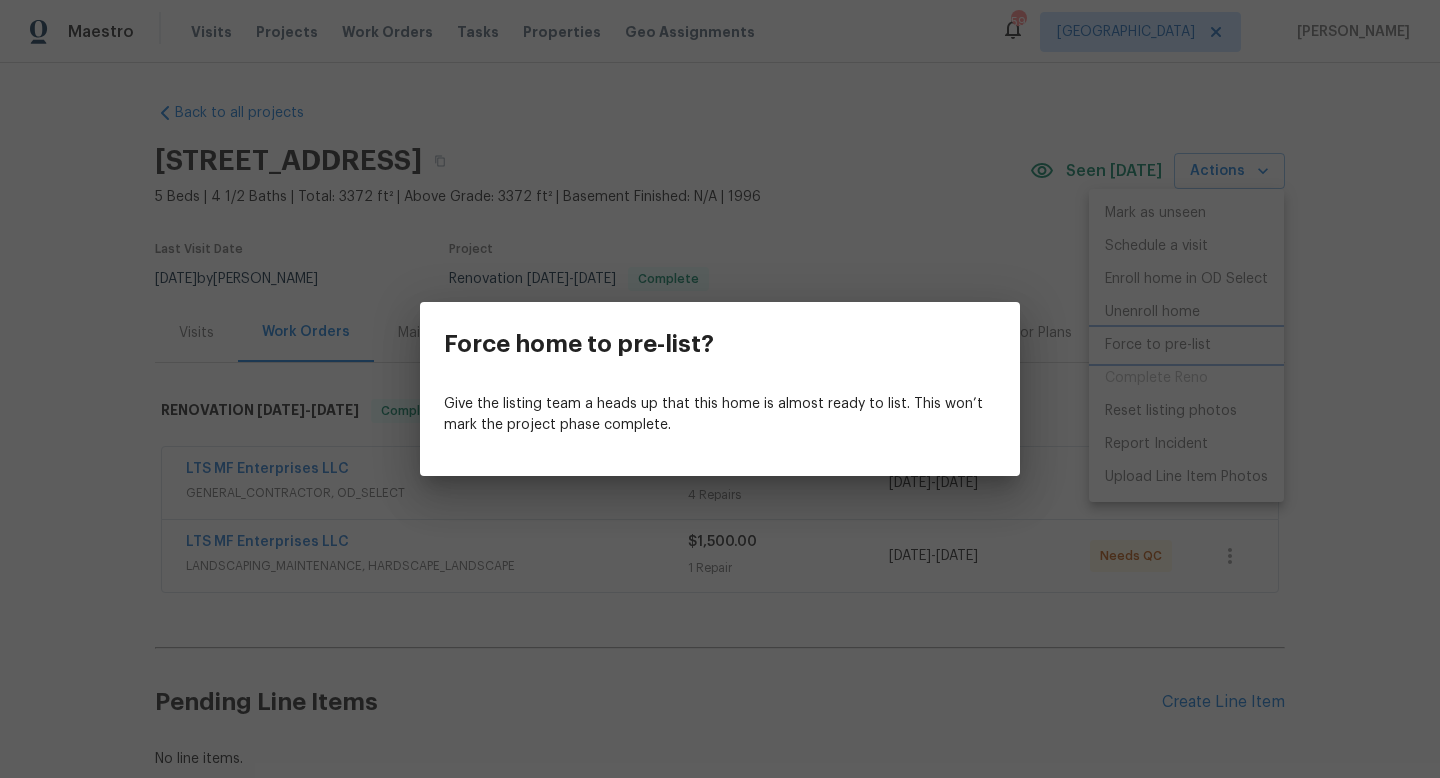 click on "Force home to pre-list? Give the listing team a heads up that this home is almost ready to list. This won’t mark the project phase complete." at bounding box center (720, 389) 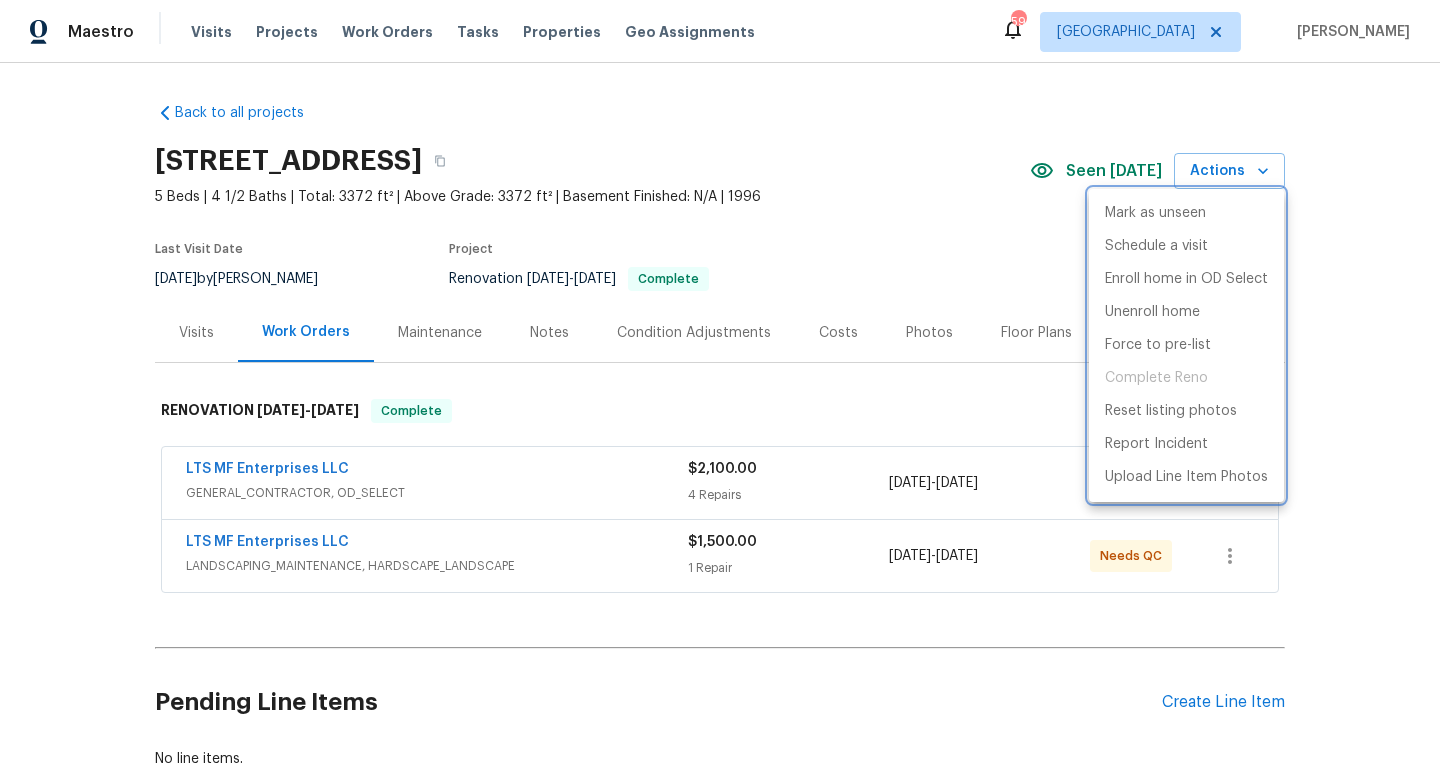click at bounding box center (720, 389) 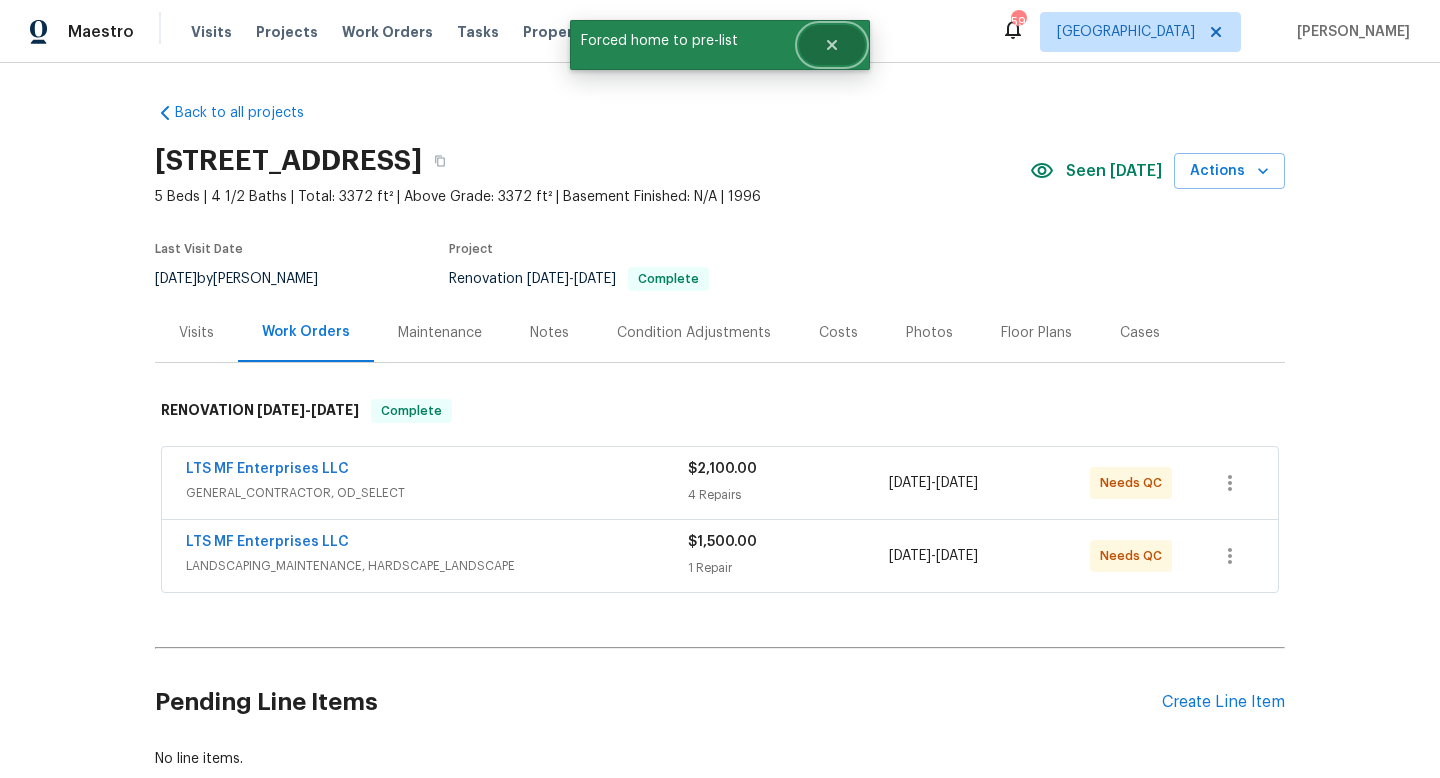 click 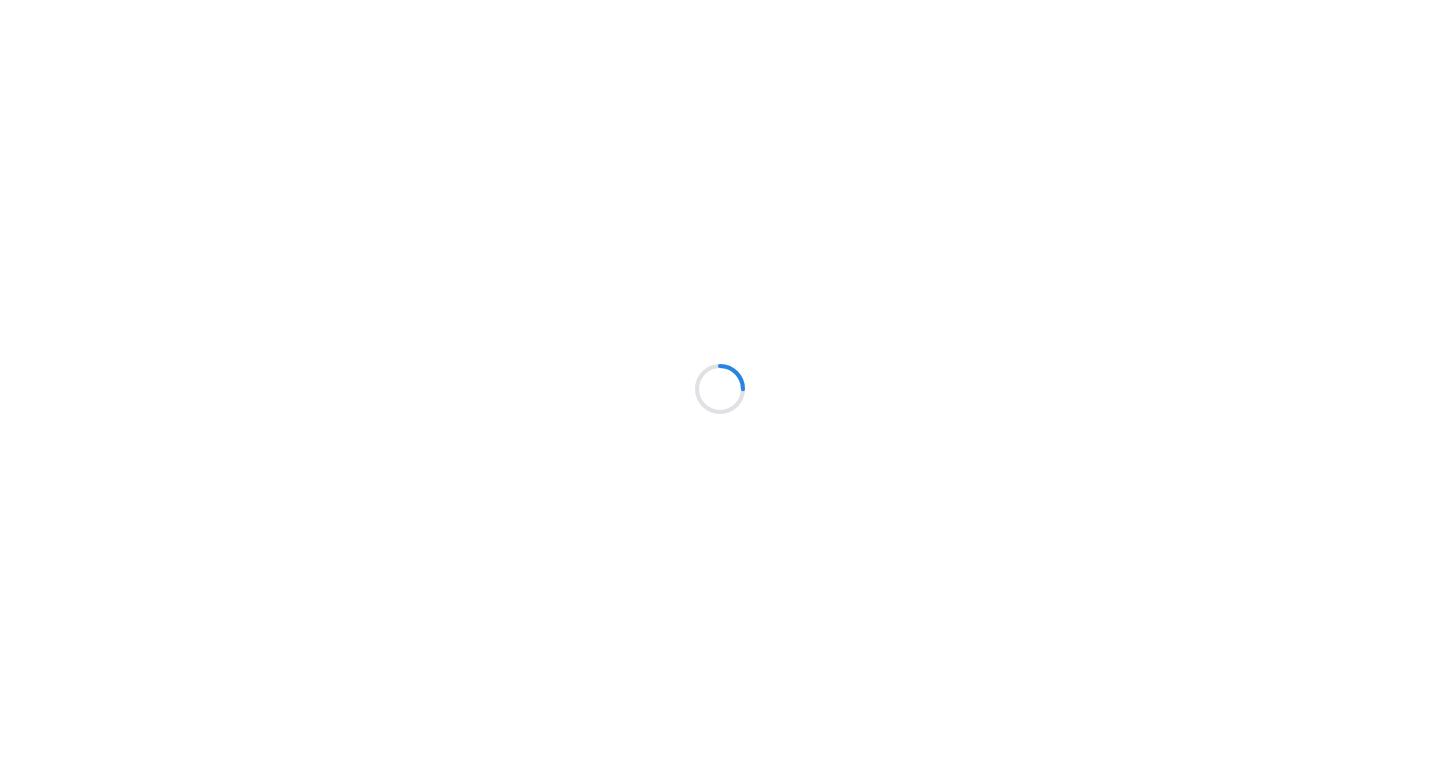 scroll, scrollTop: 0, scrollLeft: 0, axis: both 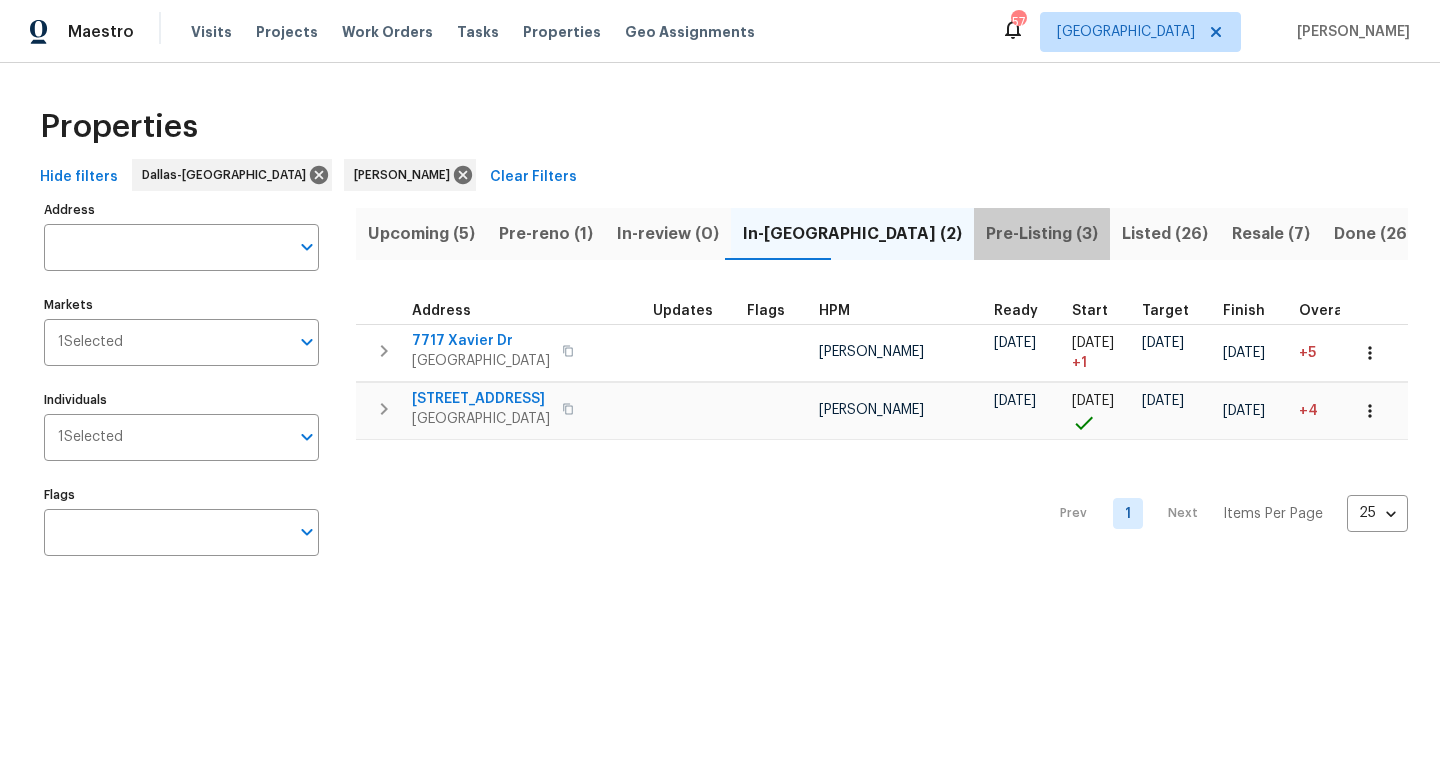 click on "Pre-Listing (3)" at bounding box center (1042, 234) 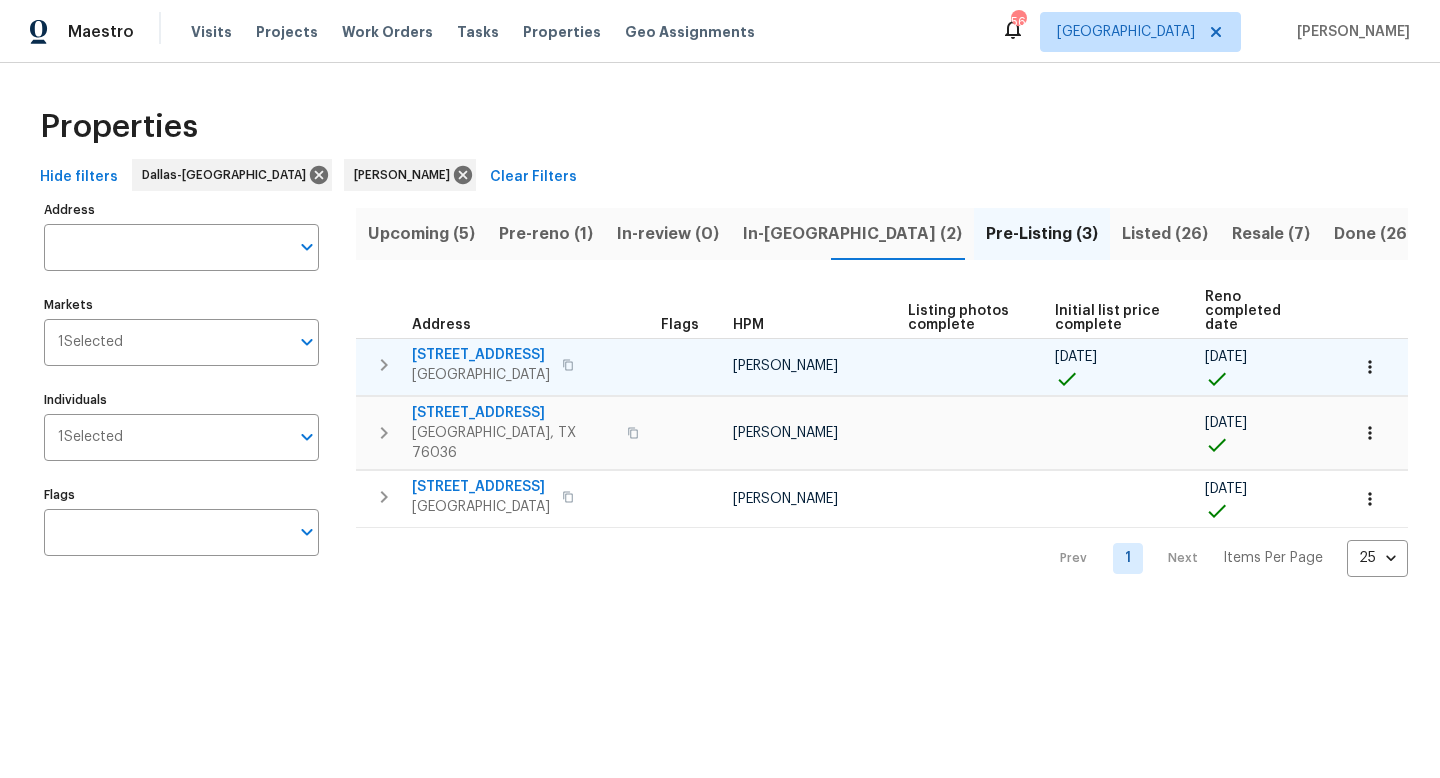 click on "[STREET_ADDRESS]" at bounding box center [481, 355] 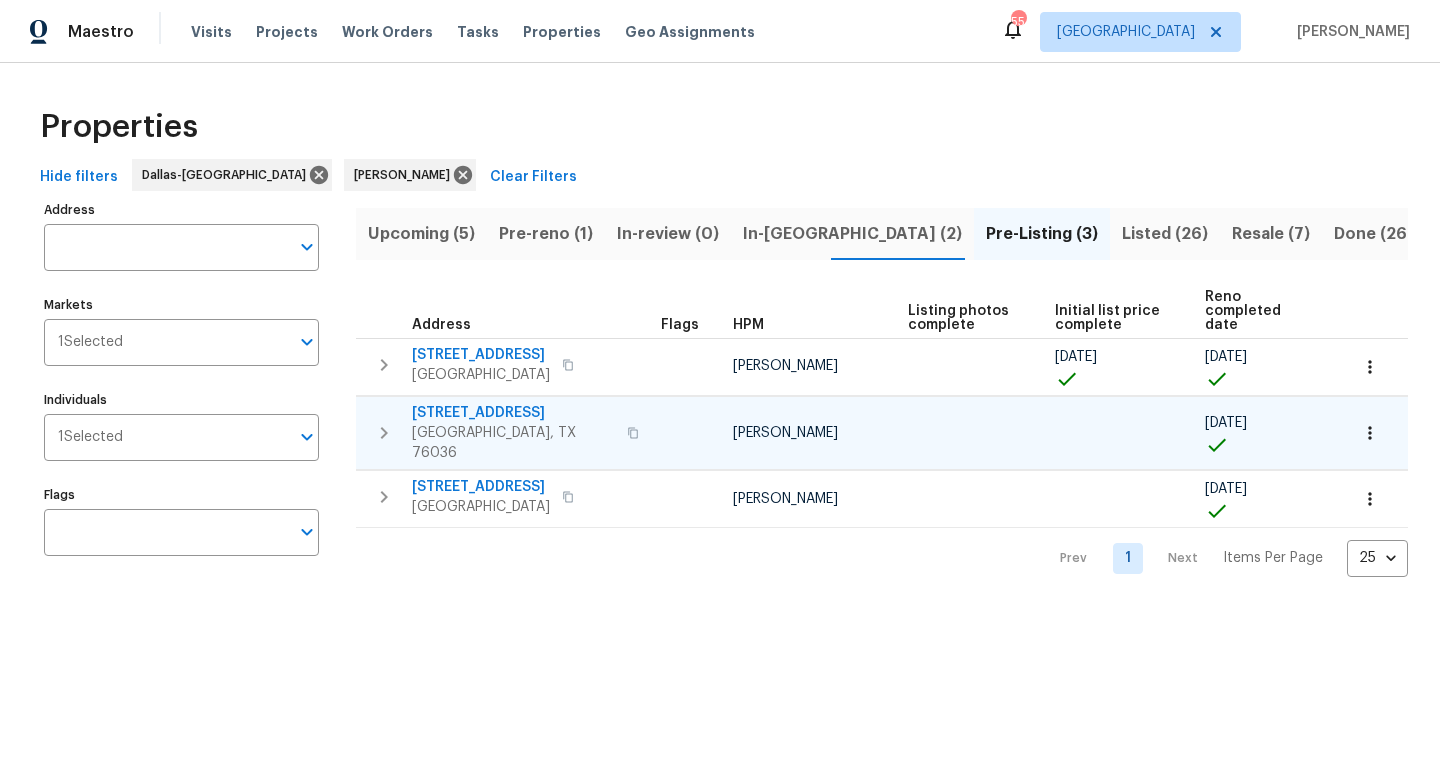 click on "[STREET_ADDRESS]" at bounding box center (513, 413) 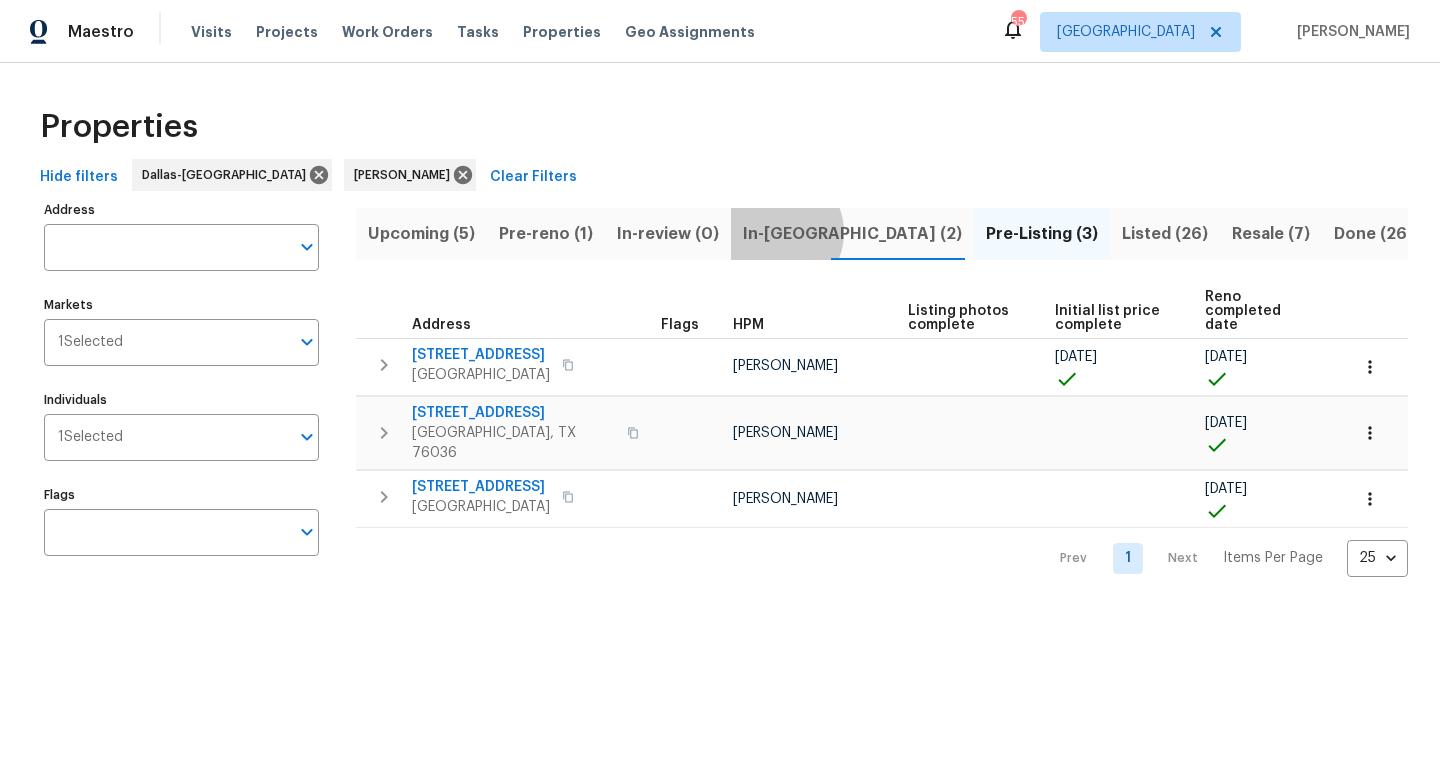 click on "In-[GEOGRAPHIC_DATA] (2)" at bounding box center [852, 234] 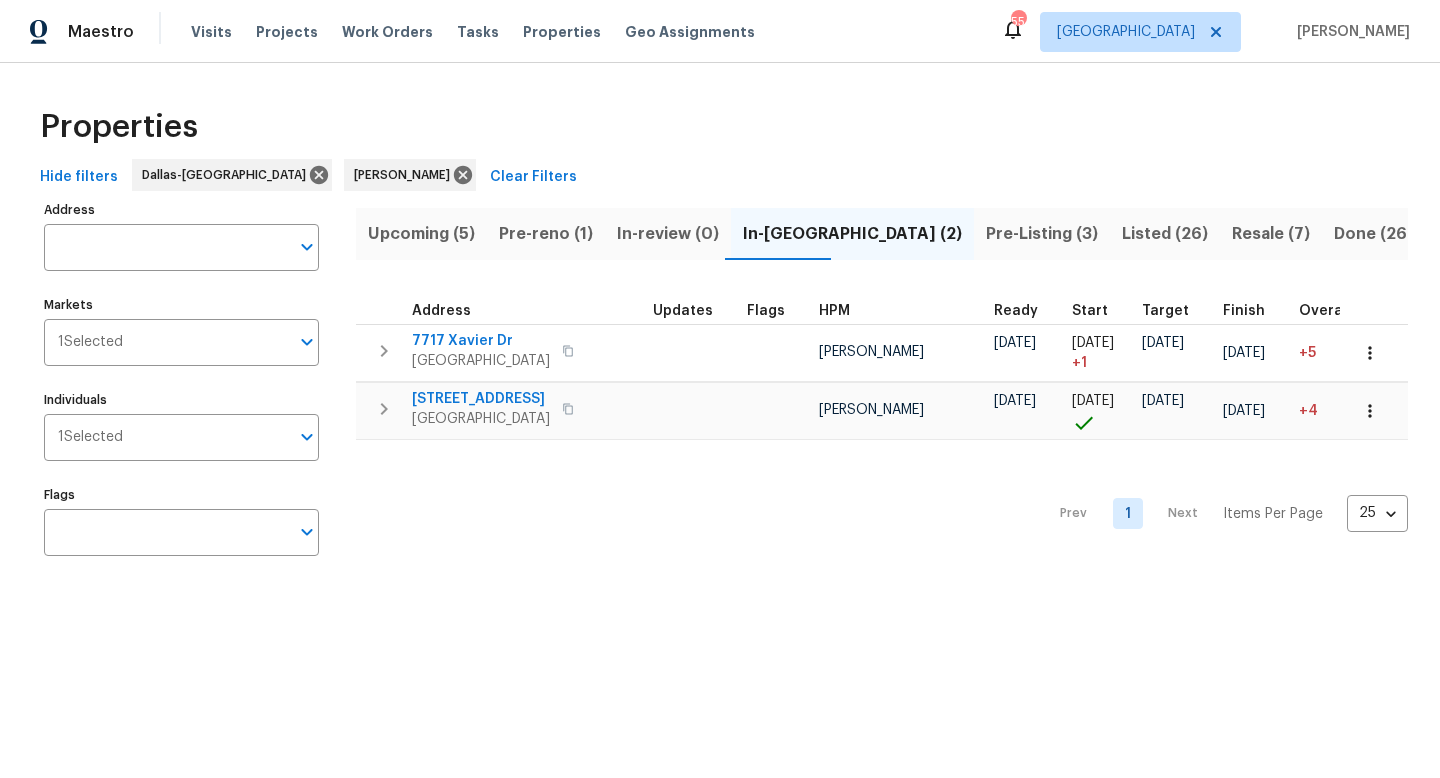 click on "Pre-reno (1)" at bounding box center (546, 234) 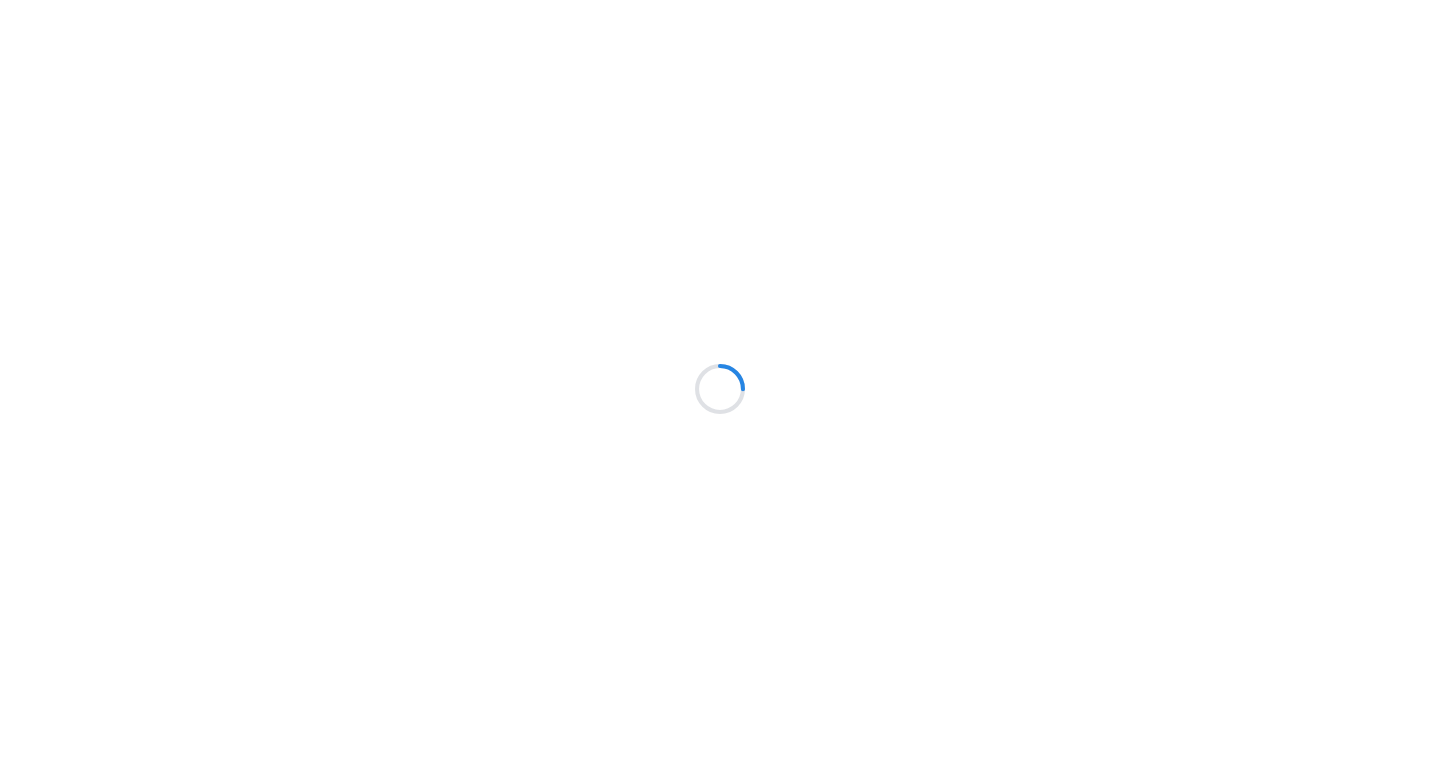 scroll, scrollTop: 0, scrollLeft: 0, axis: both 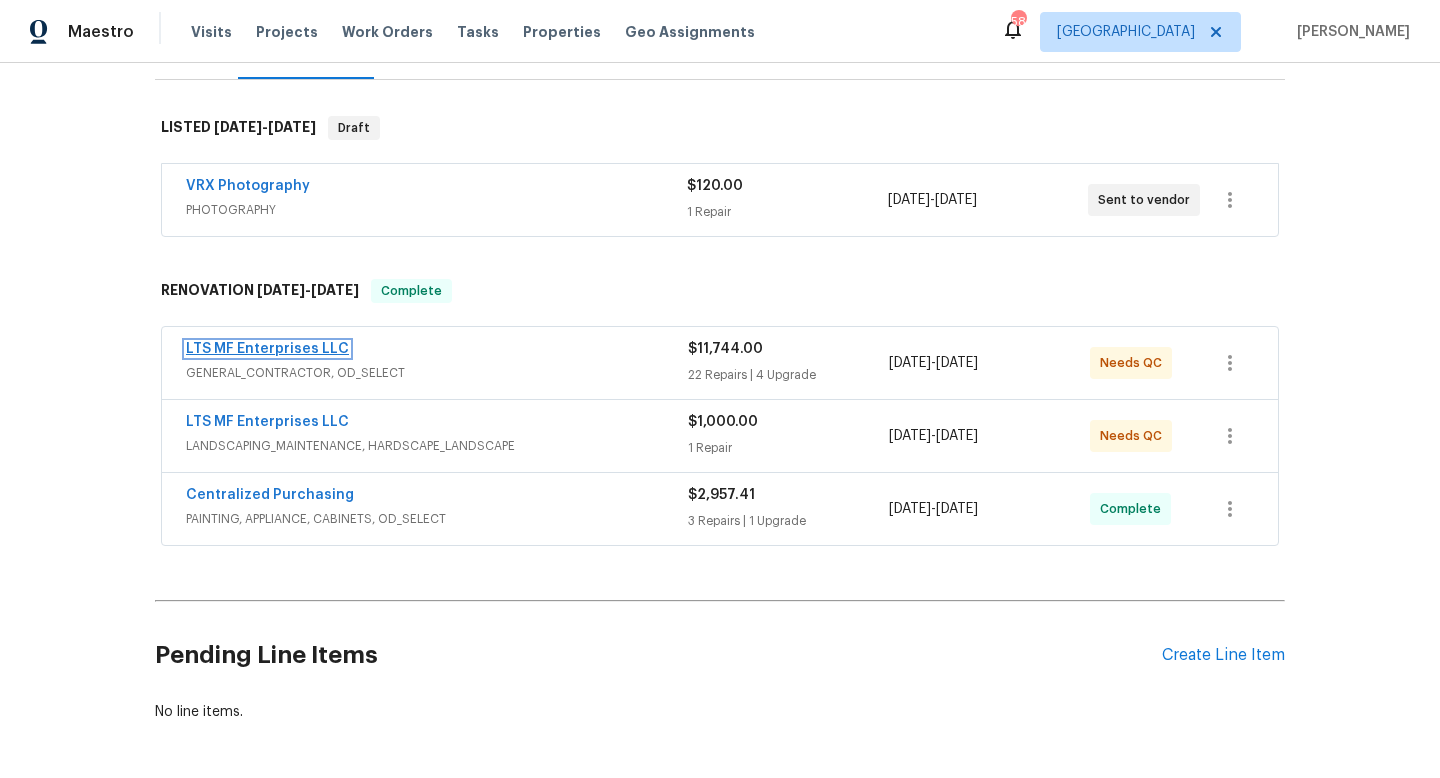 click on "LTS MF Enterprises LLC" at bounding box center [267, 349] 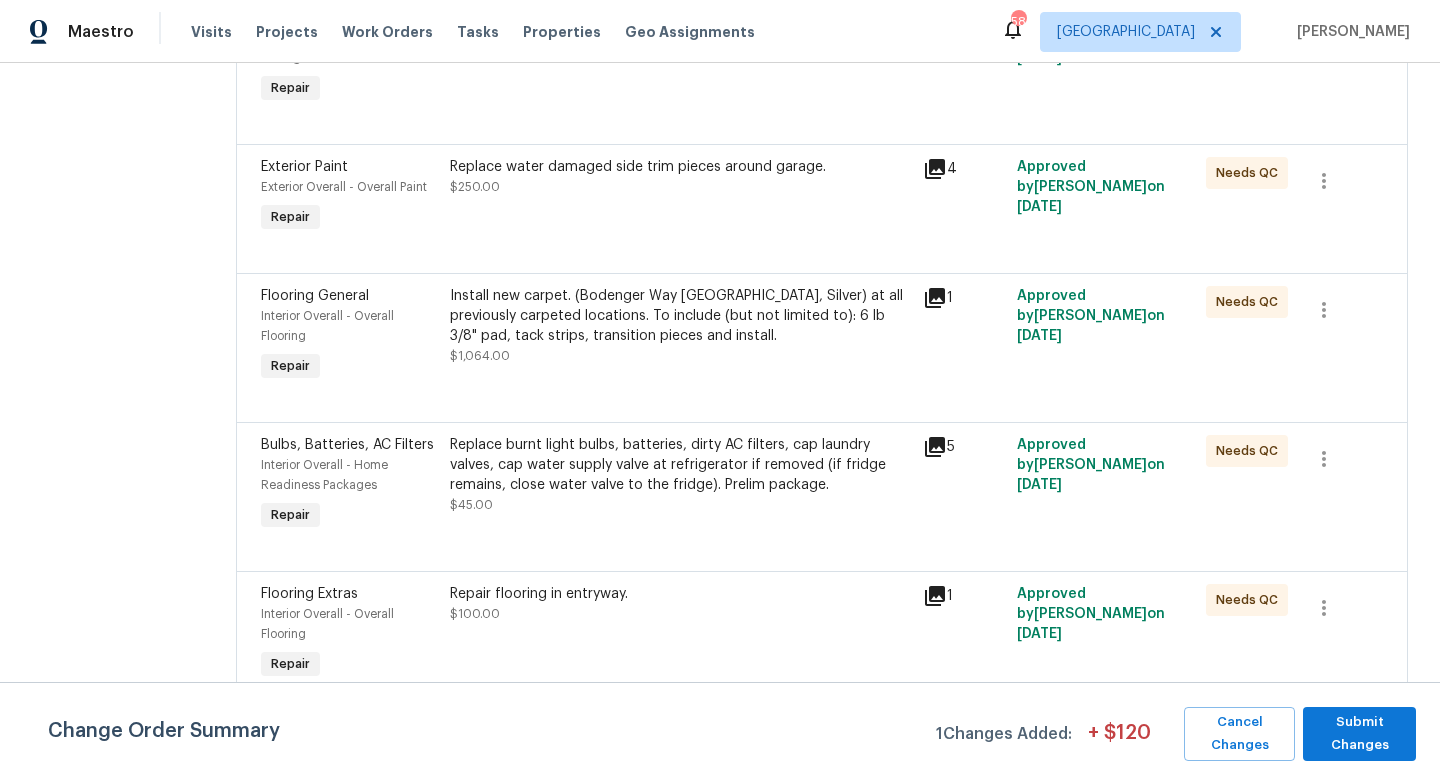 scroll, scrollTop: 1529, scrollLeft: 0, axis: vertical 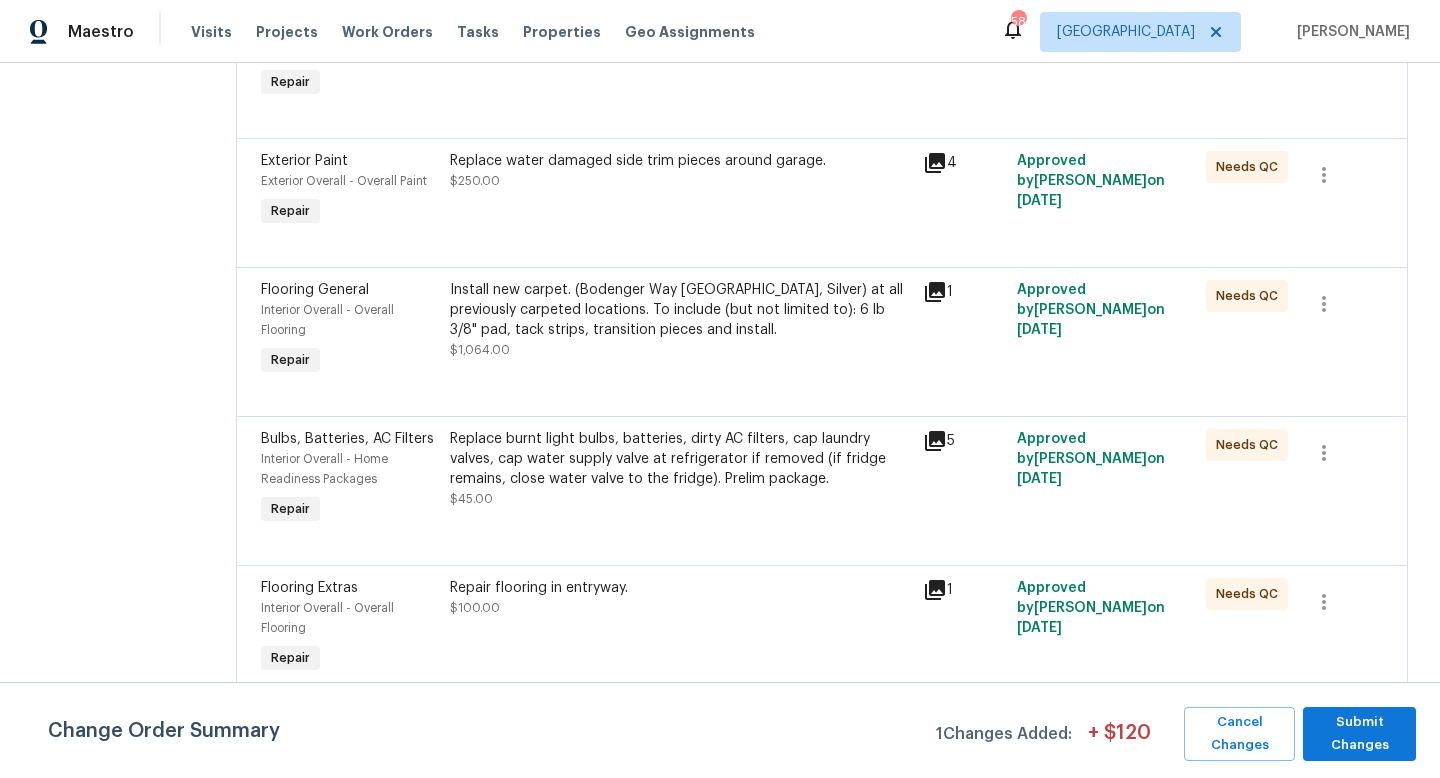 click on "Install new carpet. (Bodenger Way 945 Winter Ash, Silver) at all previously carpeted locations. To include (but not limited to): 6 lb 3/8" pad, tack strips, transition pieces and install." at bounding box center [680, 310] 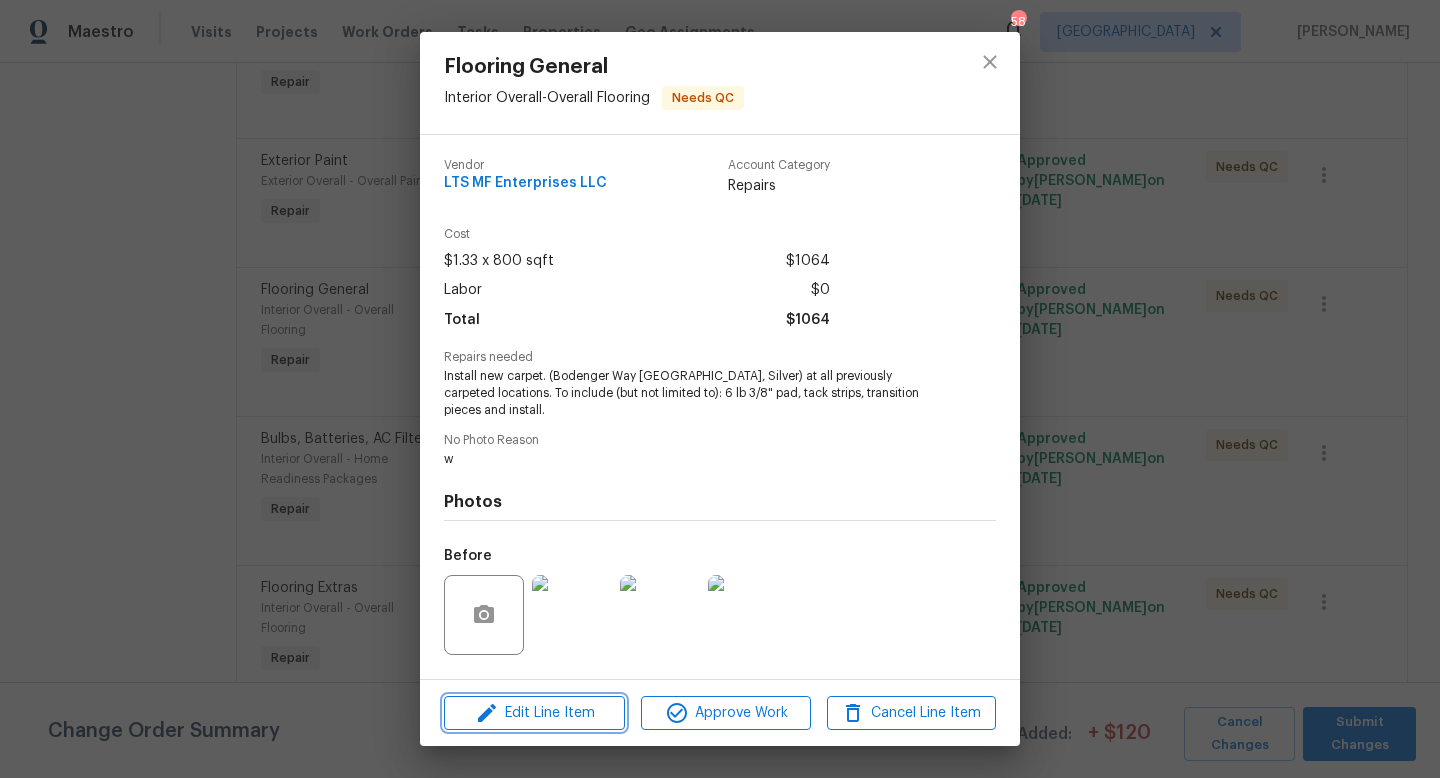 click on "Edit Line Item" at bounding box center (534, 713) 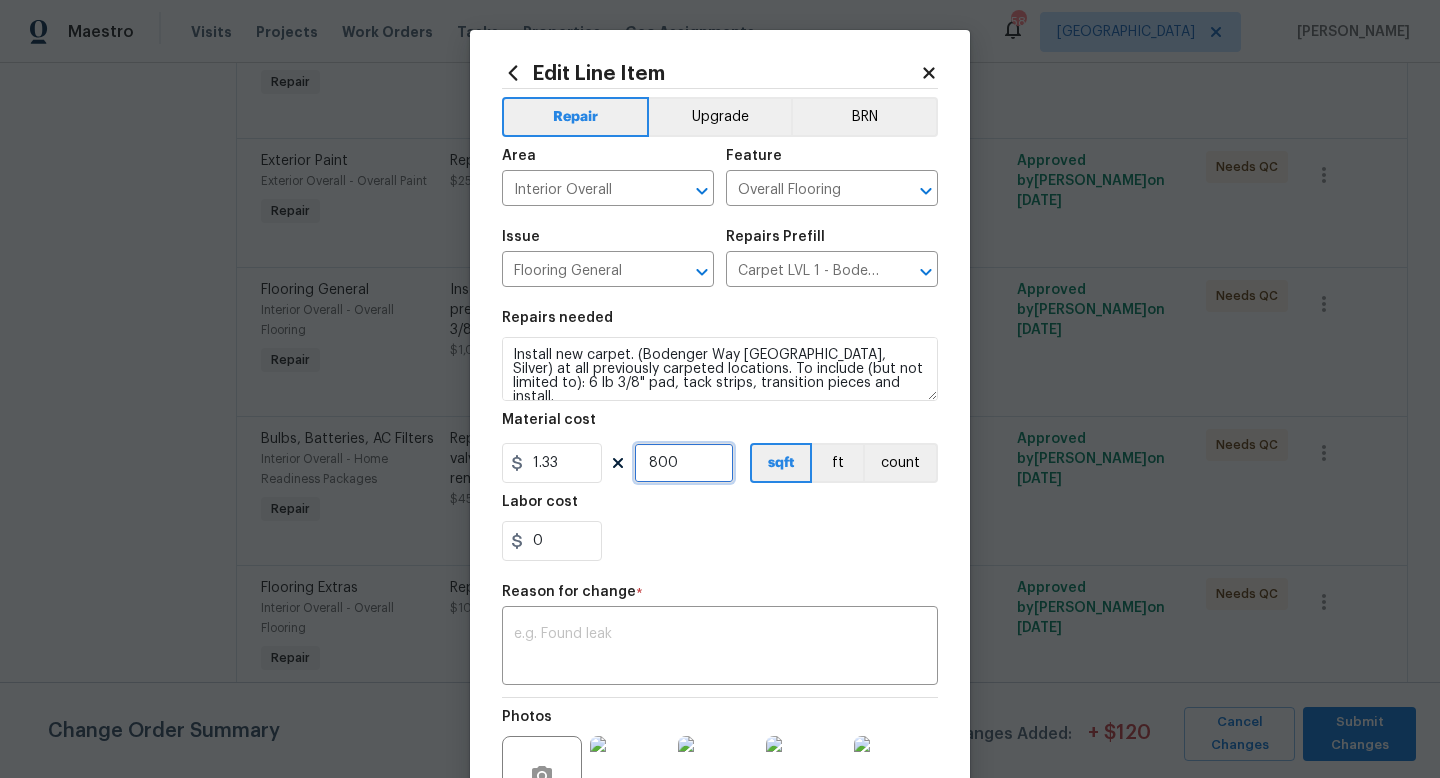 click on "800" at bounding box center [684, 463] 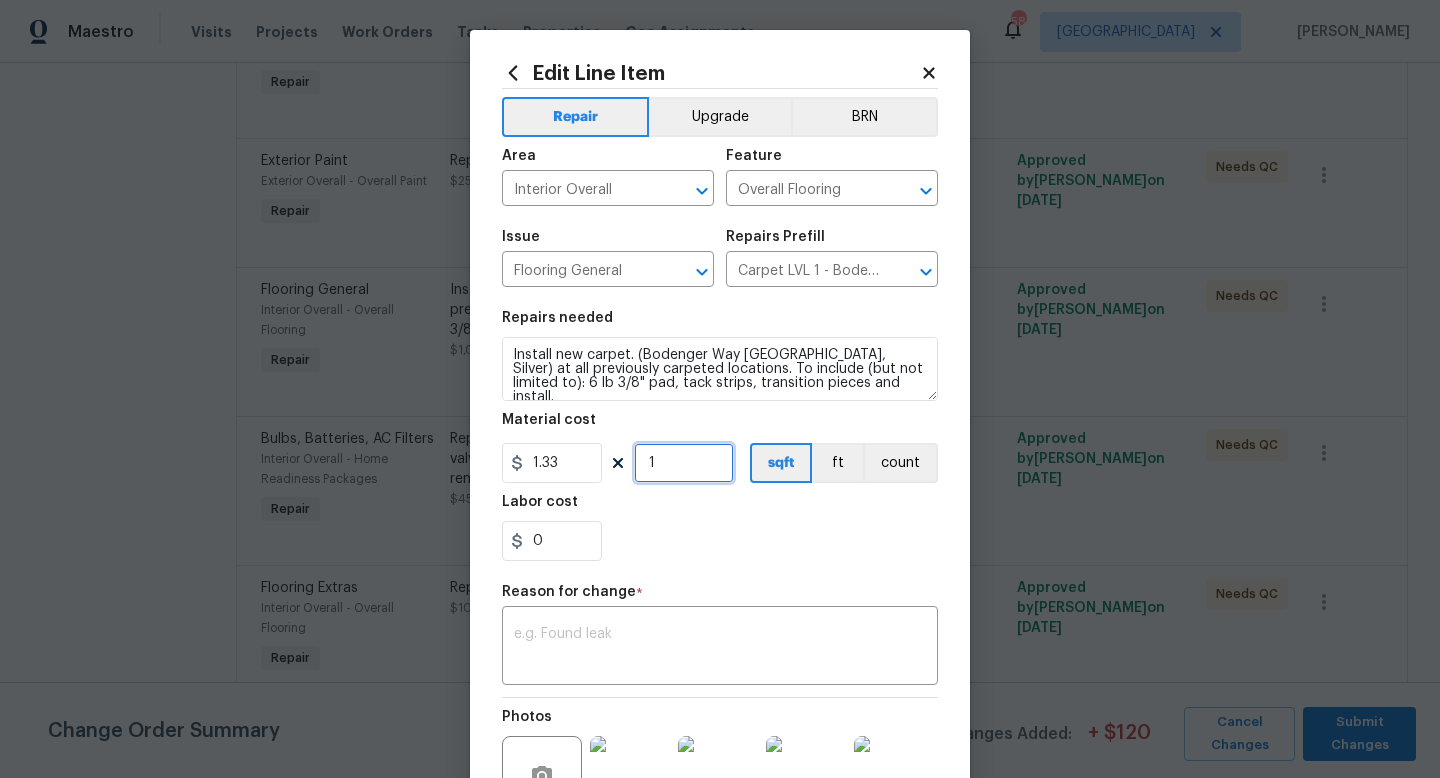 type on "1" 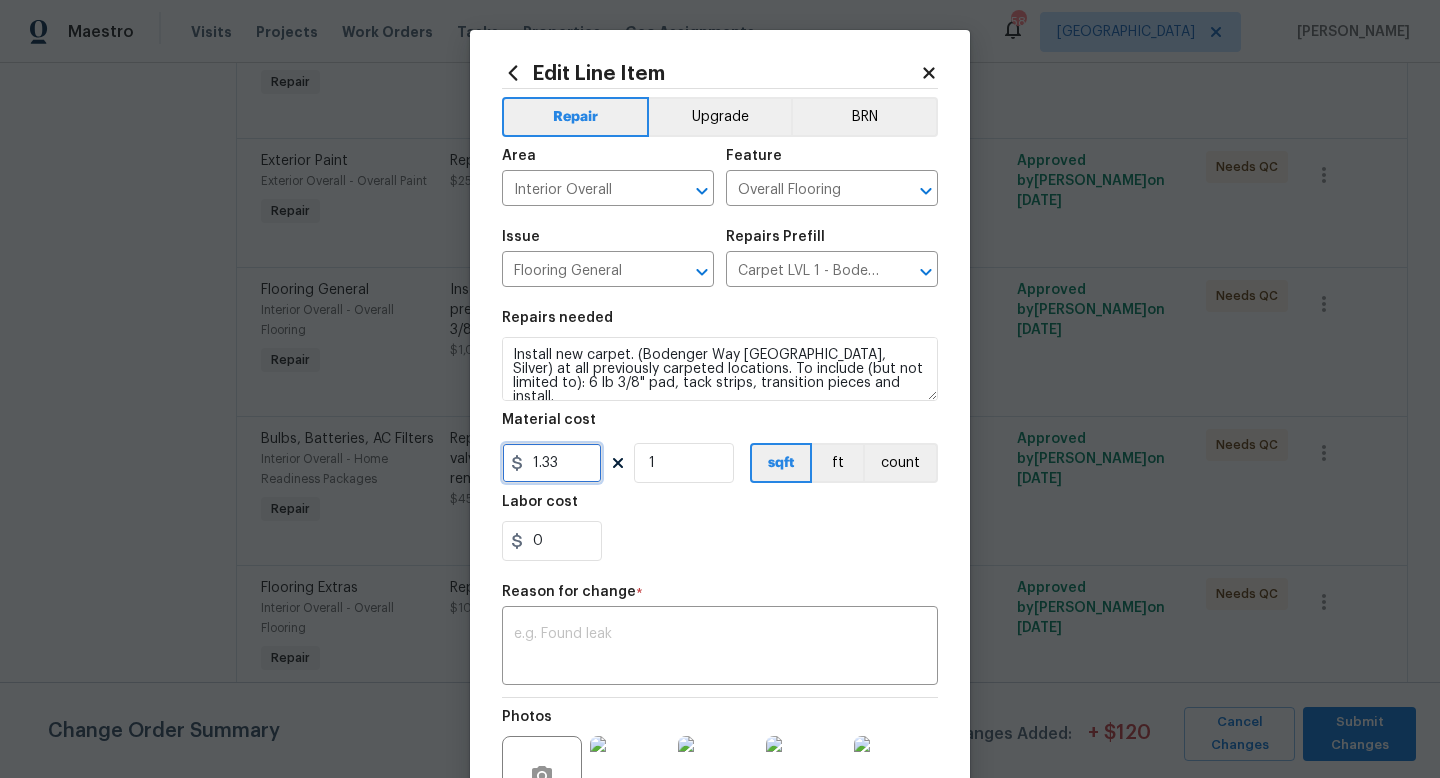 click on "1.33" at bounding box center [552, 463] 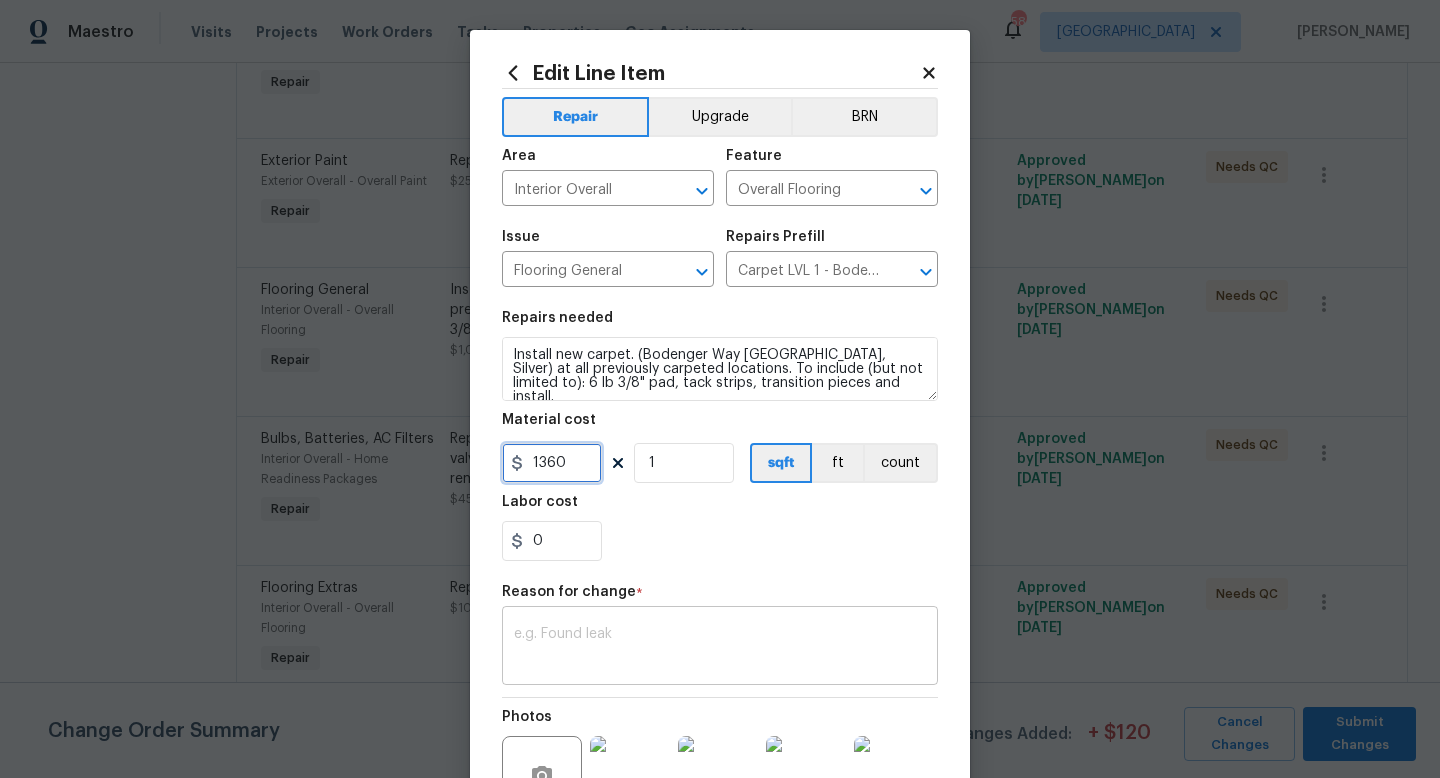 type on "1360" 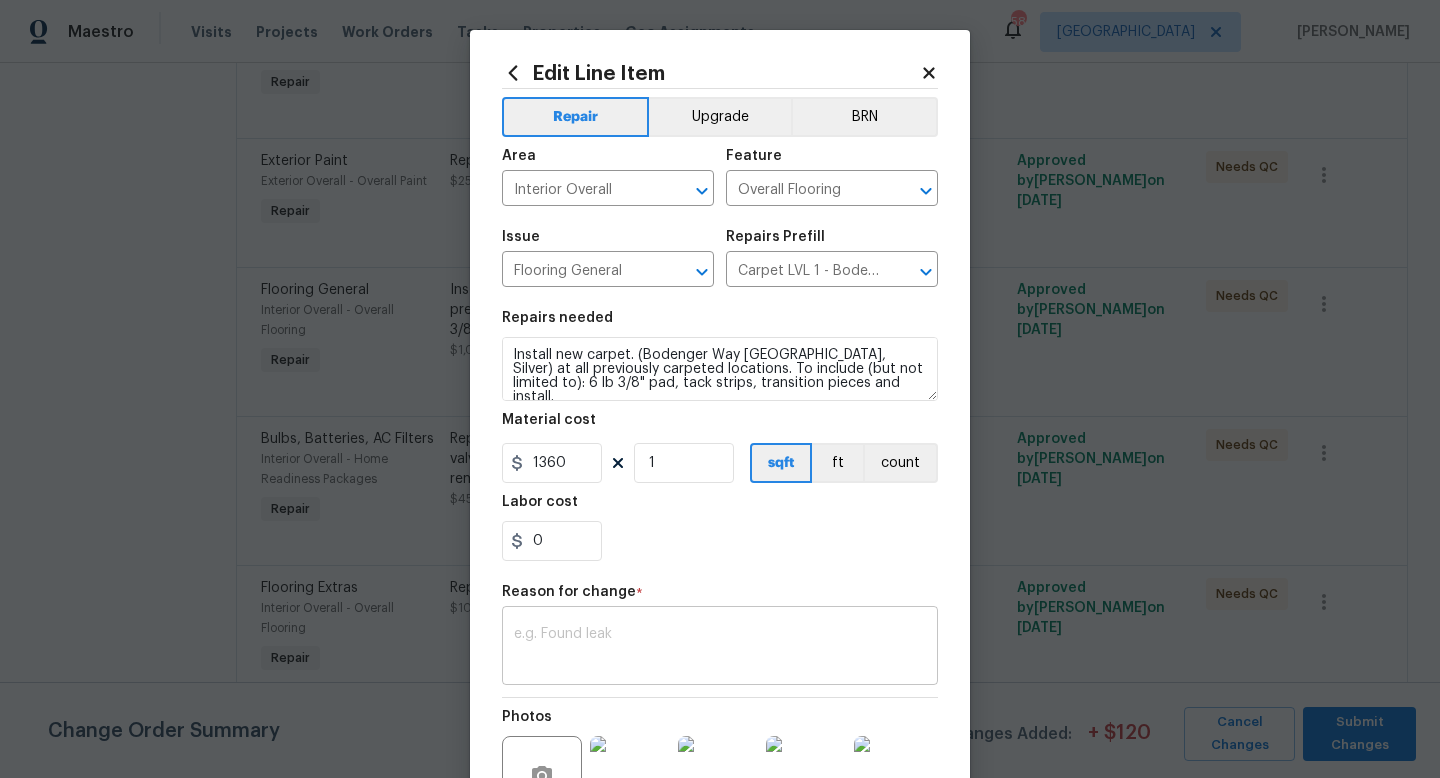 click at bounding box center (720, 648) 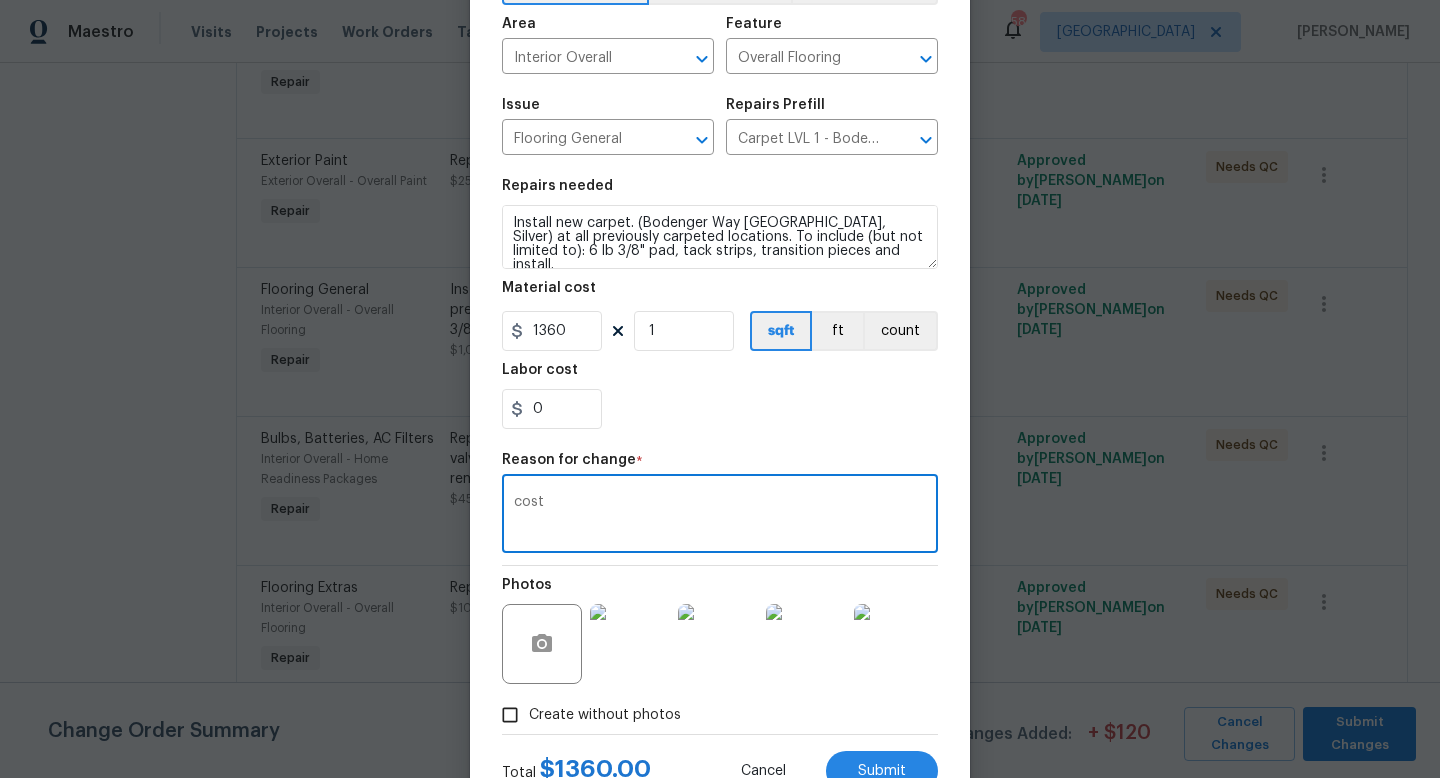 scroll, scrollTop: 208, scrollLeft: 0, axis: vertical 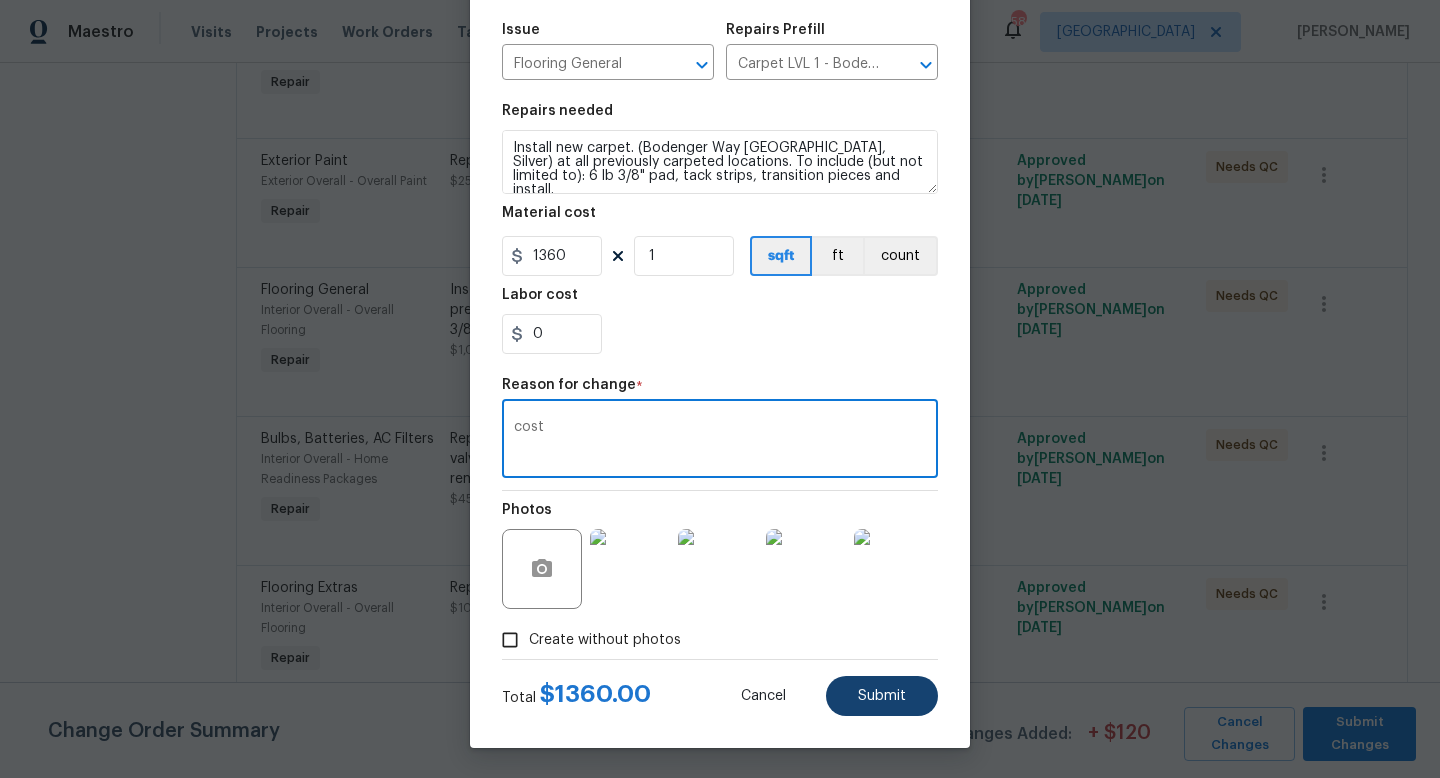 type on "cost" 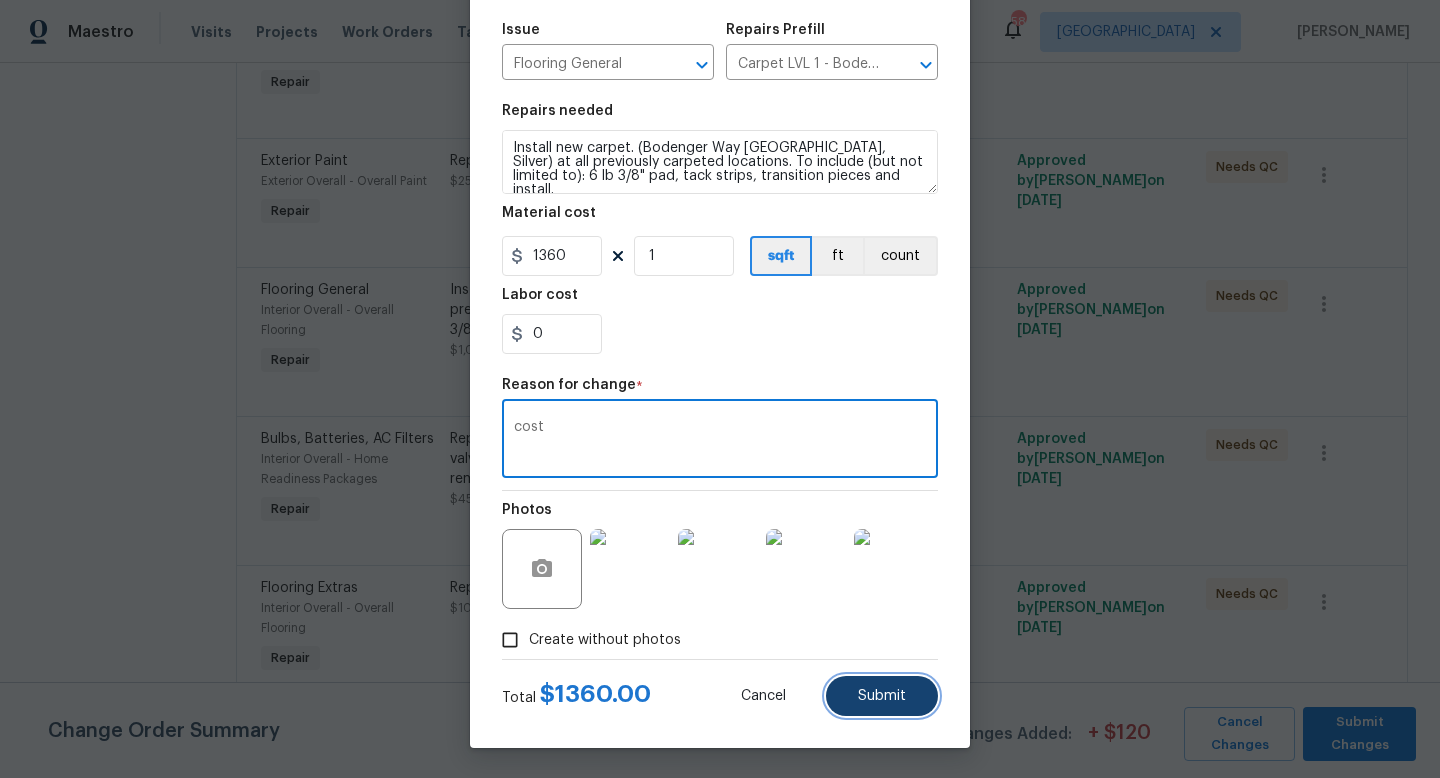 click on "Submit" at bounding box center (882, 696) 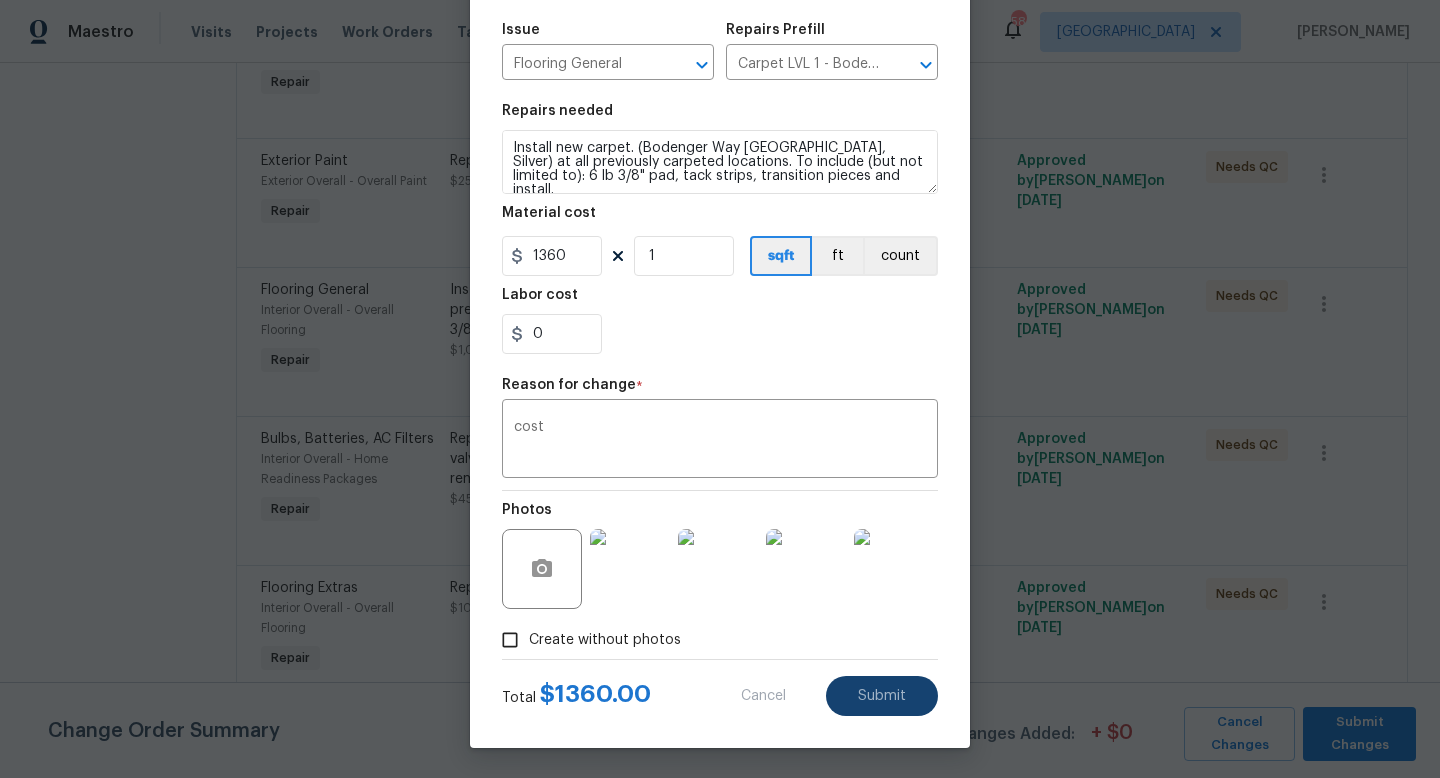 type on "800" 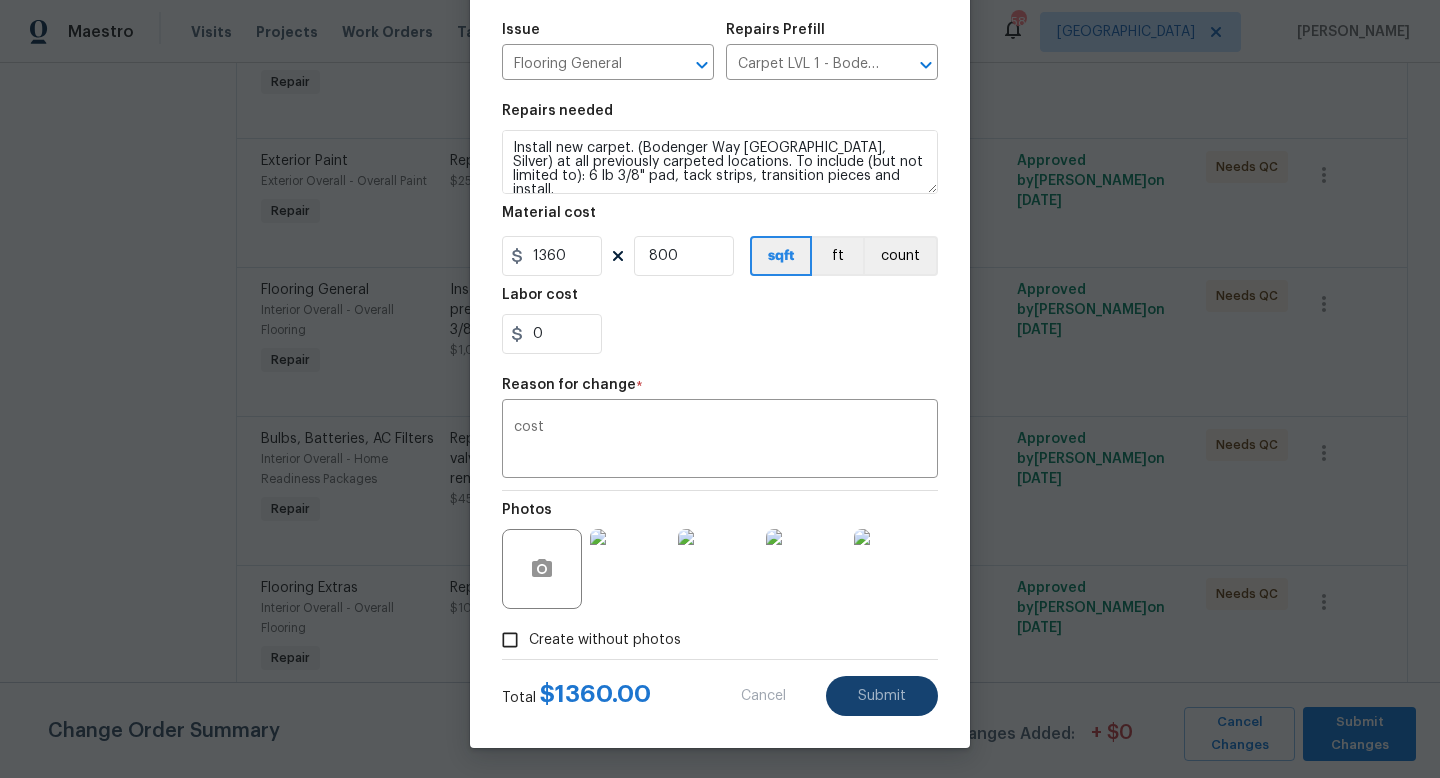 type on "1.33" 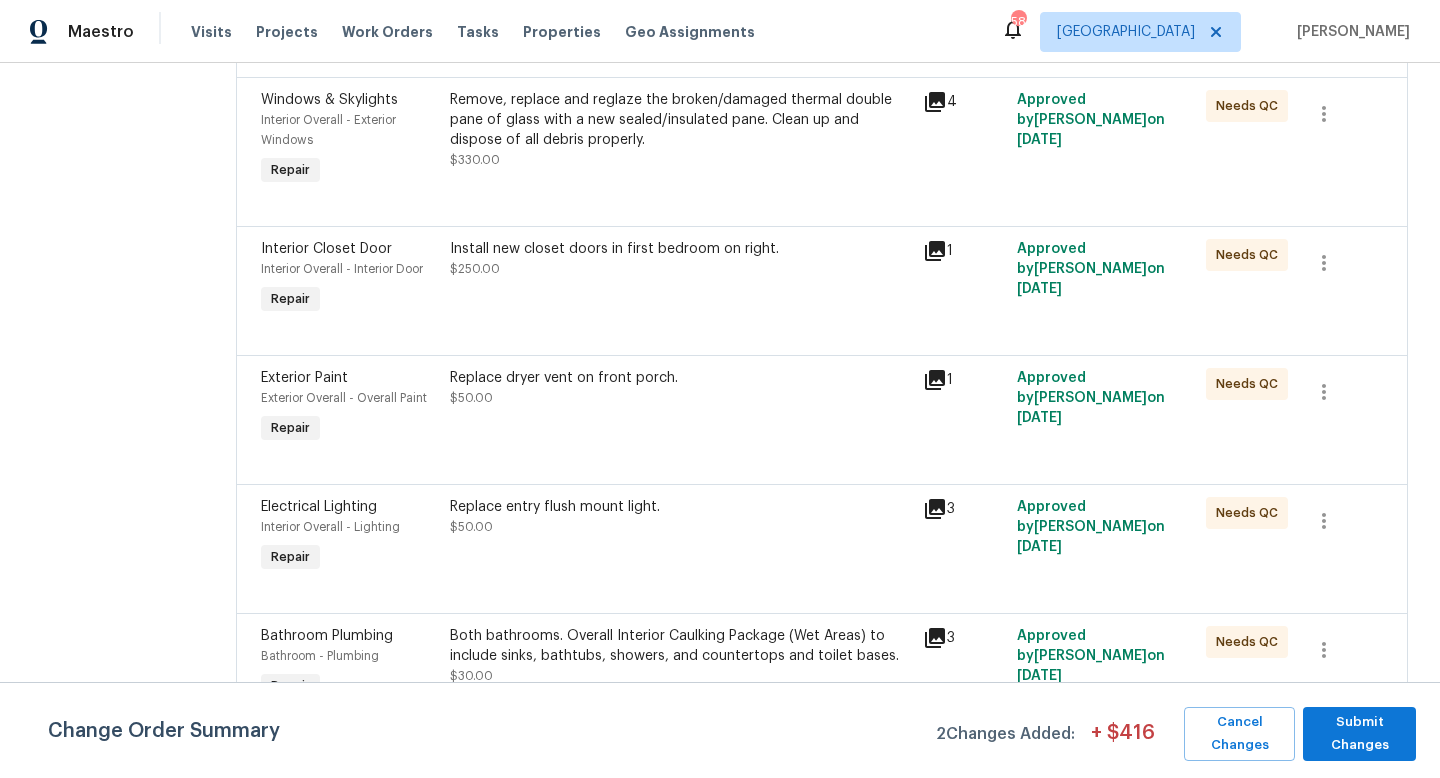 scroll, scrollTop: 3134, scrollLeft: 0, axis: vertical 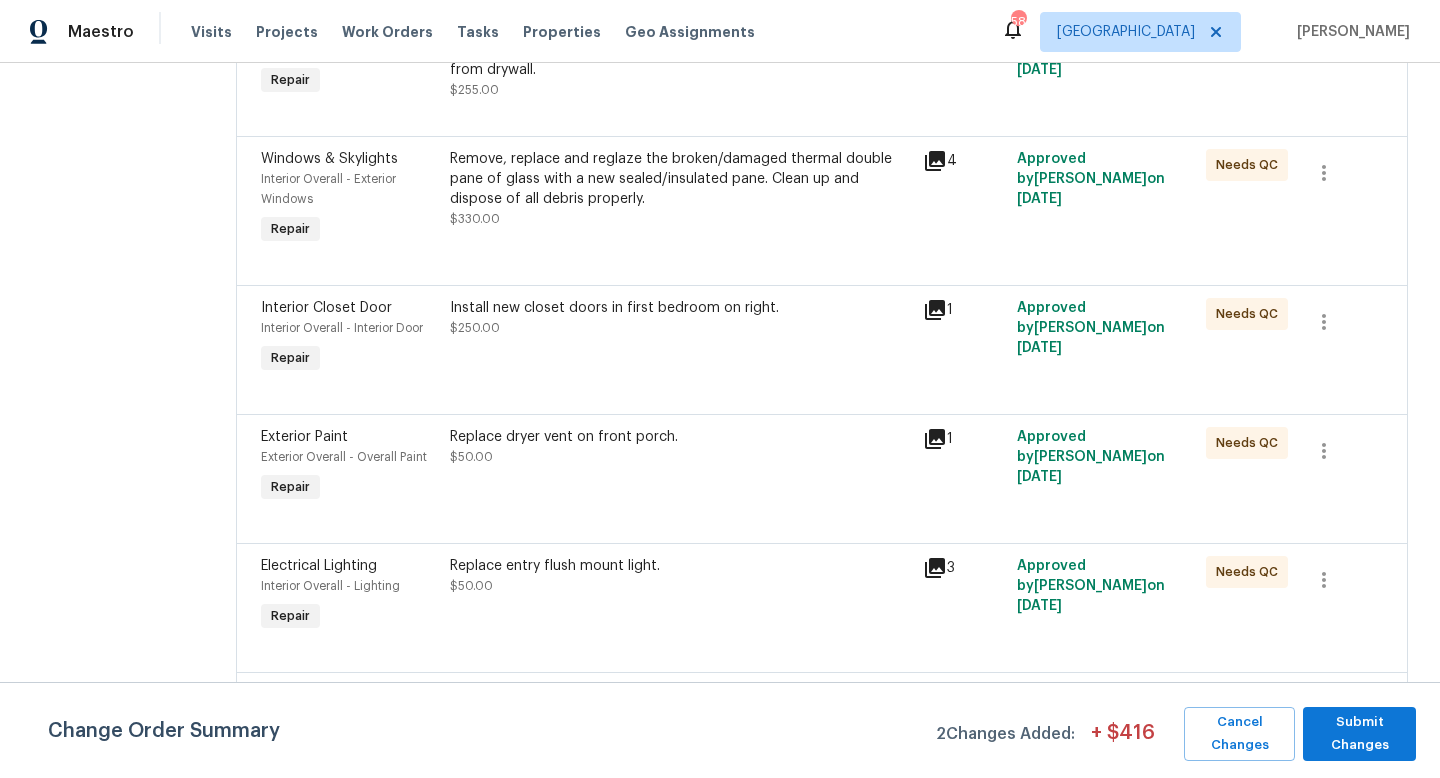 click on "Replace entry flush mount light. $50.00" at bounding box center [680, 576] 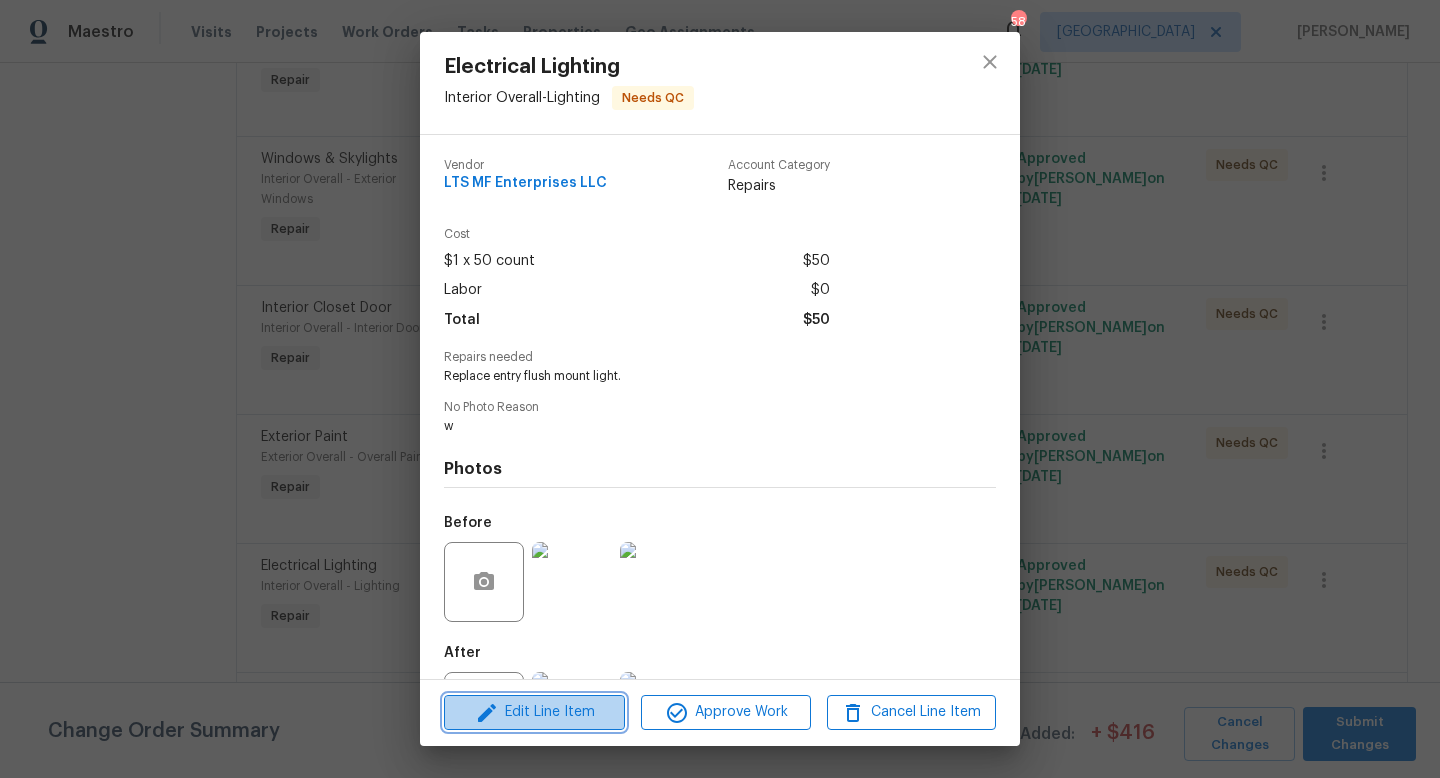 click on "Edit Line Item" at bounding box center [534, 712] 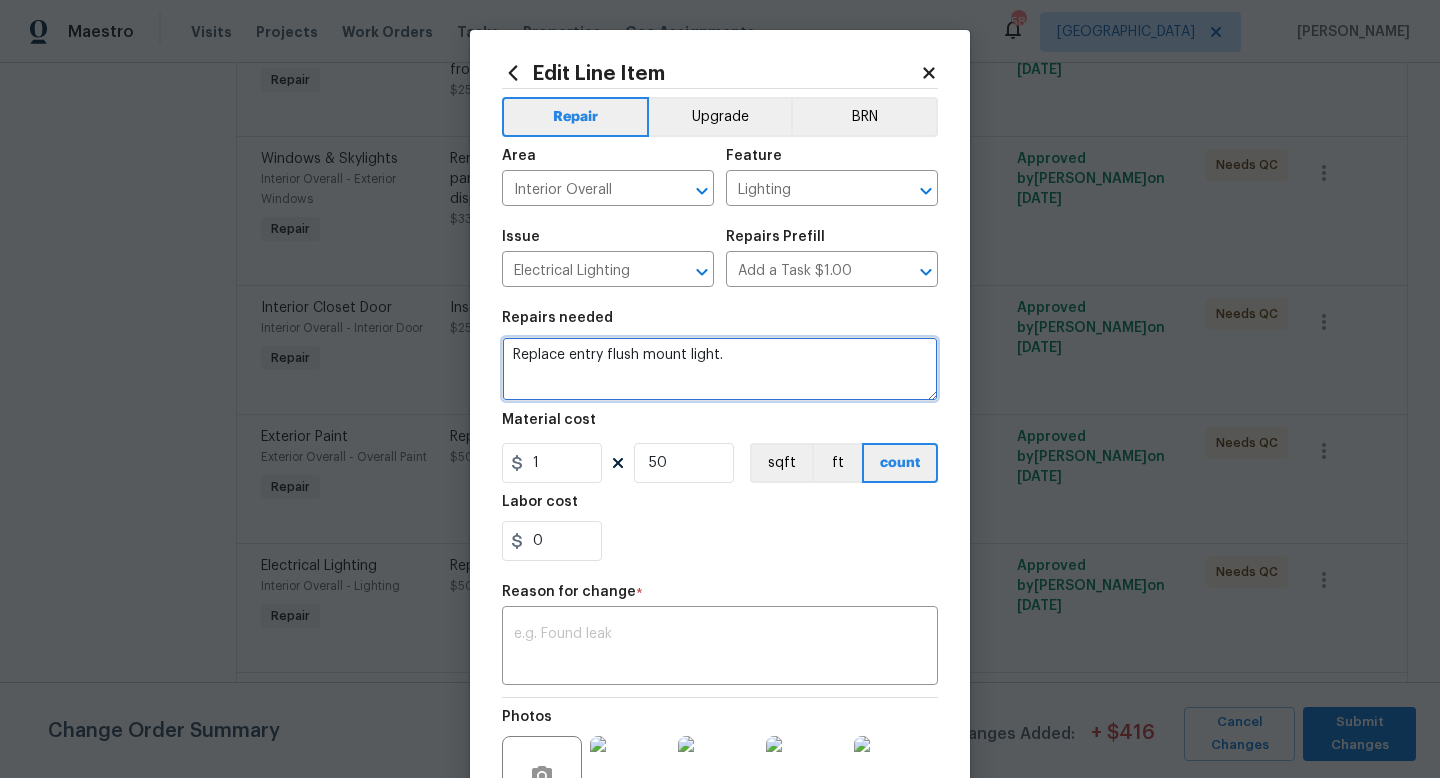 click on "Replace entry flush mount light." at bounding box center (720, 369) 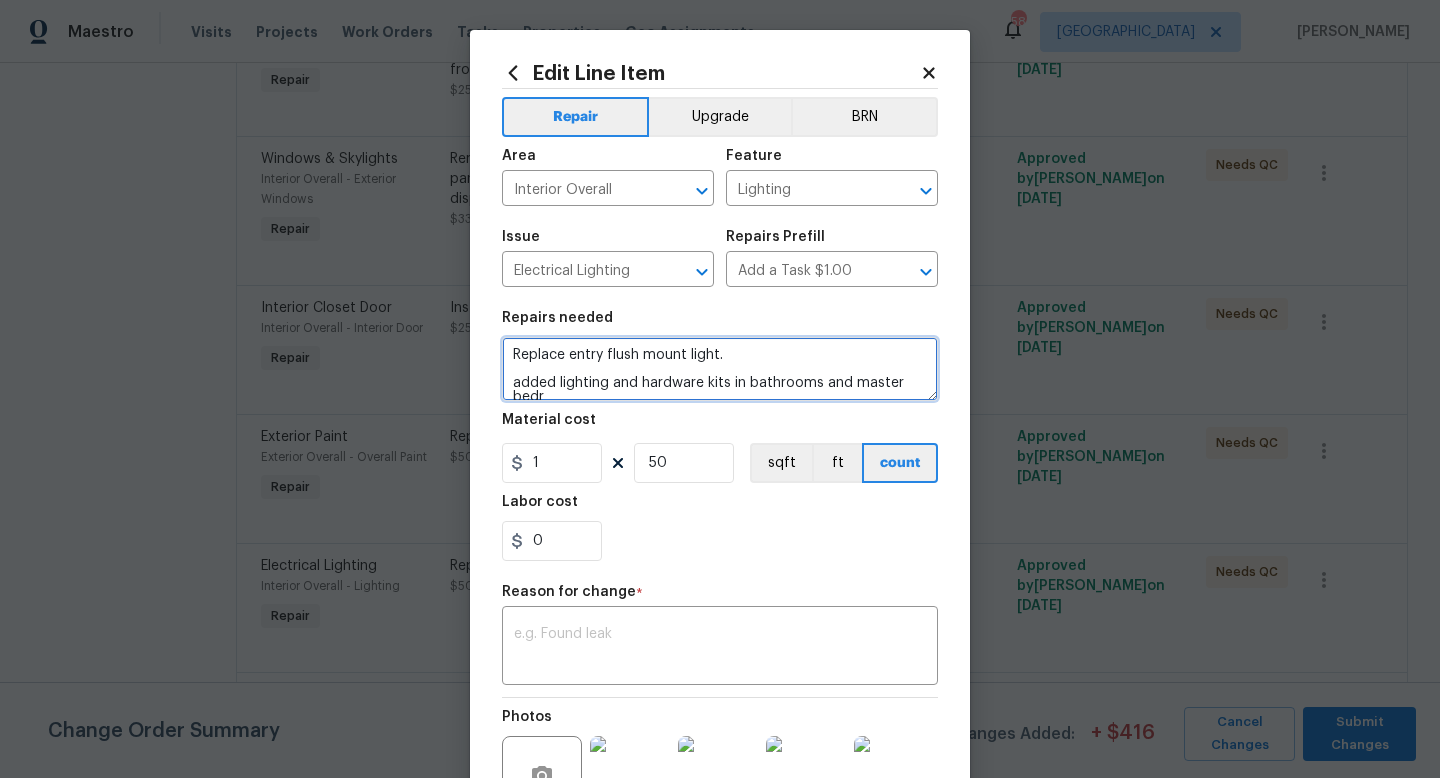 scroll, scrollTop: 4, scrollLeft: 0, axis: vertical 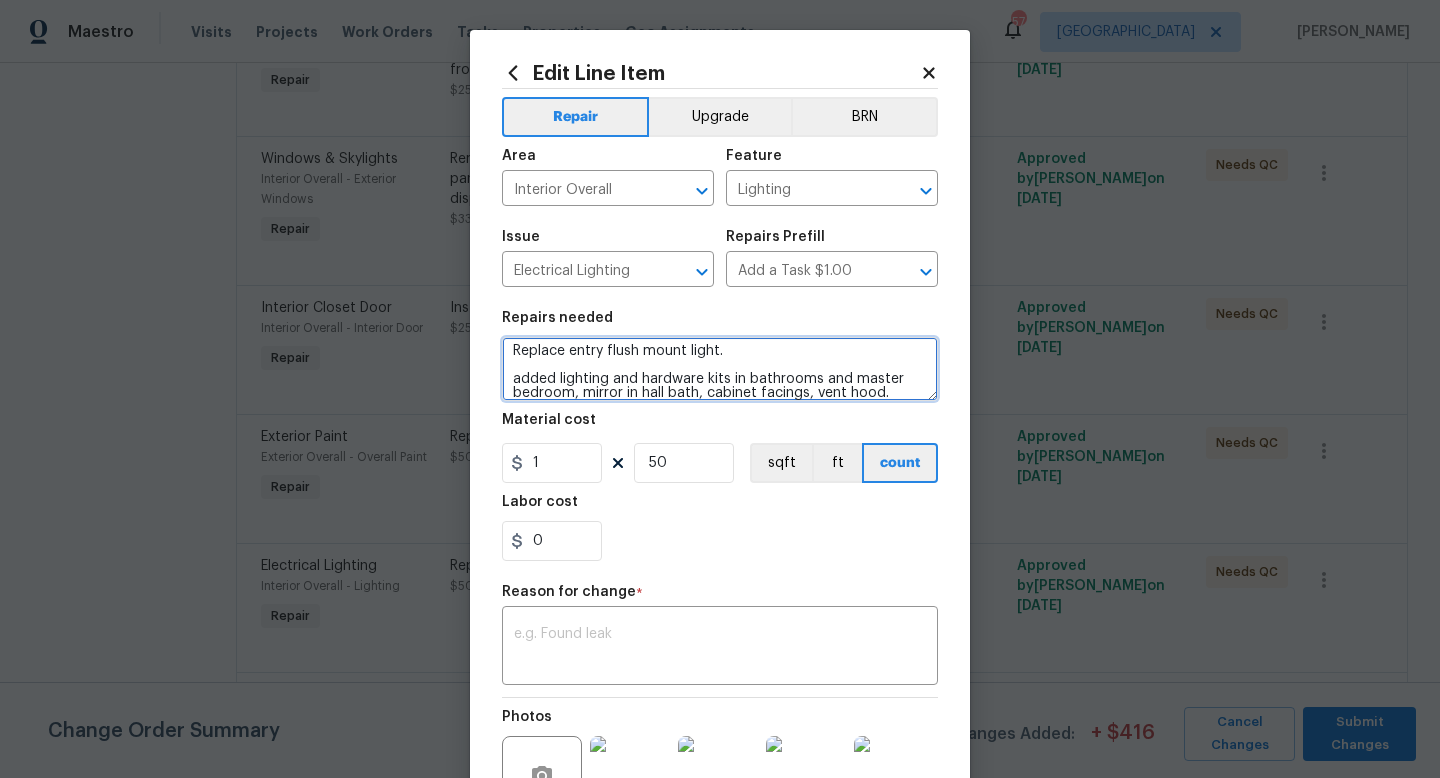 type on "Replace entry flush mount light.
added lighting and hardware kits in bathrooms and master bedroom, mirror in hall bath, cabinet facings, vent hood." 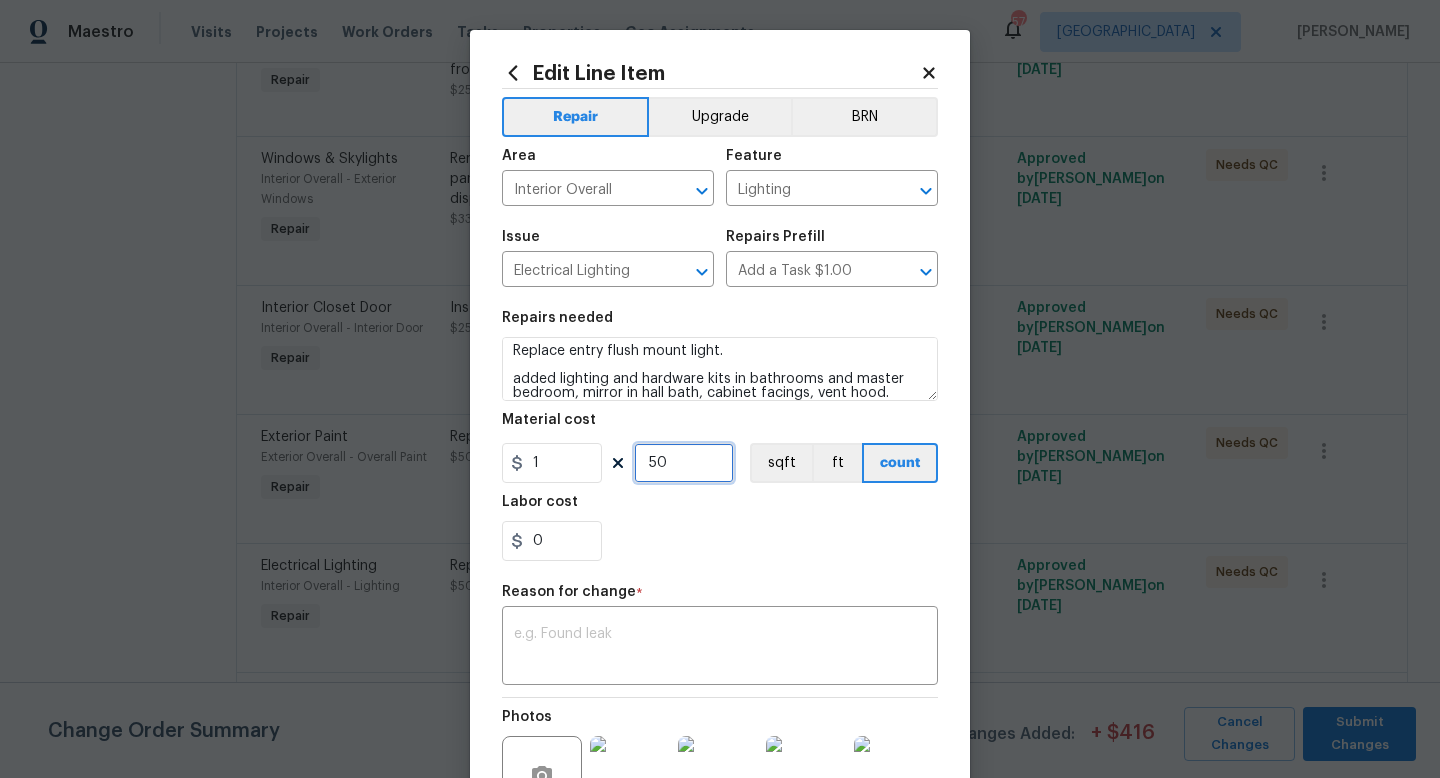 click on "50" at bounding box center [684, 463] 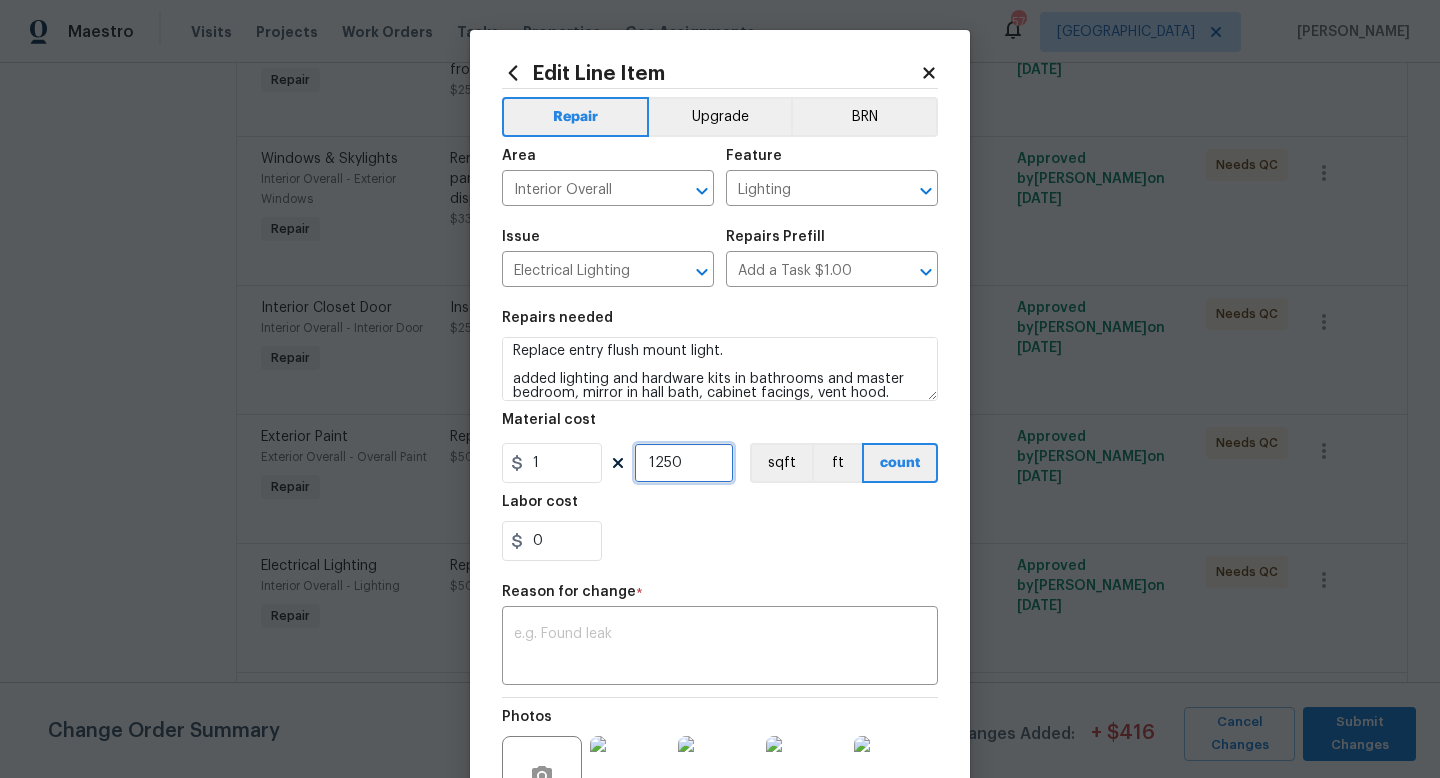 scroll, scrollTop: 208, scrollLeft: 0, axis: vertical 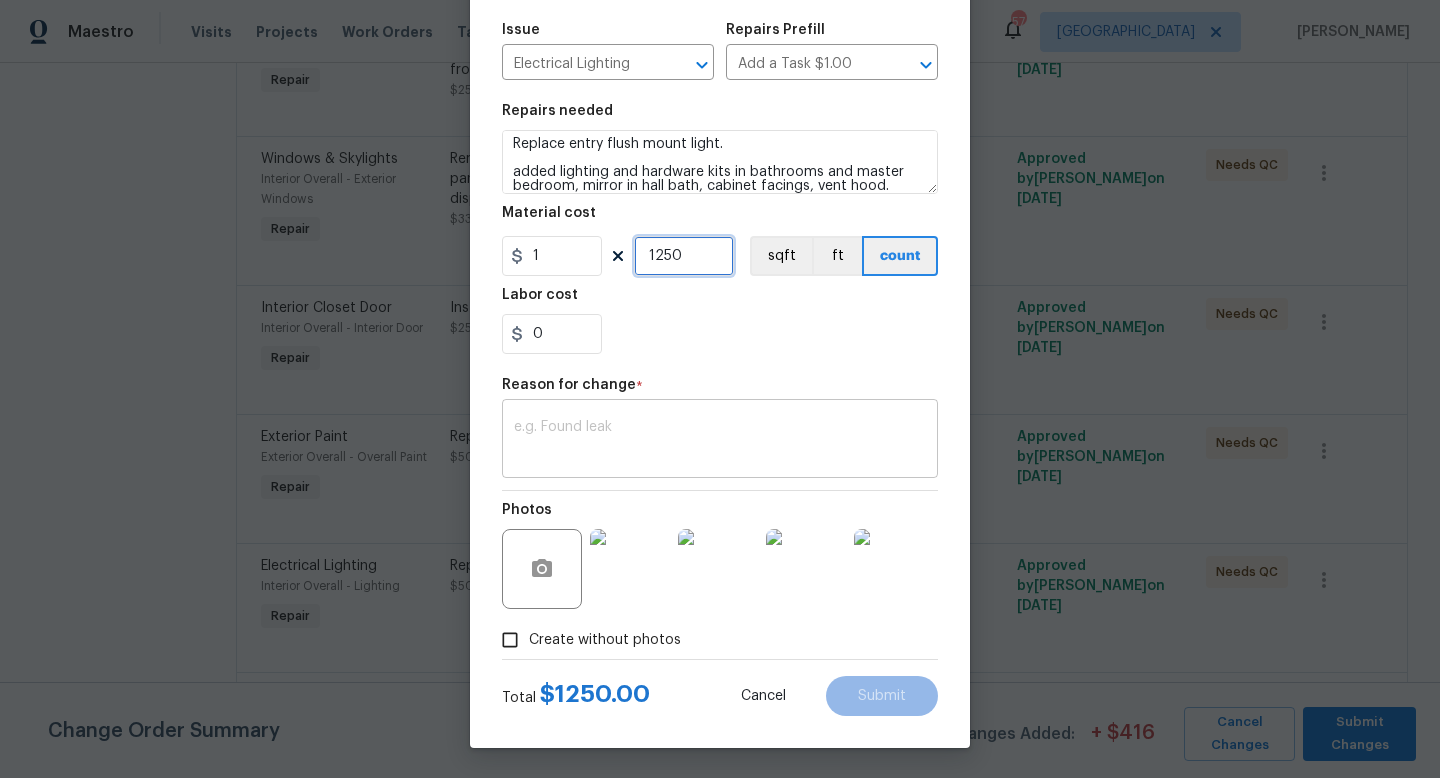 type on "1250" 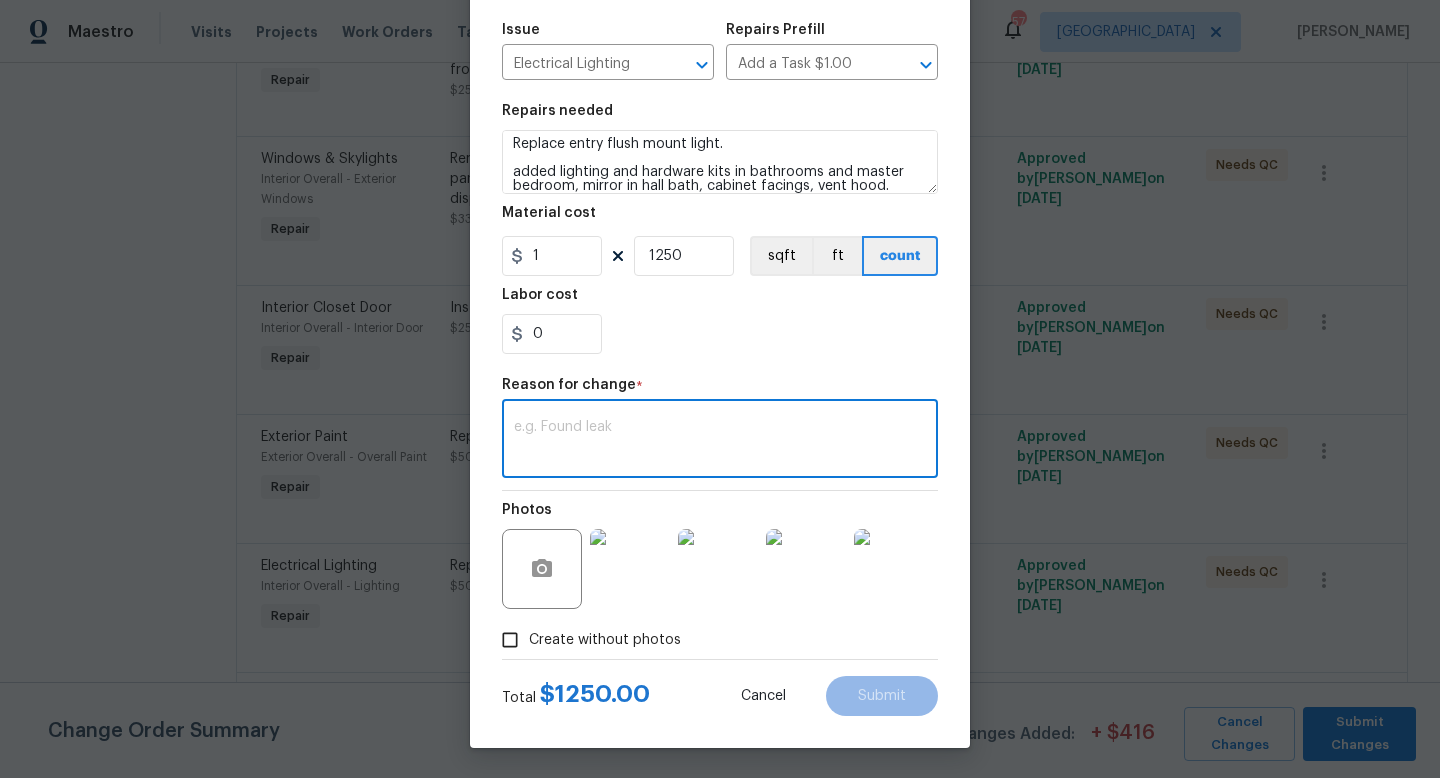 click at bounding box center (720, 441) 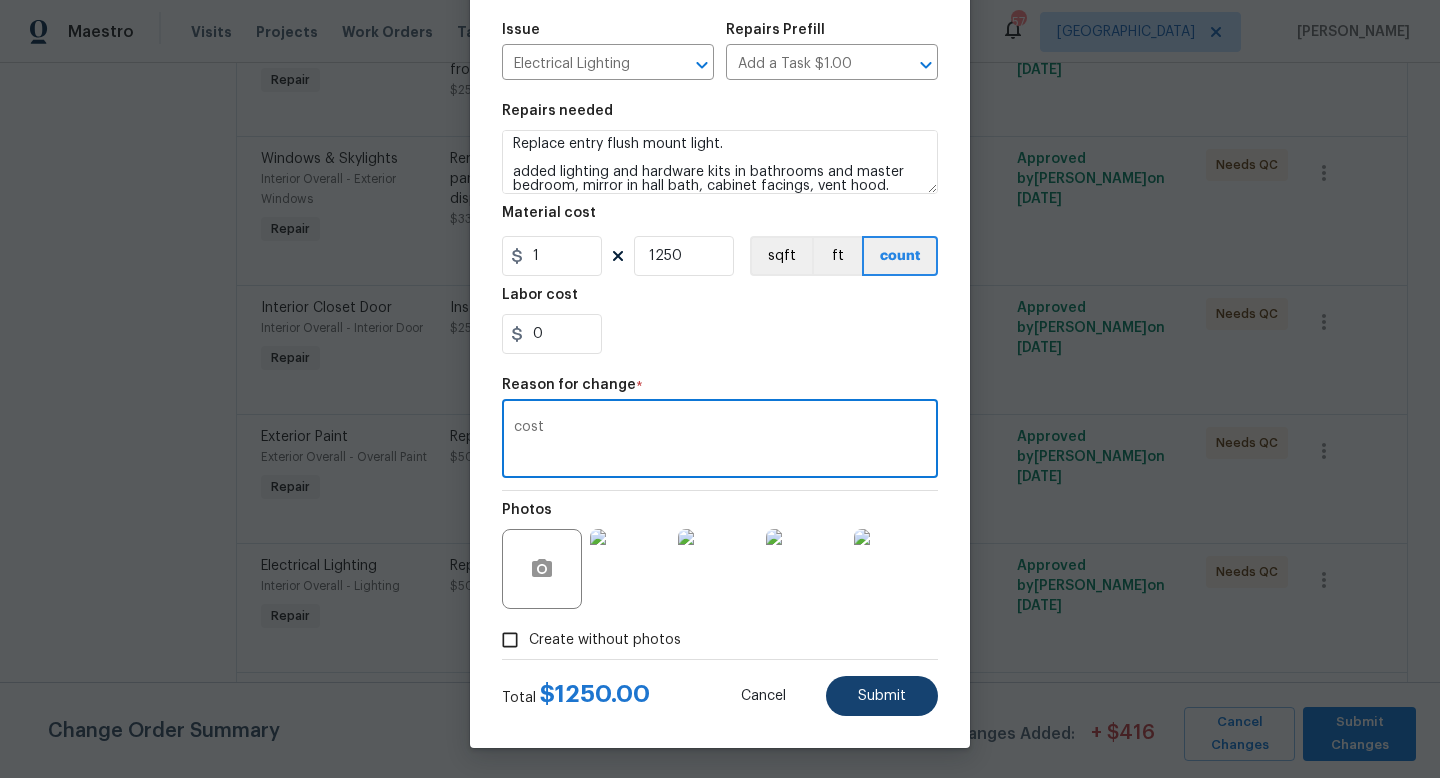 type on "cost" 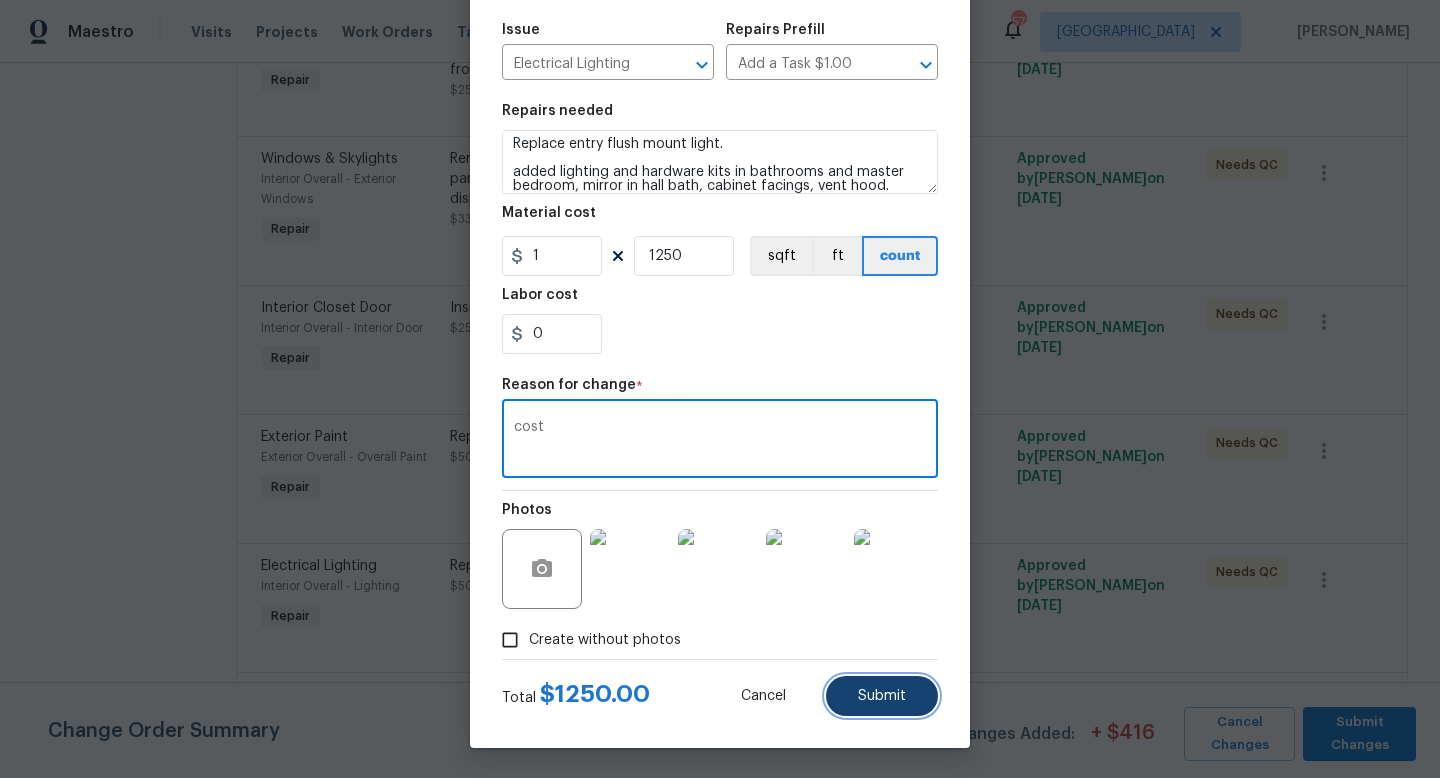 click on "Submit" at bounding box center (882, 696) 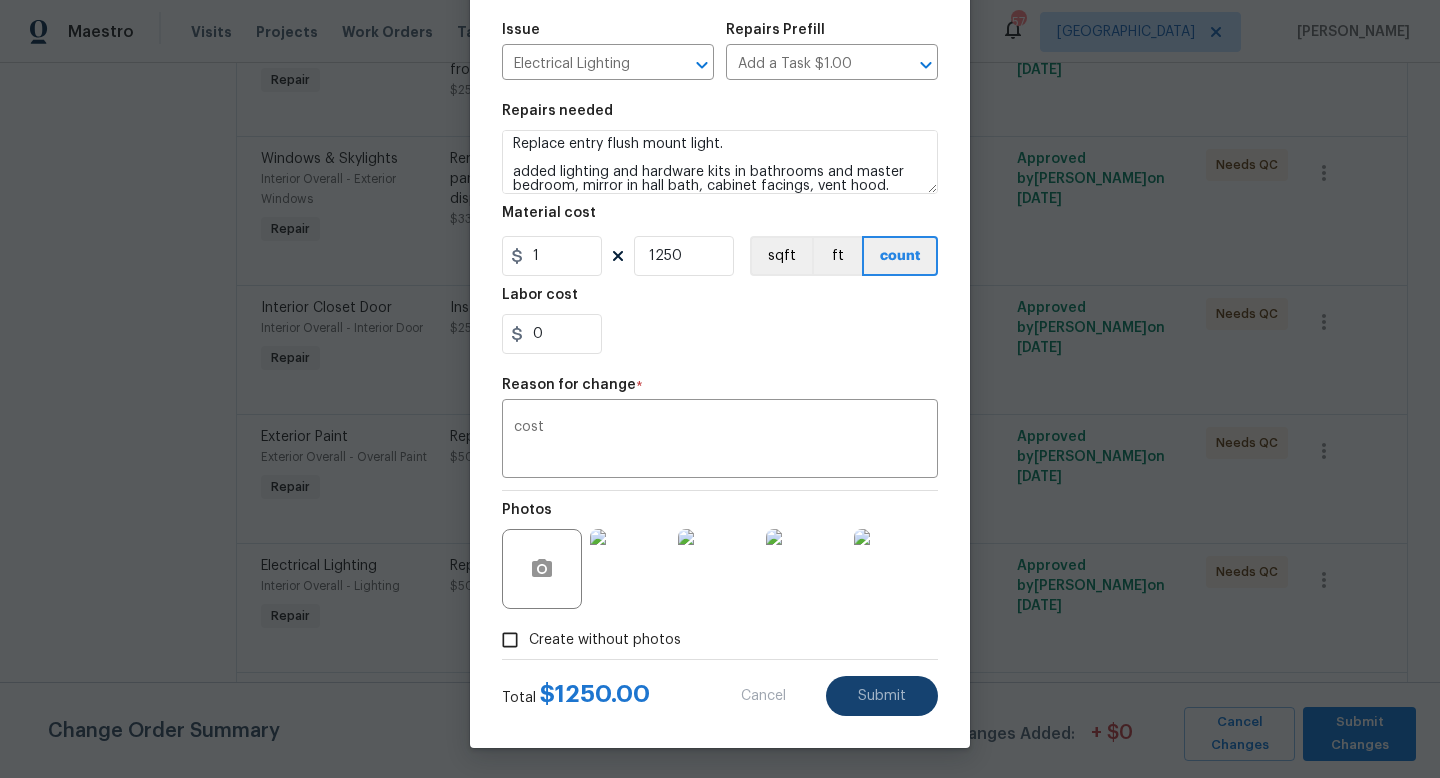 type on "Replace entry flush mount light." 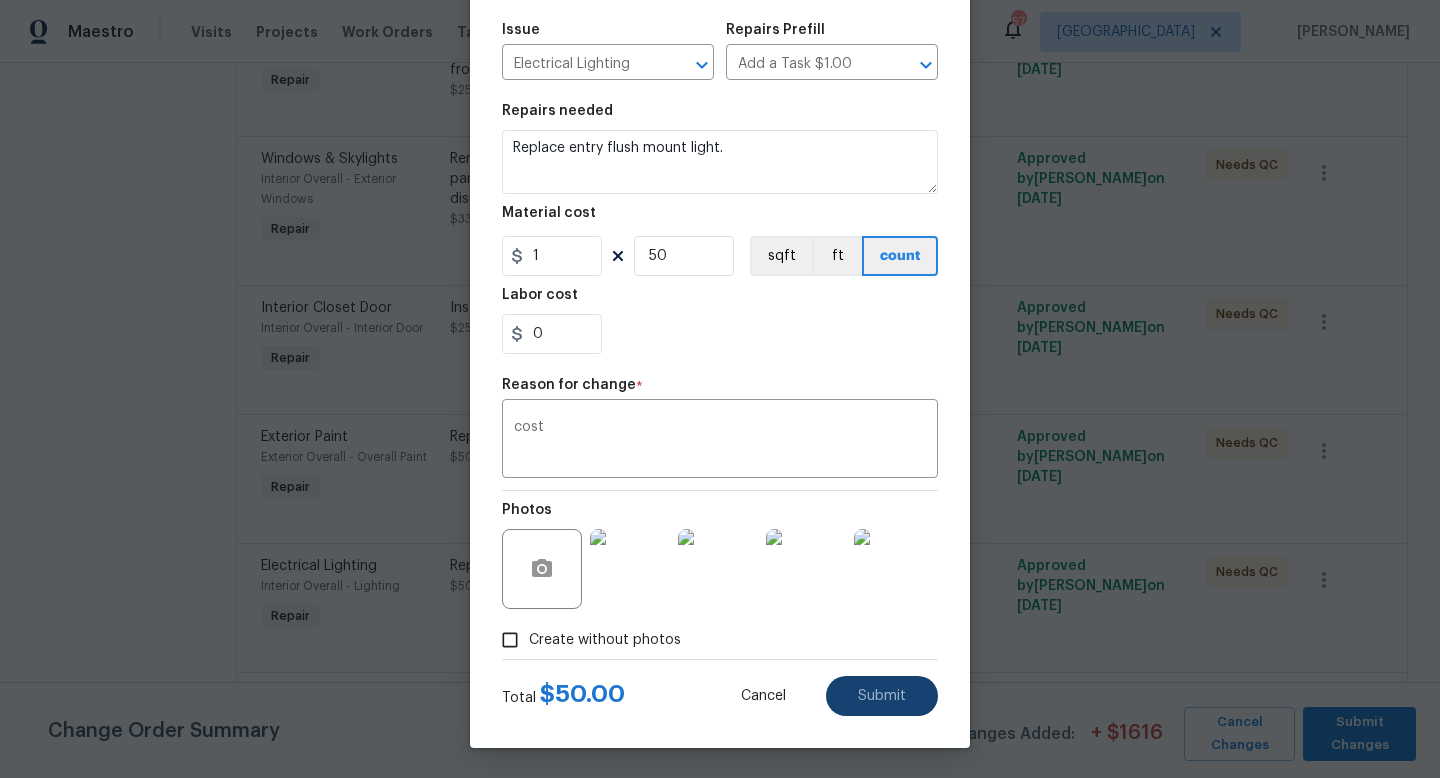 scroll, scrollTop: 0, scrollLeft: 0, axis: both 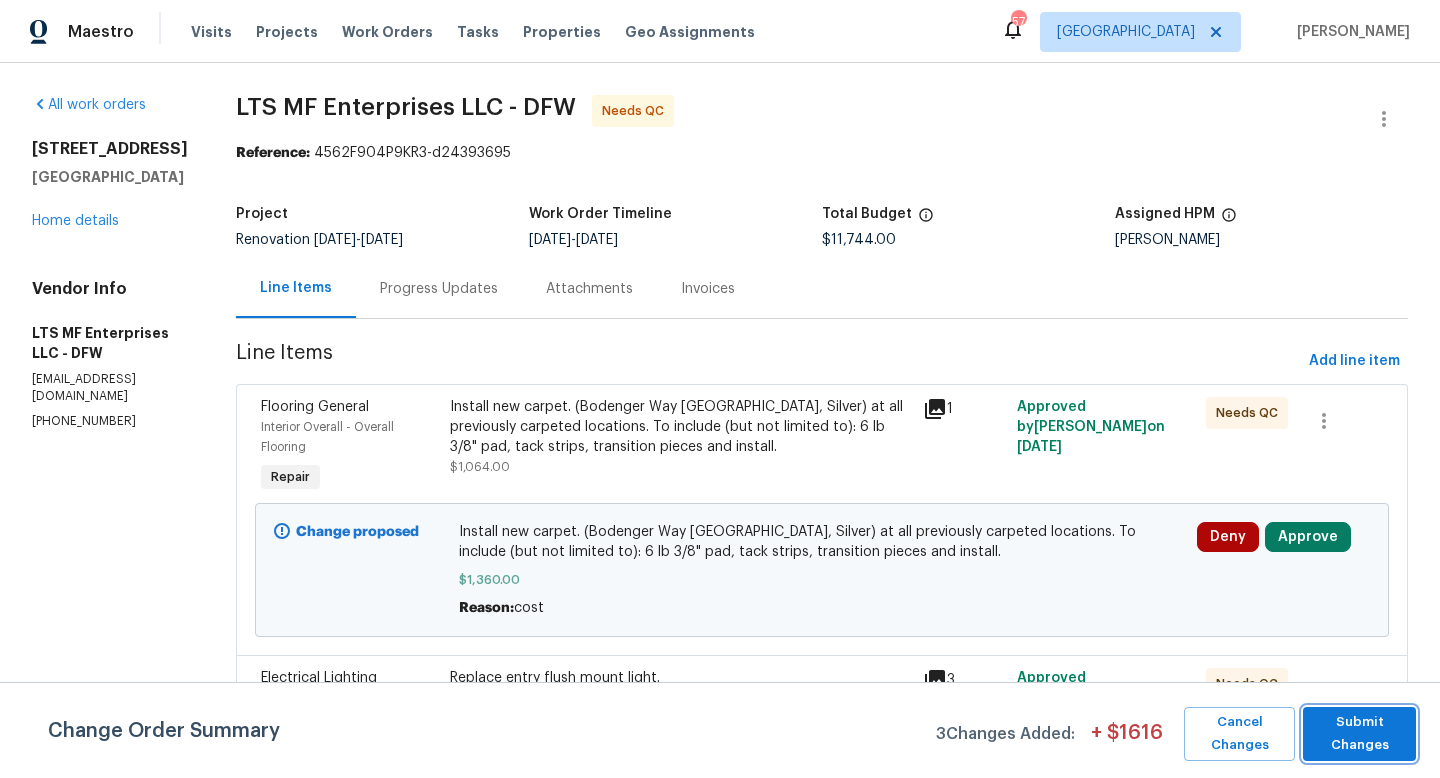 click on "Submit Changes" at bounding box center [1359, 734] 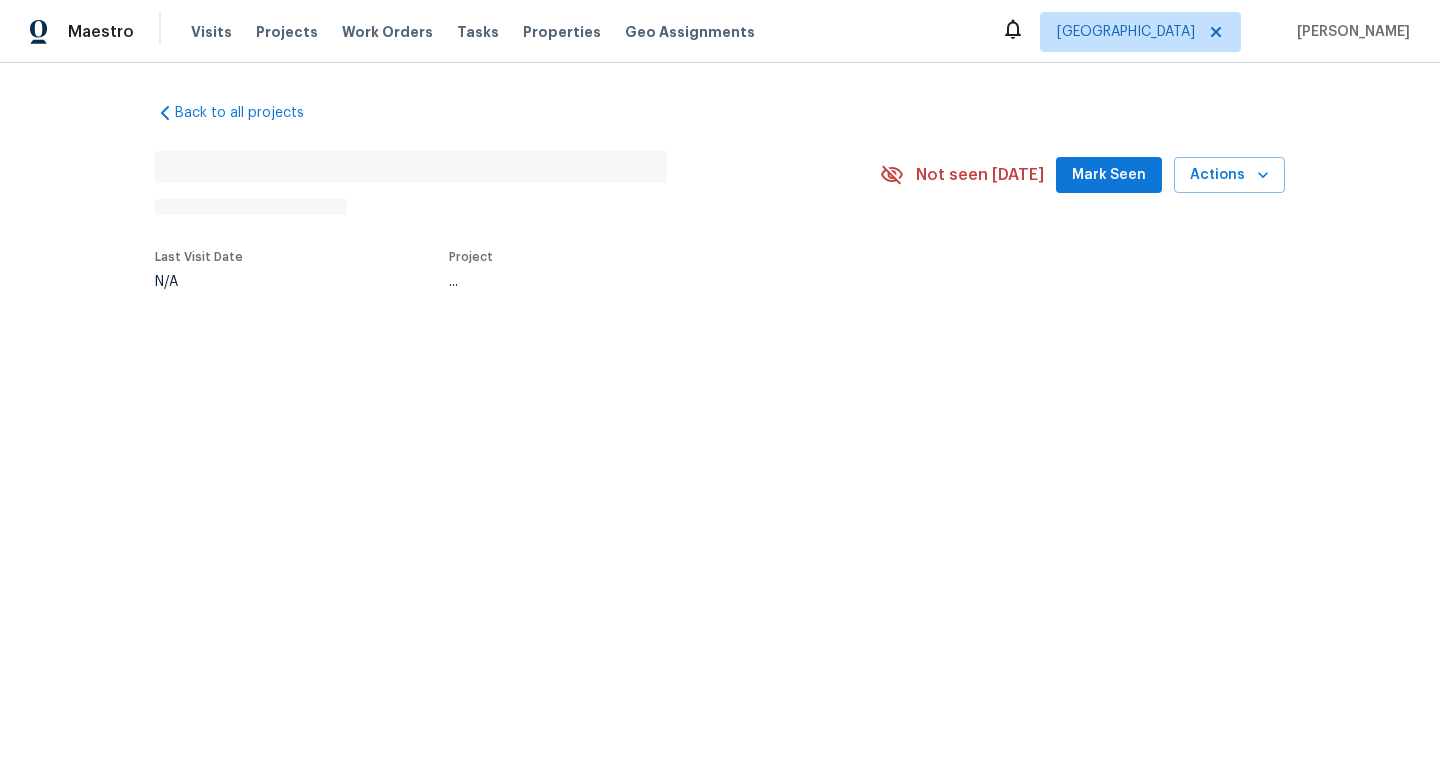 scroll, scrollTop: 0, scrollLeft: 0, axis: both 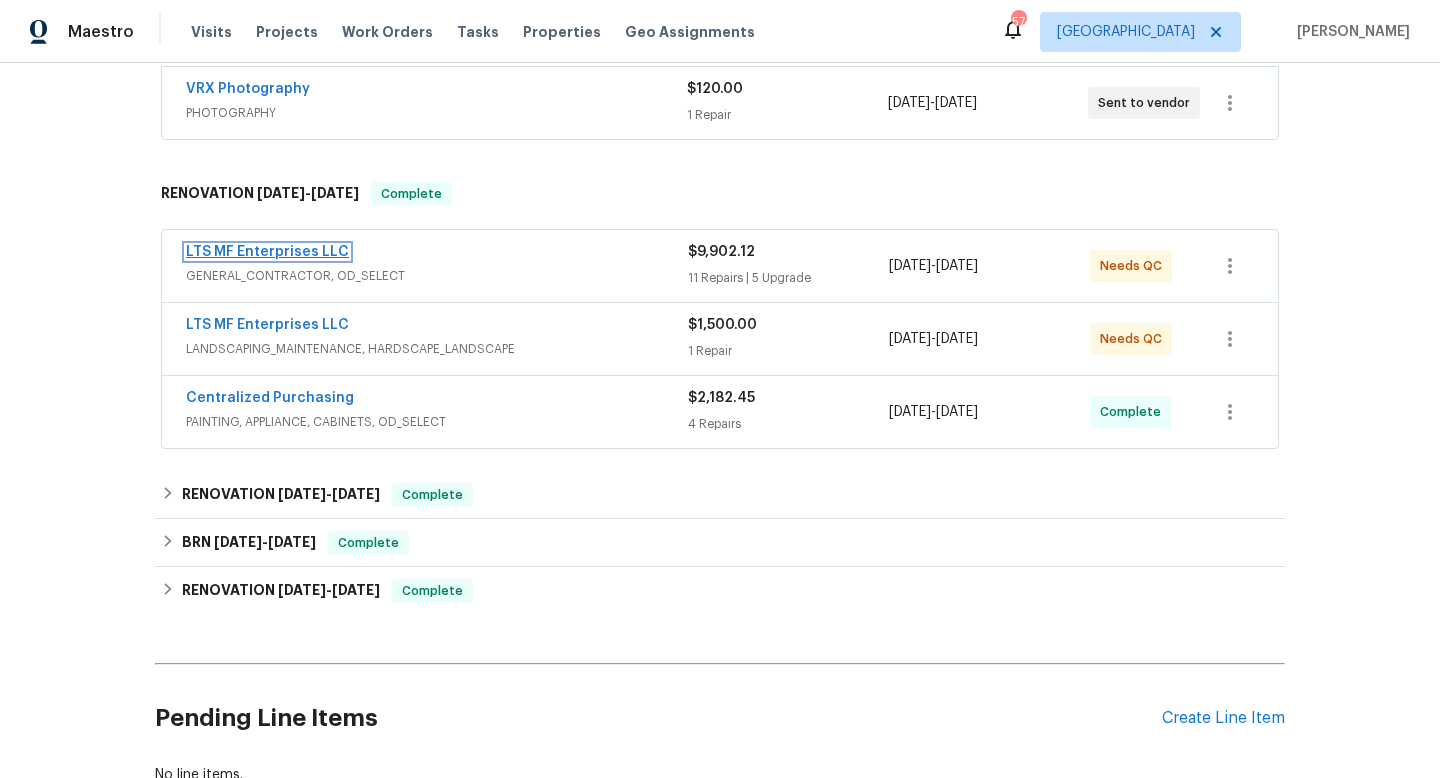 click on "LTS MF Enterprises LLC" at bounding box center [267, 252] 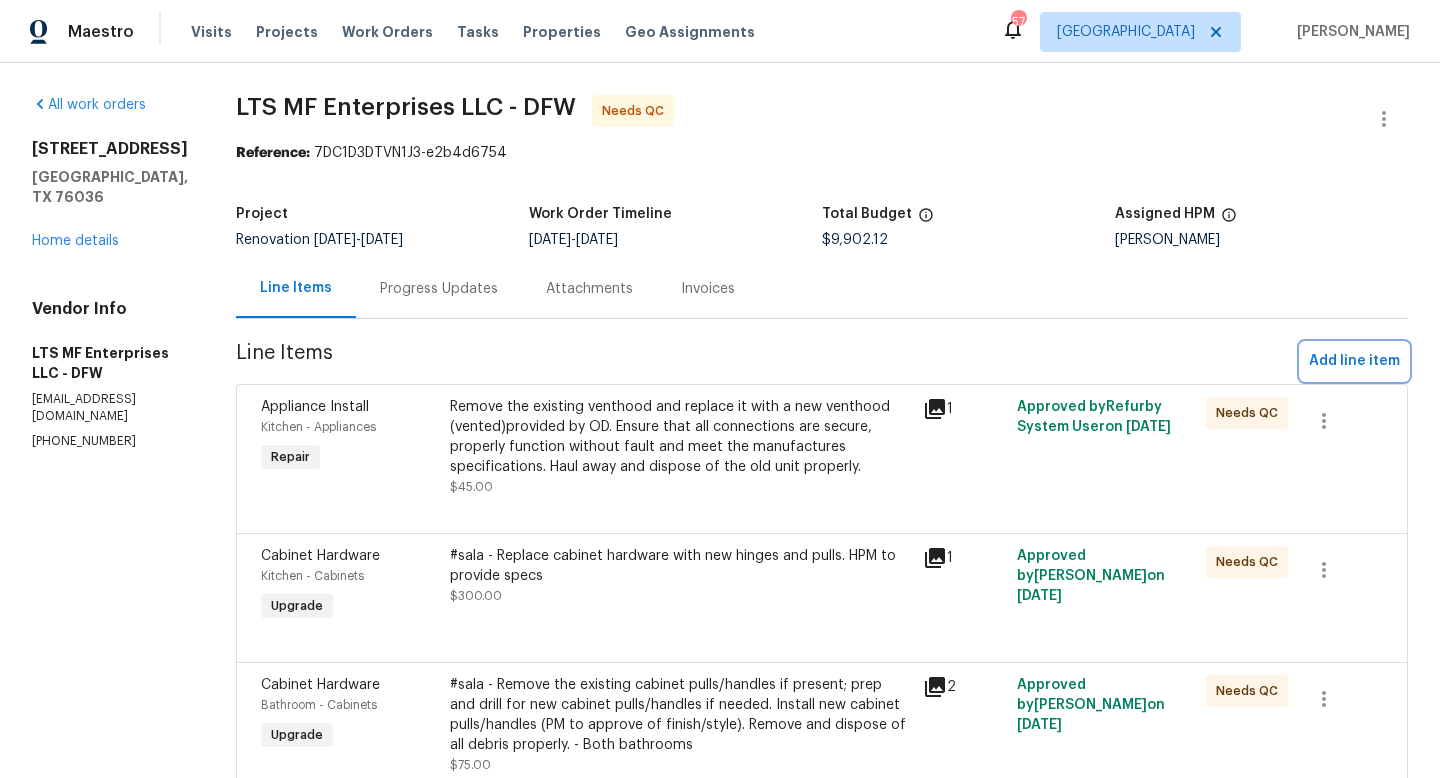 click on "Add line item" at bounding box center (1354, 361) 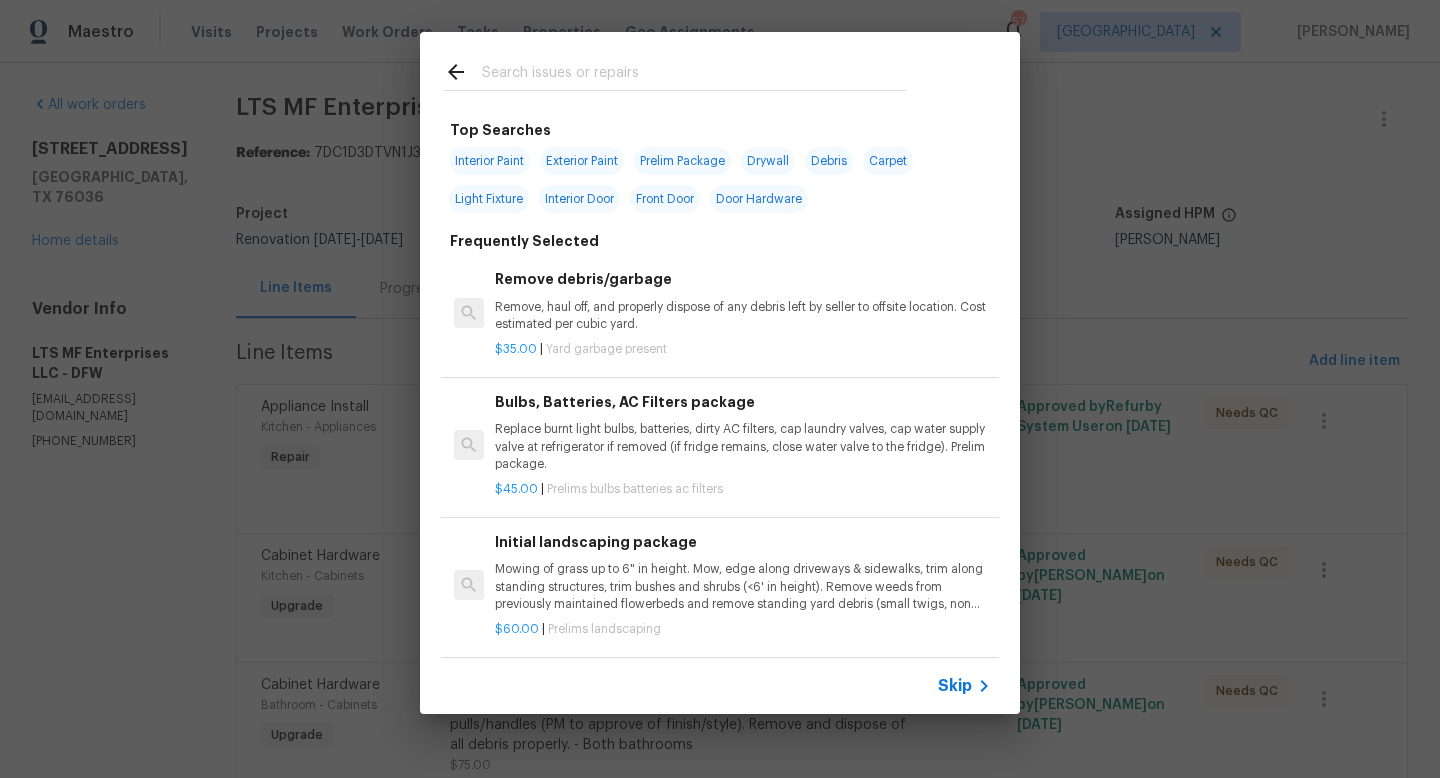 click on "Skip" at bounding box center [955, 686] 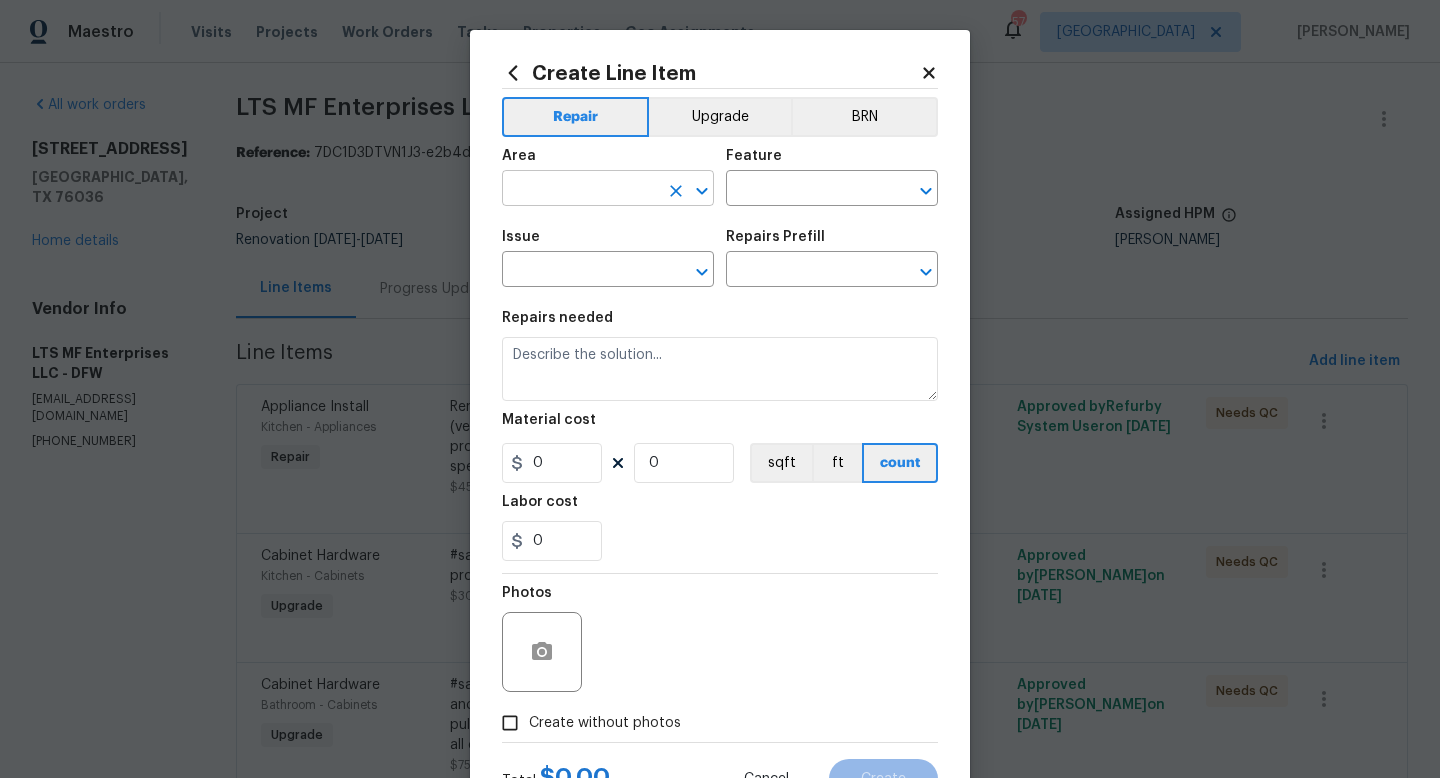 click at bounding box center (580, 190) 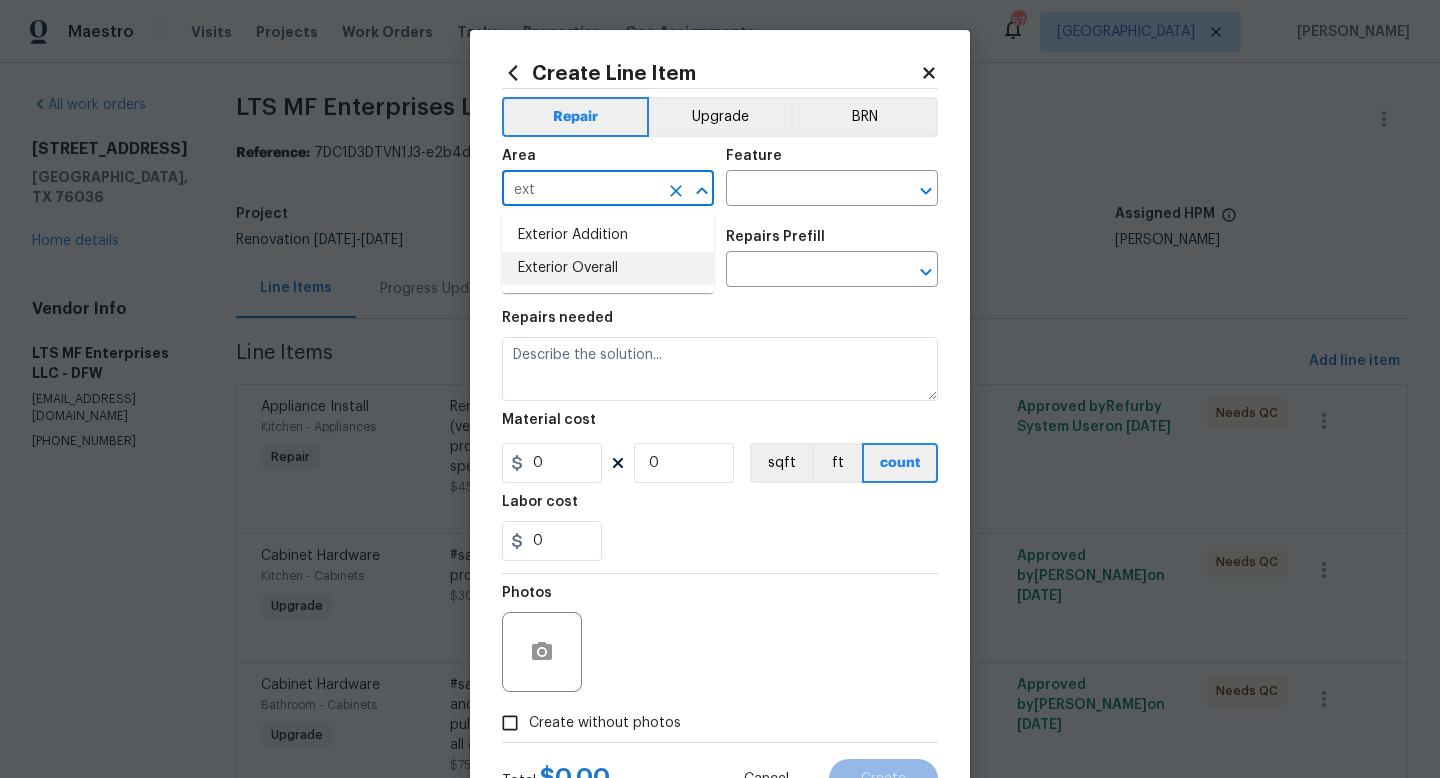 click on "Exterior Overall" at bounding box center [608, 268] 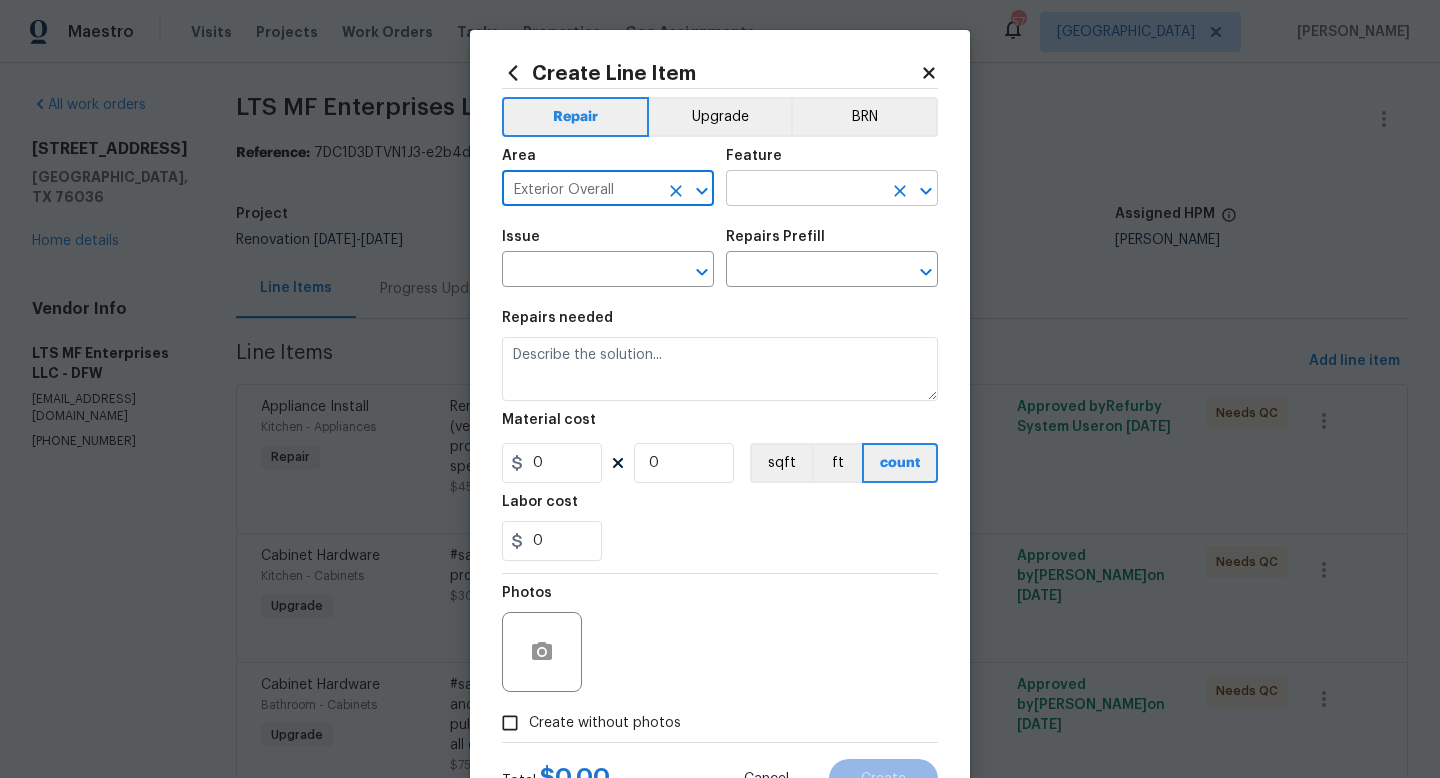 type on "Exterior Overall" 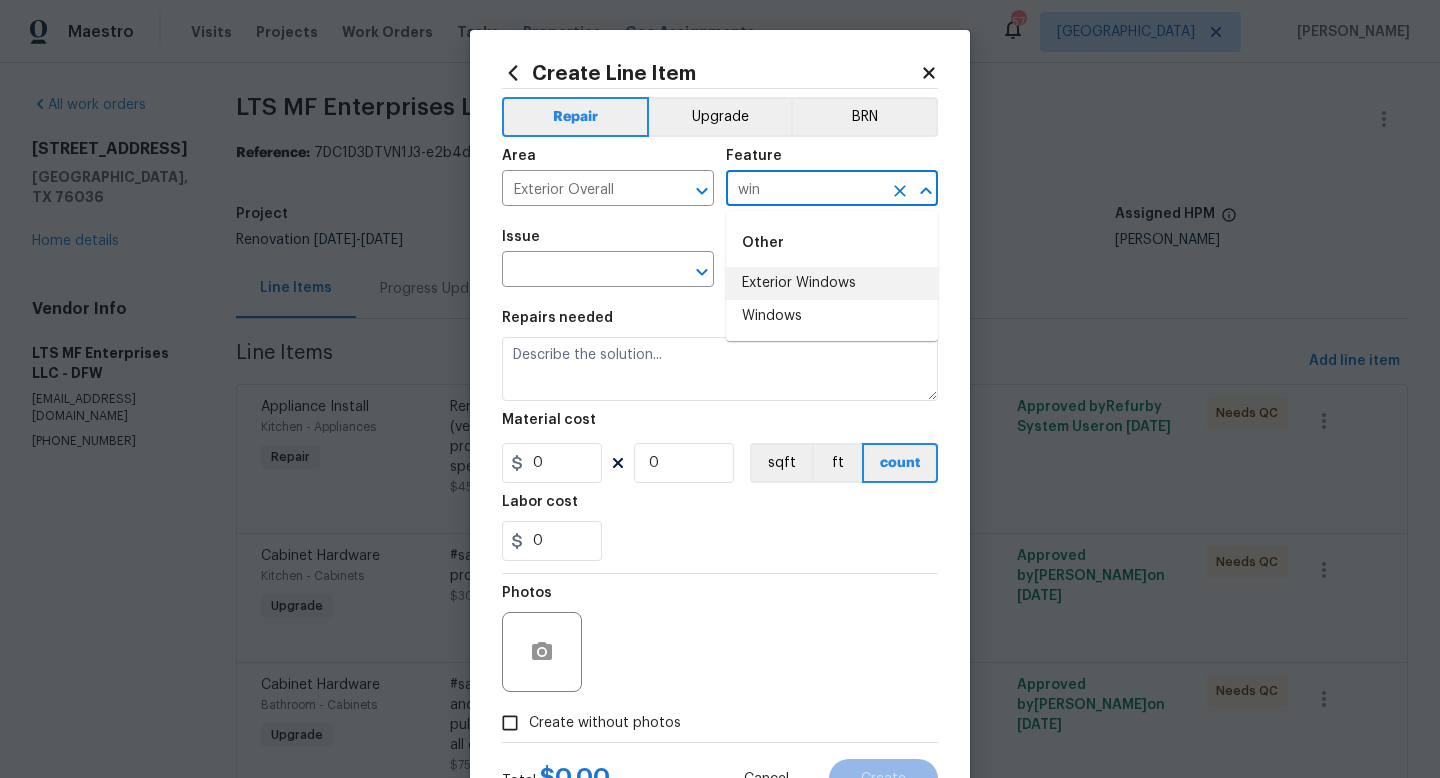 click on "Exterior Windows" at bounding box center (832, 283) 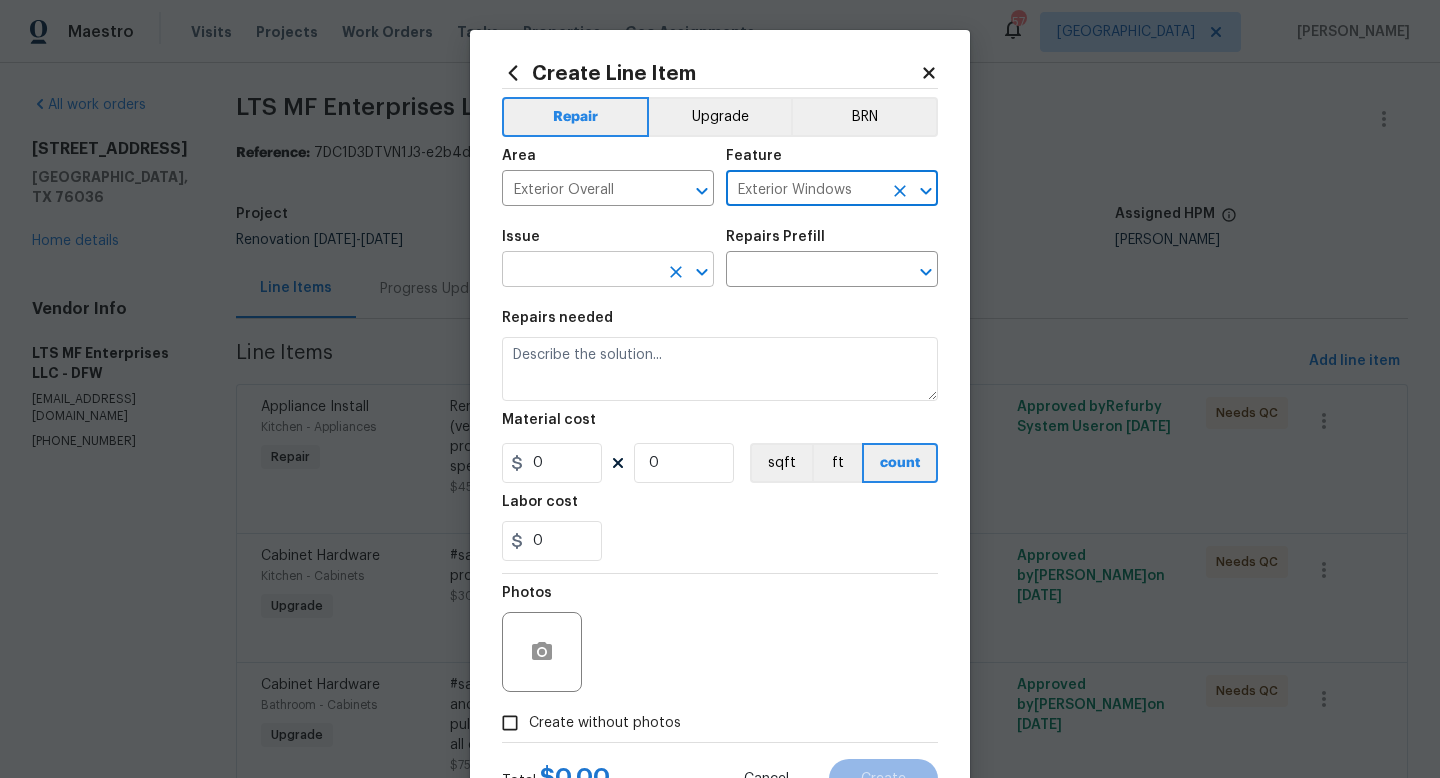 type on "Exterior Windows" 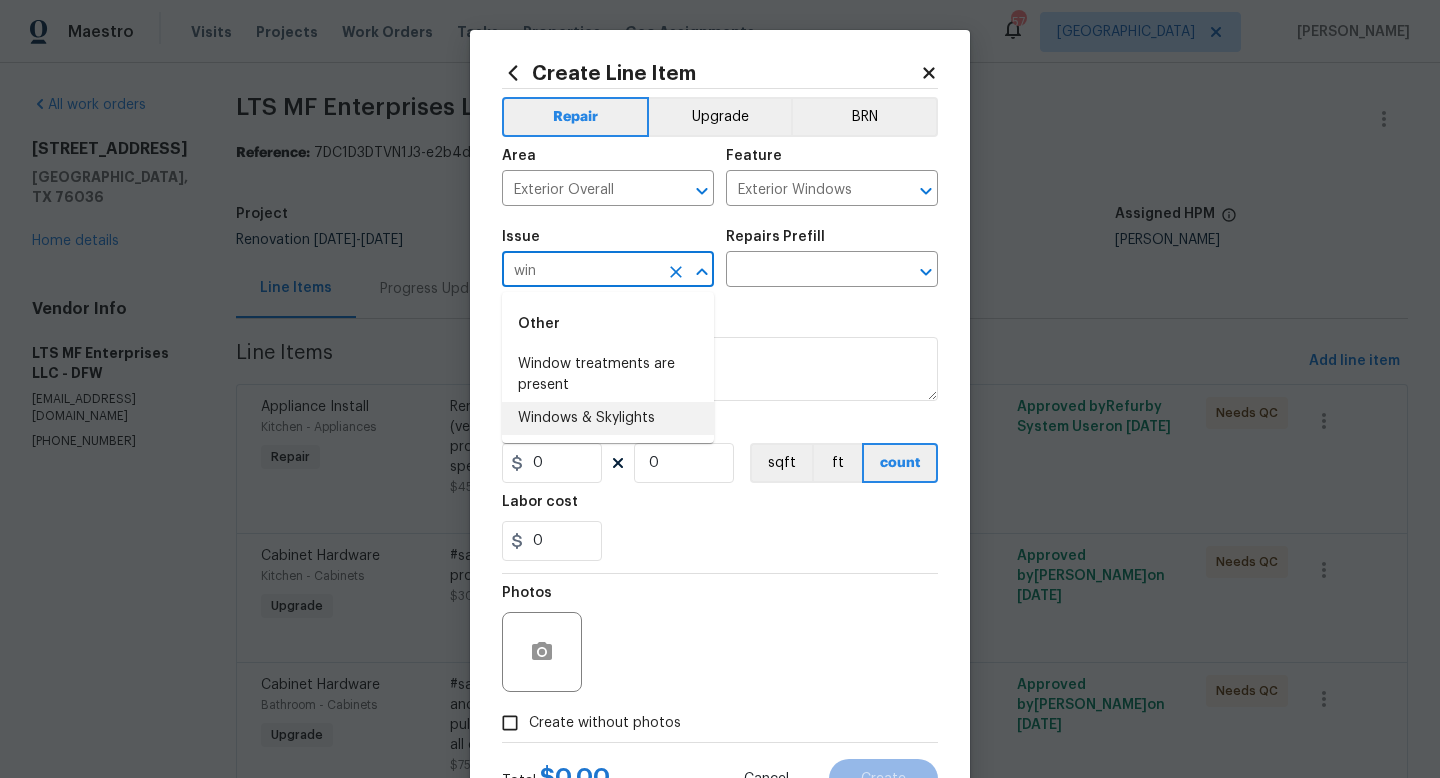 click on "Windows & Skylights" at bounding box center [608, 418] 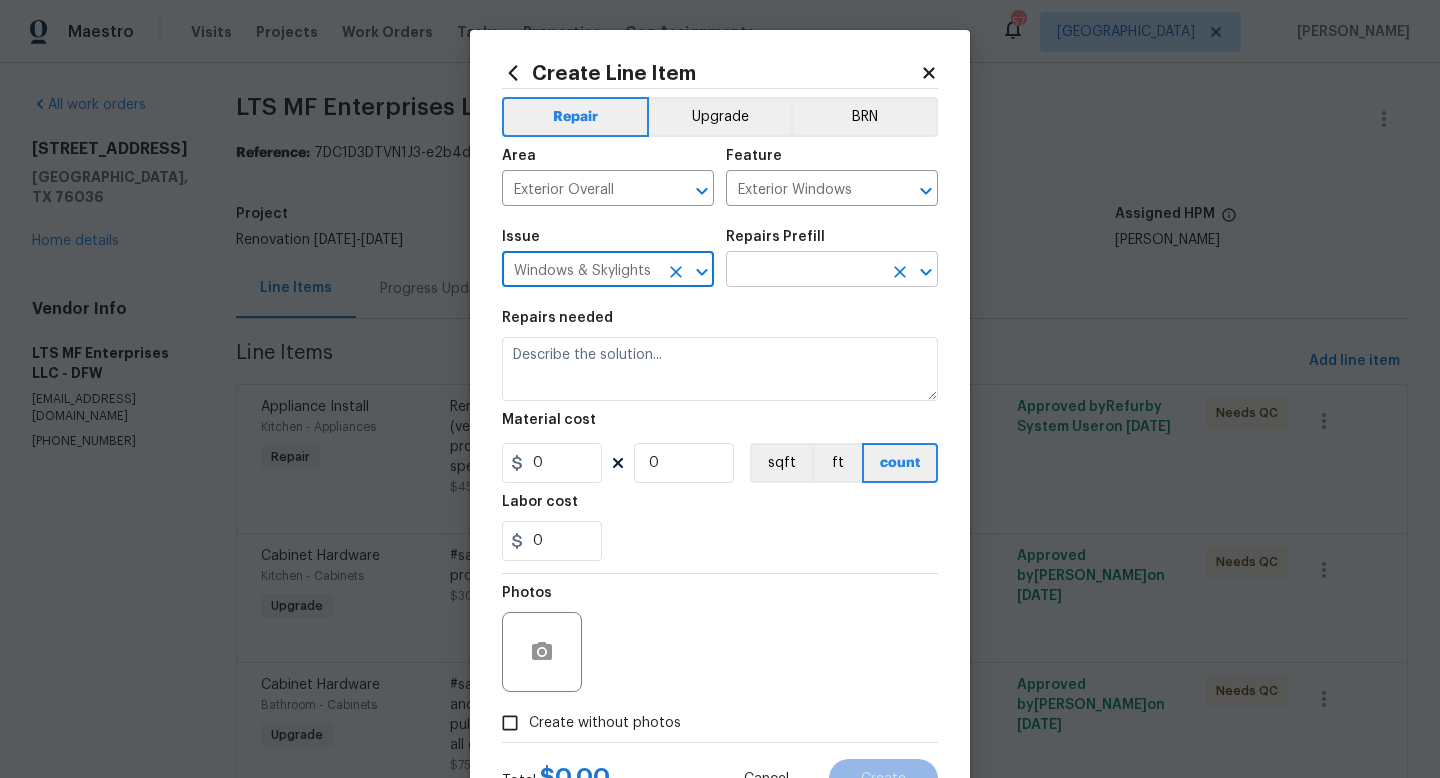 type on "Windows & Skylights" 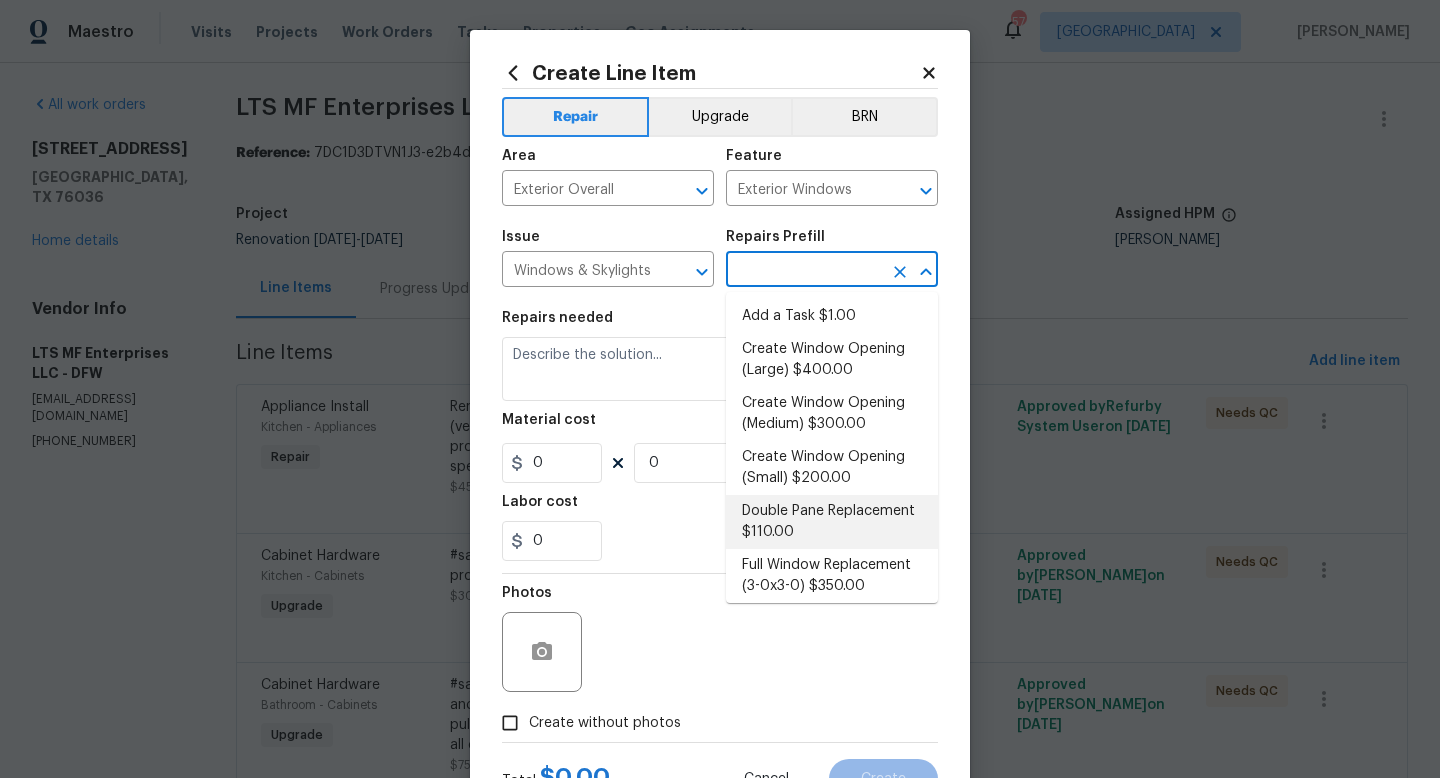 click on "Double Pane Replacement $110.00" at bounding box center (832, 522) 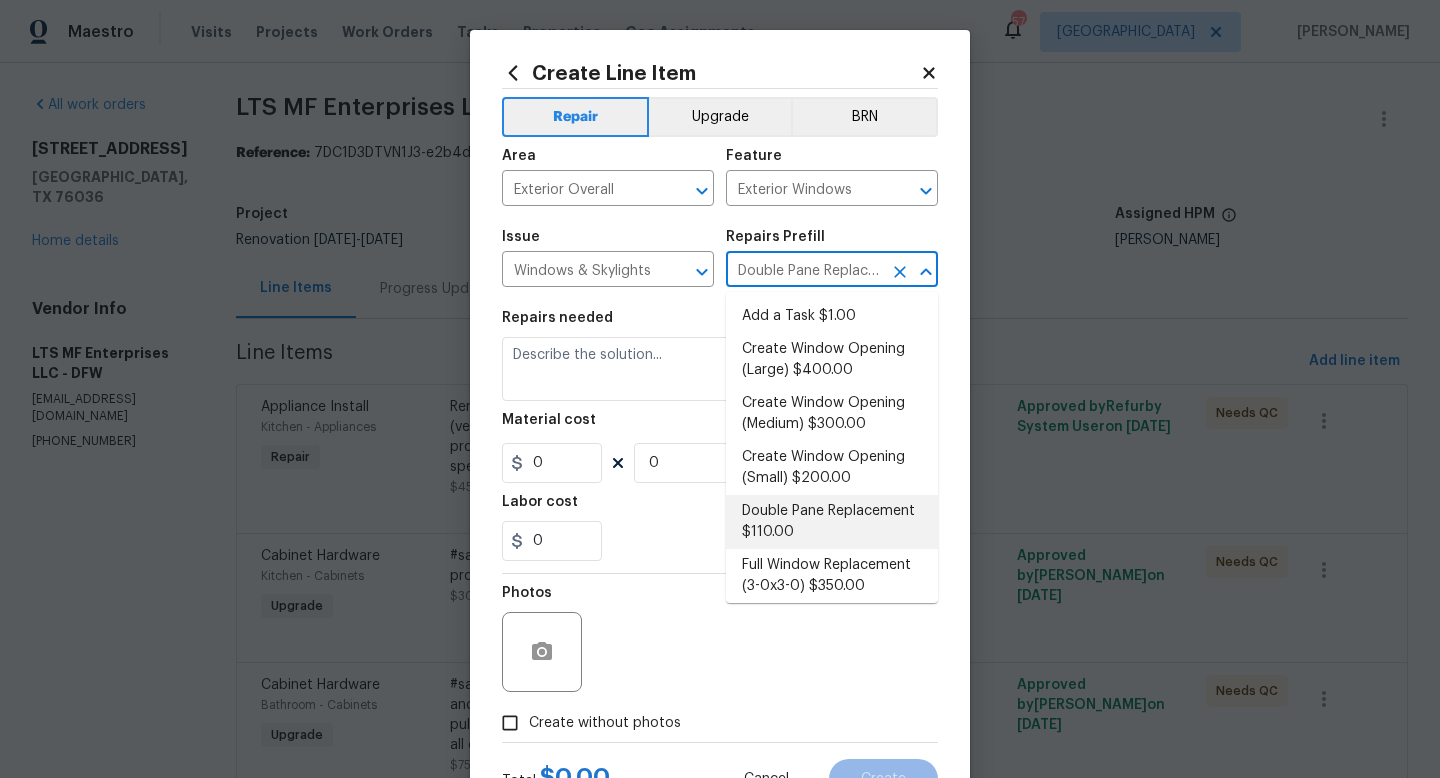 type on "Remove, replace and reglaze the broken/damaged thermal double pane of glass with a new sealed/insulated pane. Clean up and dispose of all debris properly." 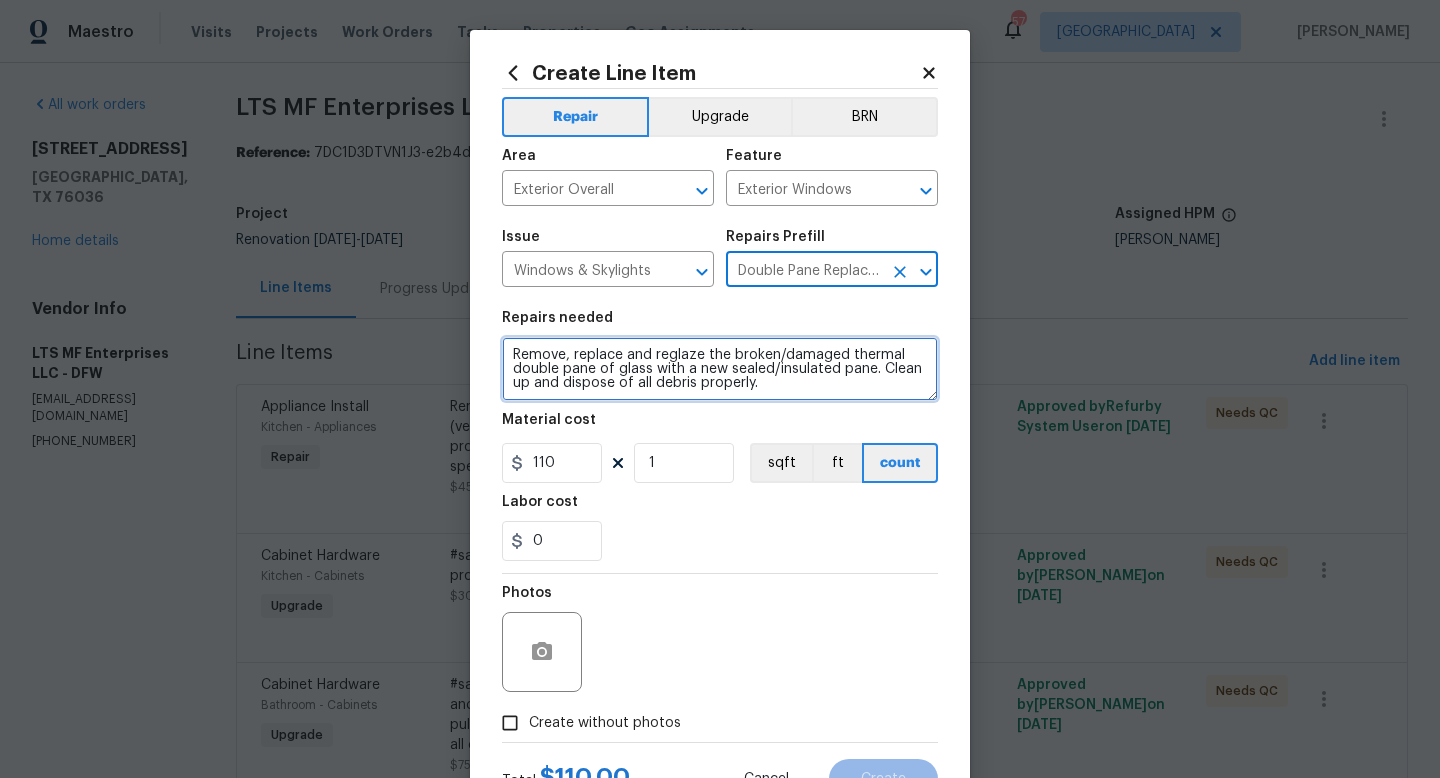 click on "Remove, replace and reglaze the broken/damaged thermal double pane of glass with a new sealed/insulated pane. Clean up and dispose of all debris properly." at bounding box center (720, 369) 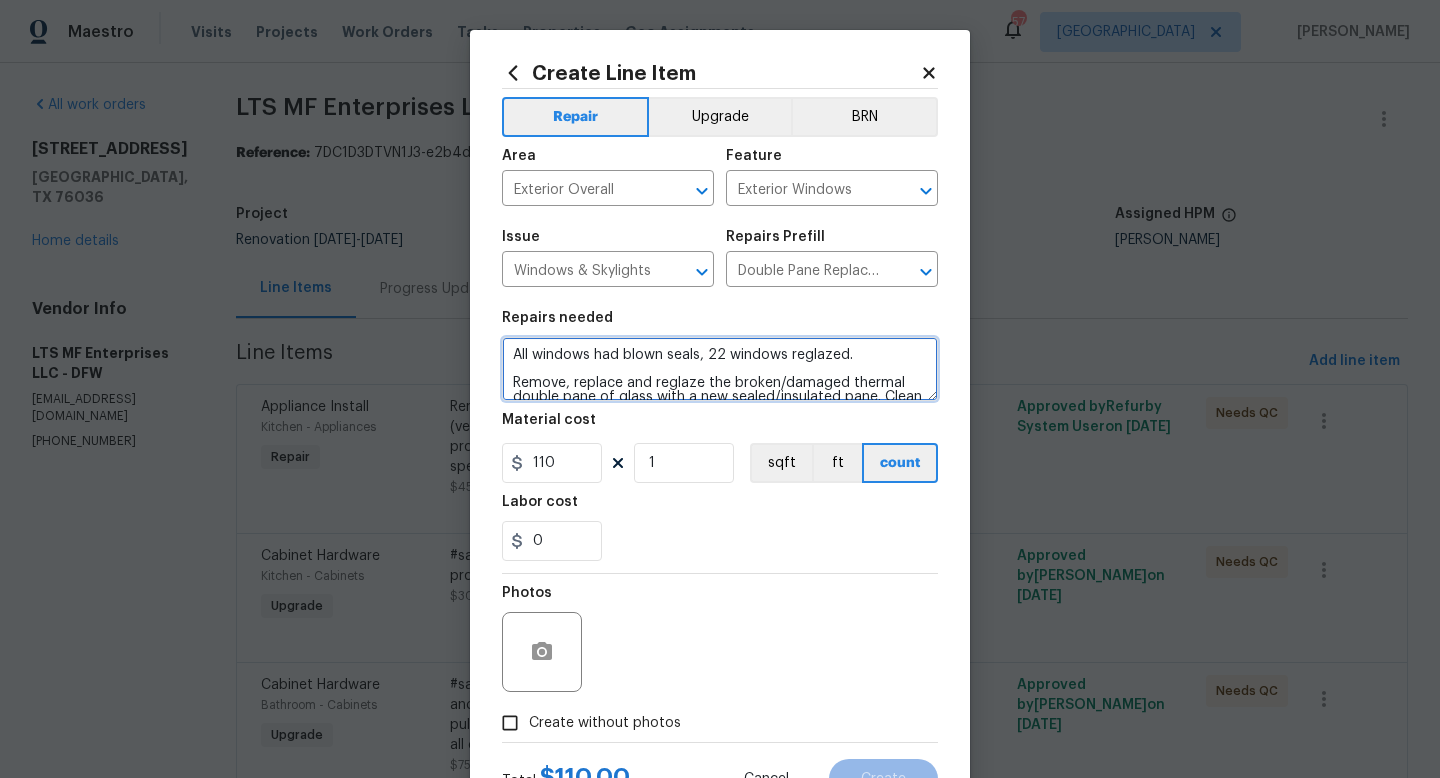 type on "All windows had blown seals, 22 windows reglazed.
Remove, replace and reglaze the broken/damaged thermal double pane of glass with a new sealed/insulated pane. Clean up and dispose of all debris properly." 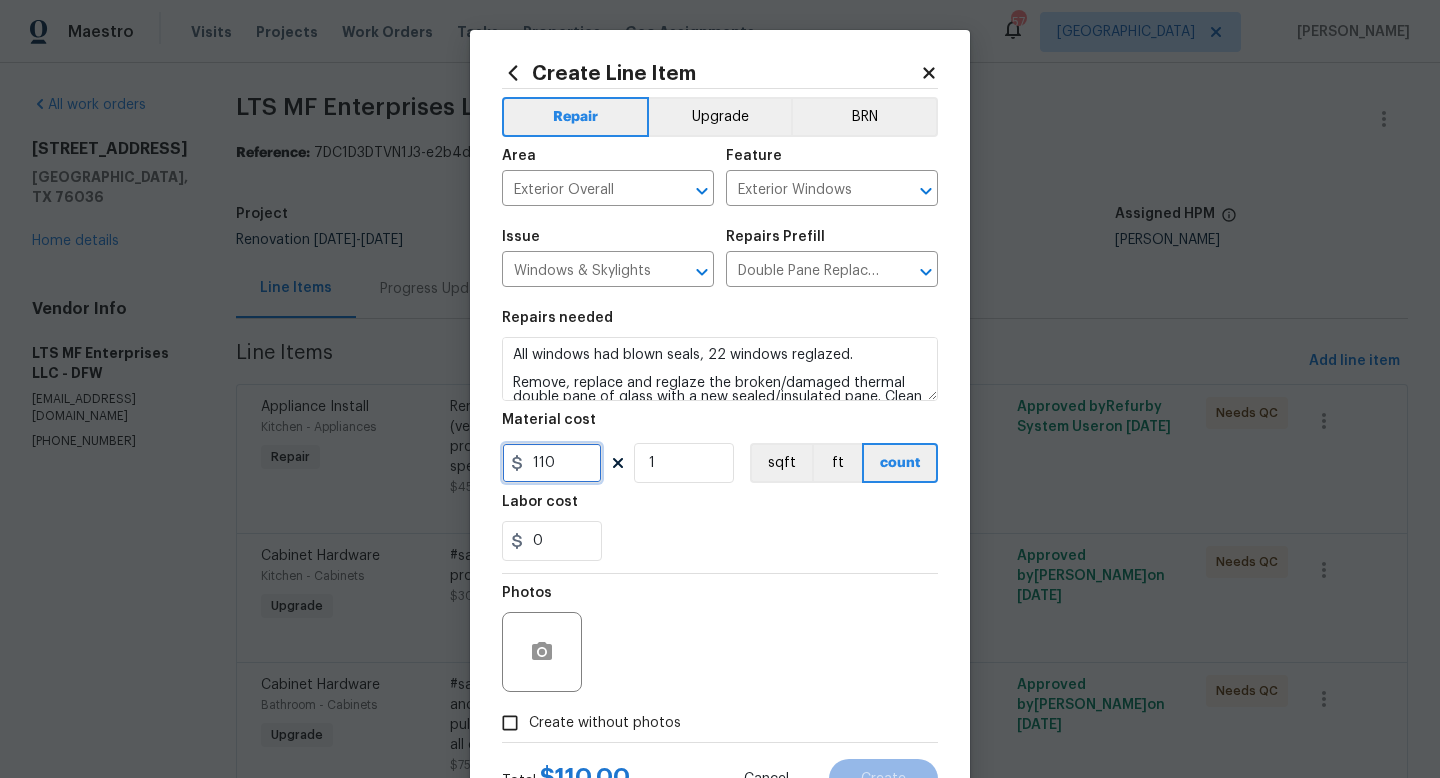 click on "110" at bounding box center [552, 463] 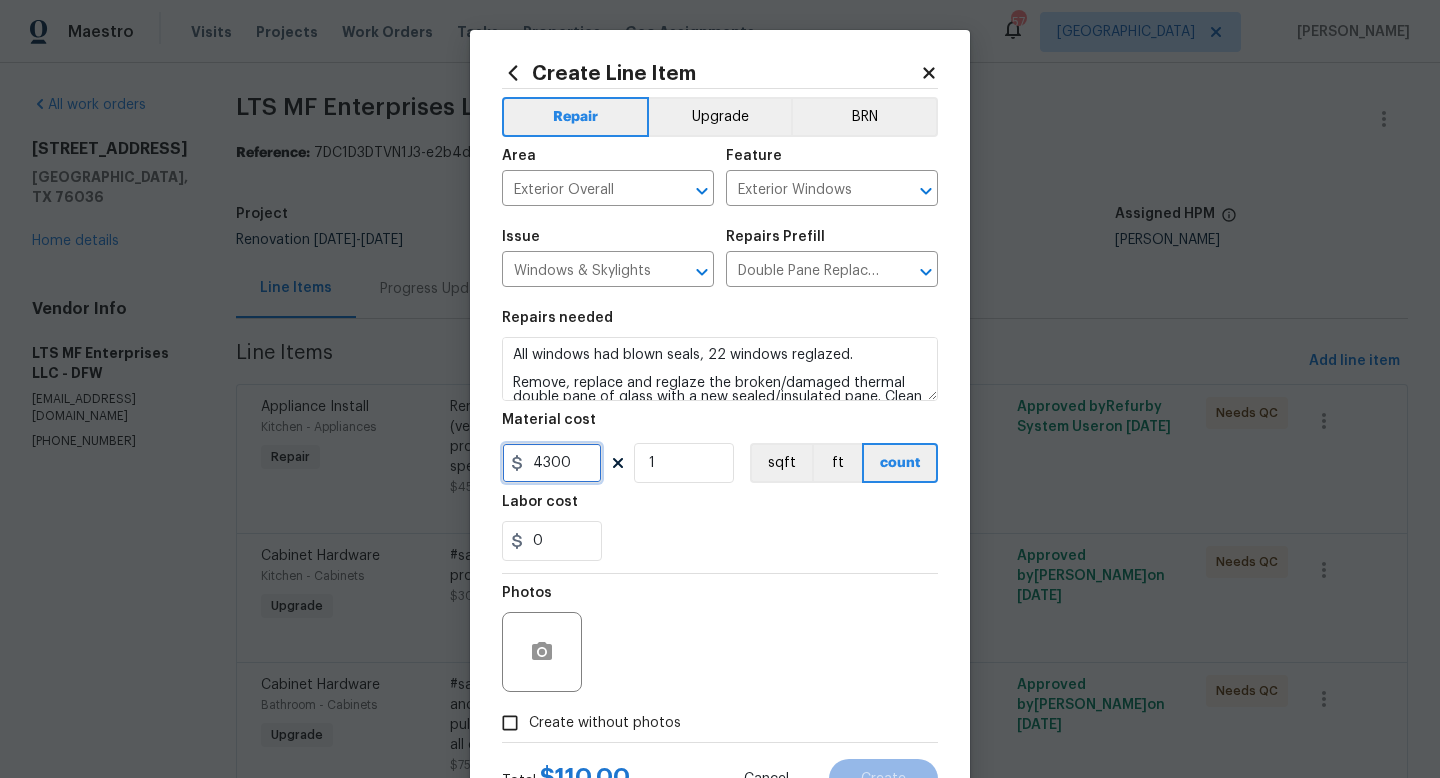 scroll, scrollTop: 84, scrollLeft: 0, axis: vertical 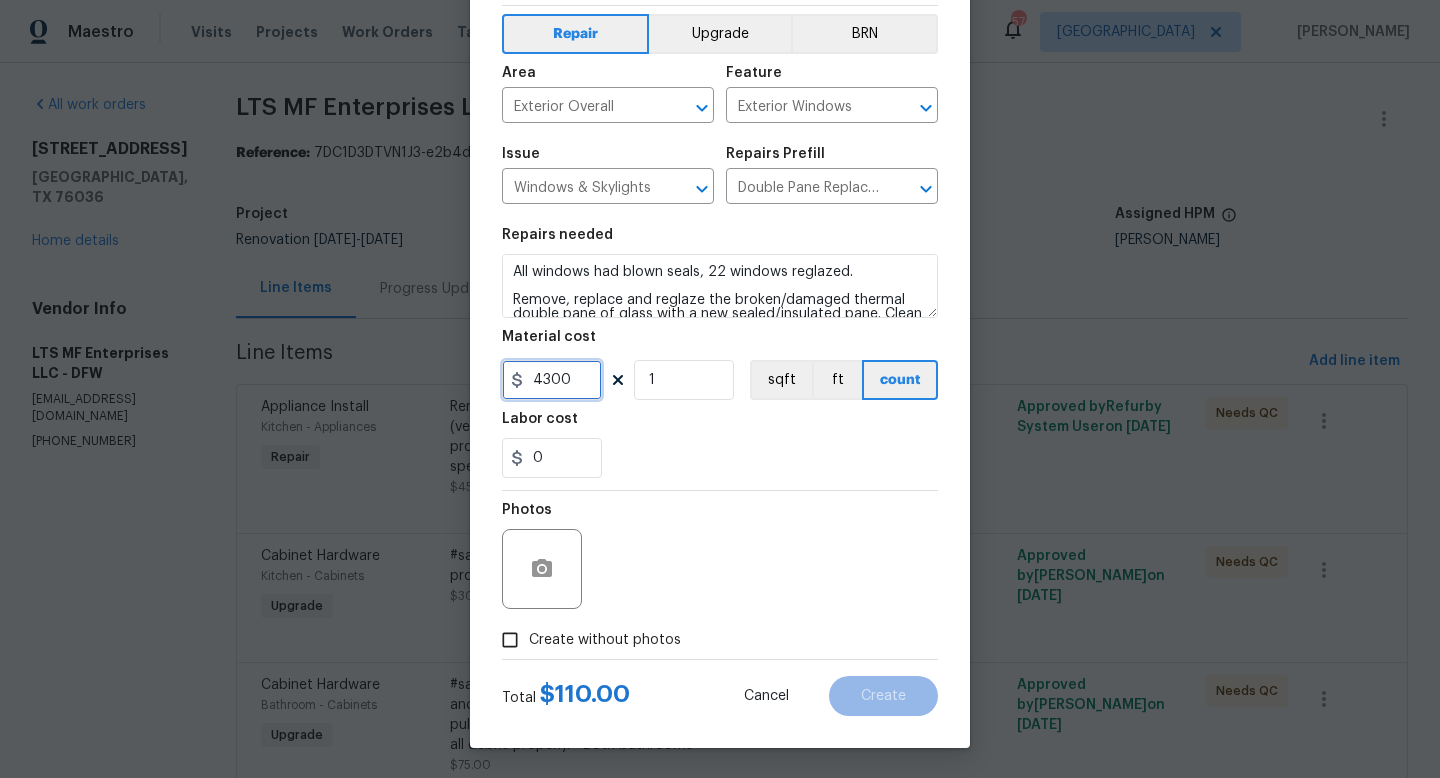type on "4300" 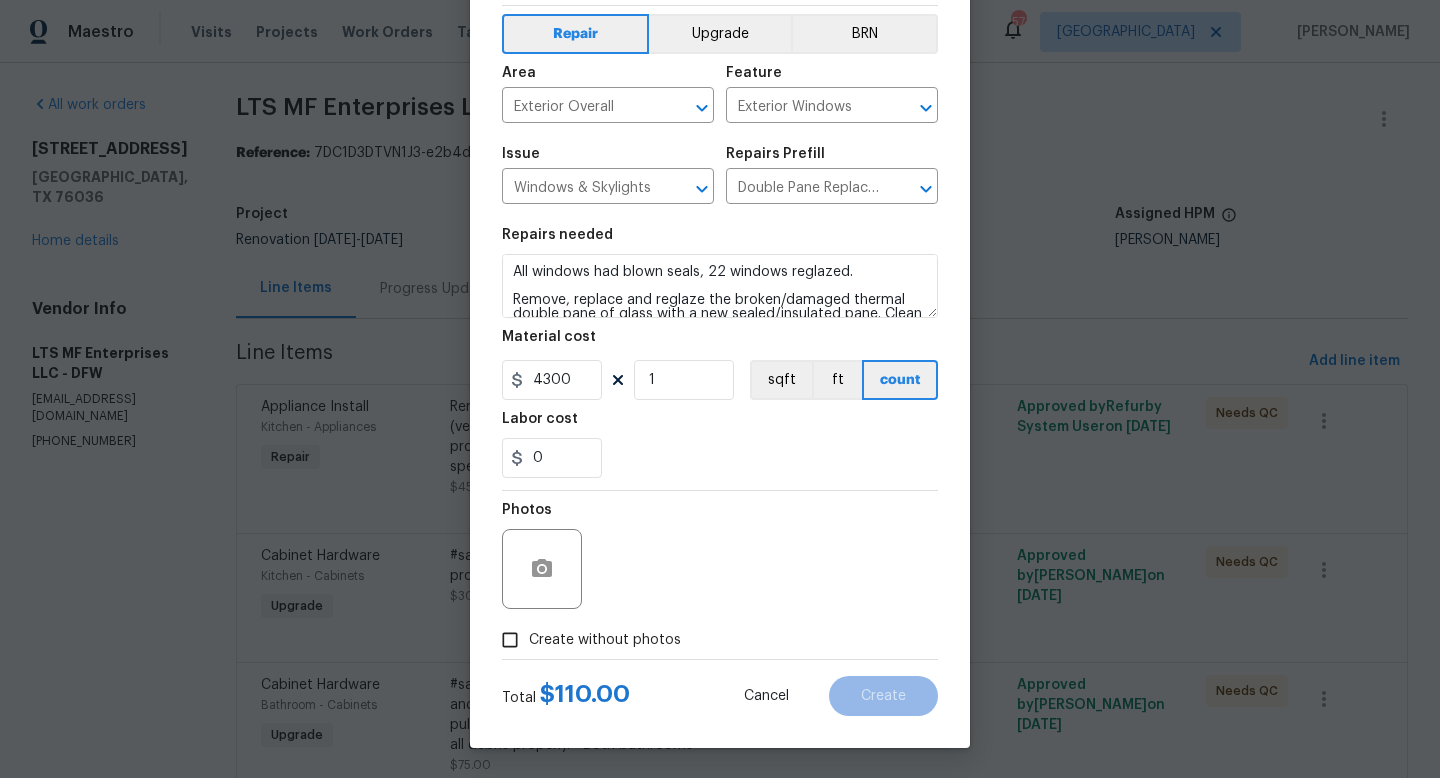 click on "Create without photos" at bounding box center (605, 640) 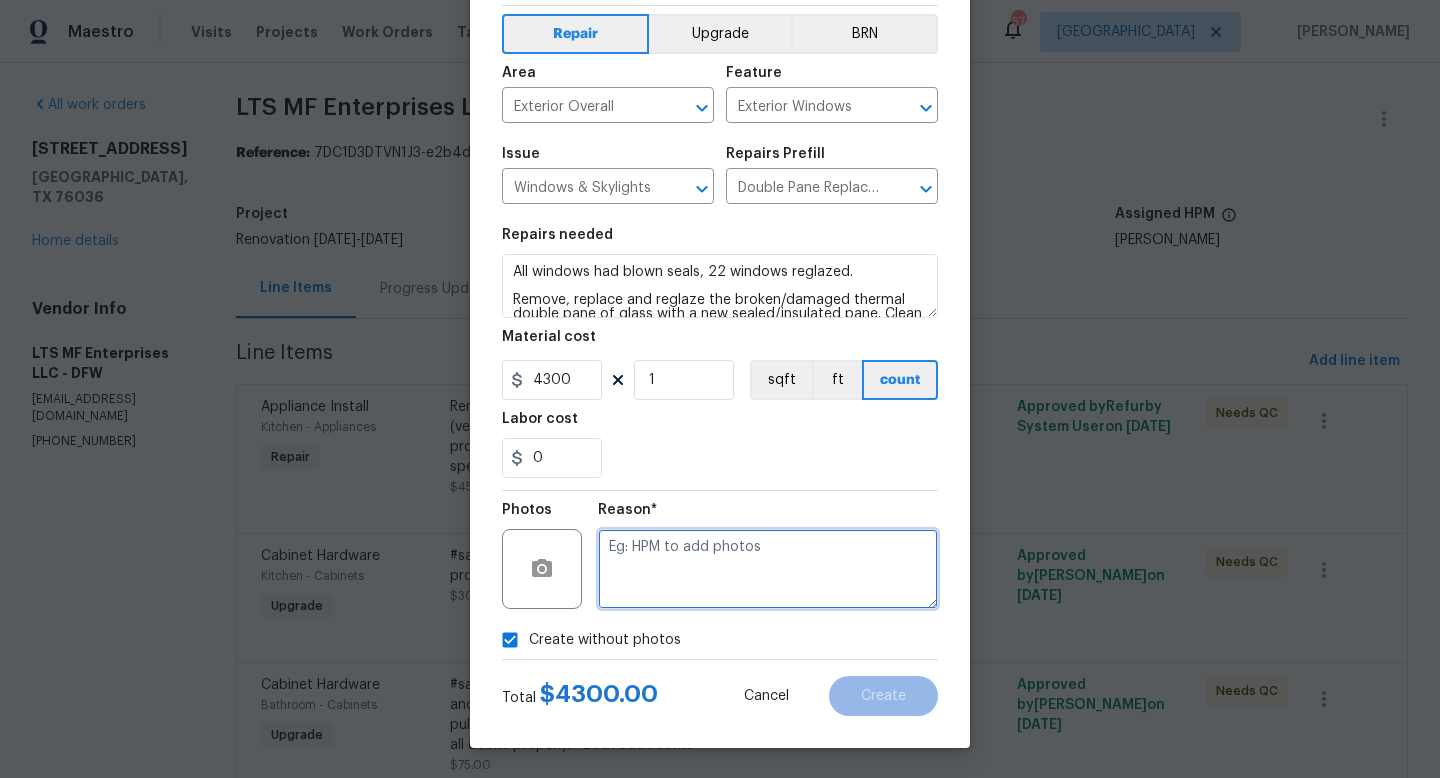 click at bounding box center (768, 569) 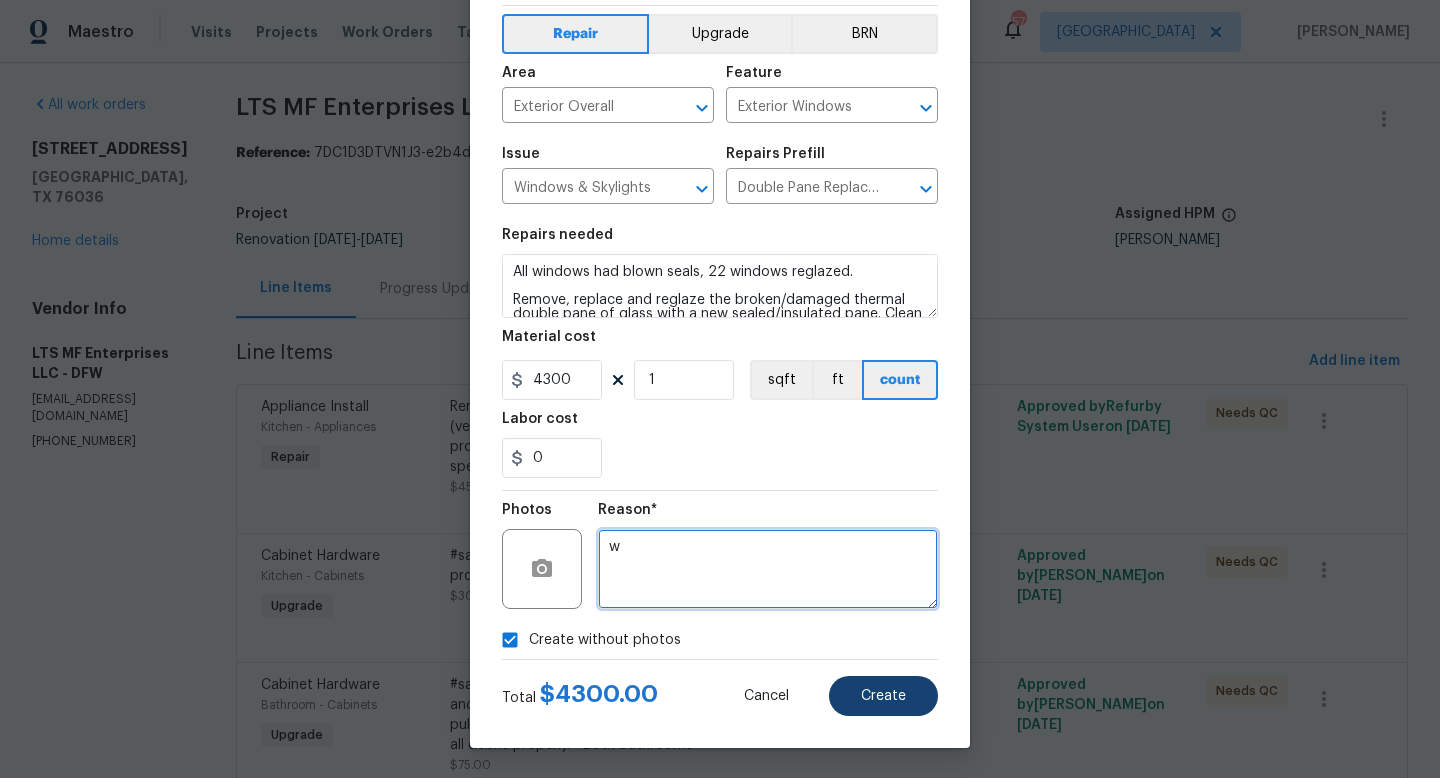 type on "w" 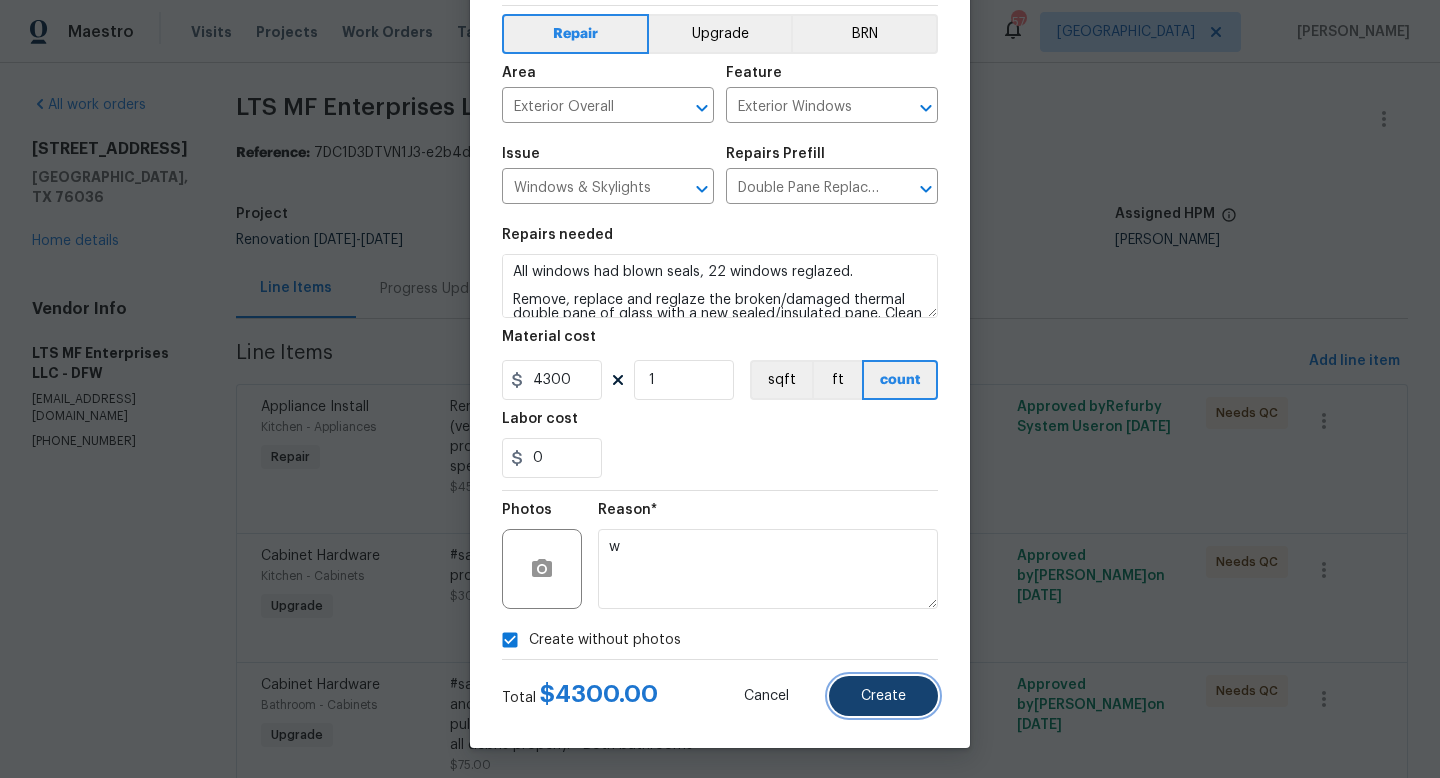 click on "Create" at bounding box center [883, 696] 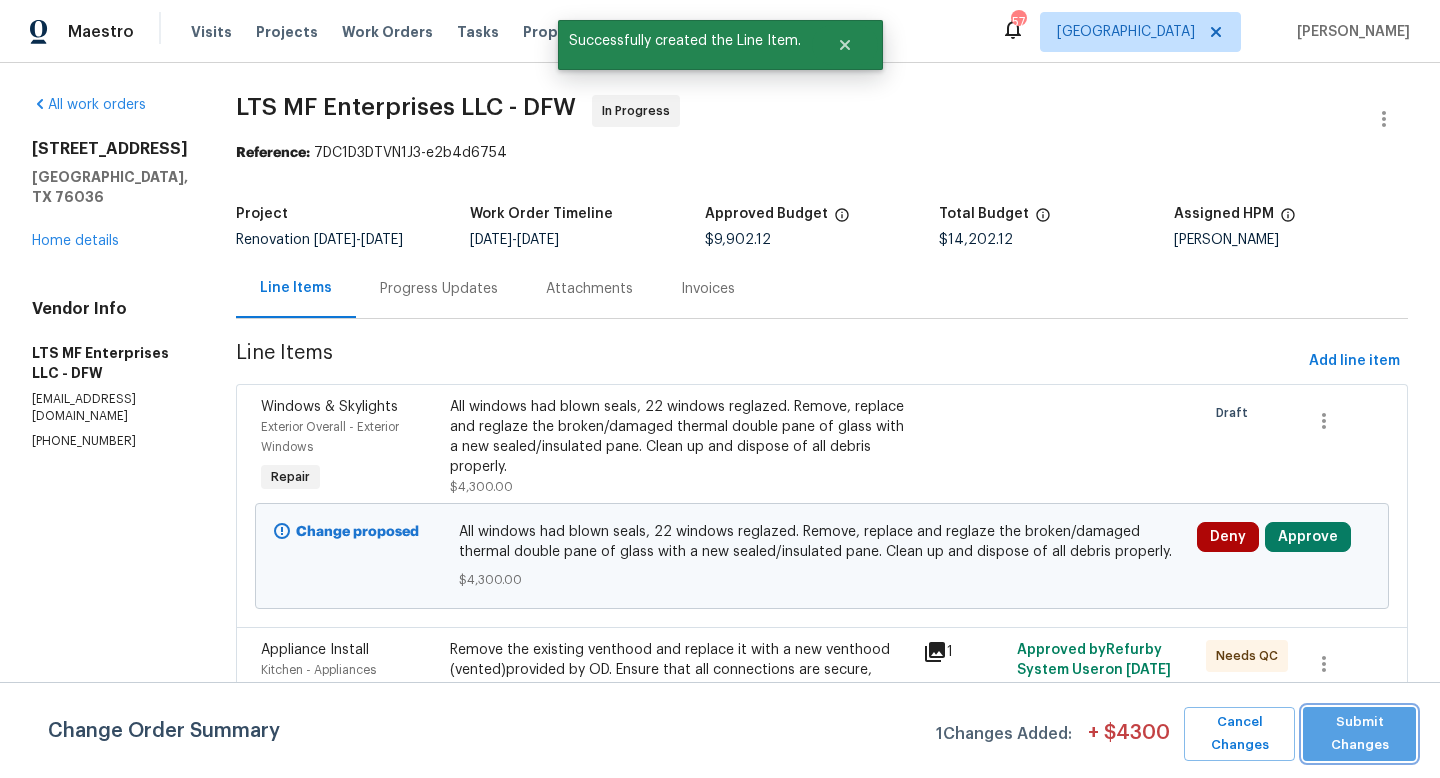 click on "Submit Changes" at bounding box center [1359, 734] 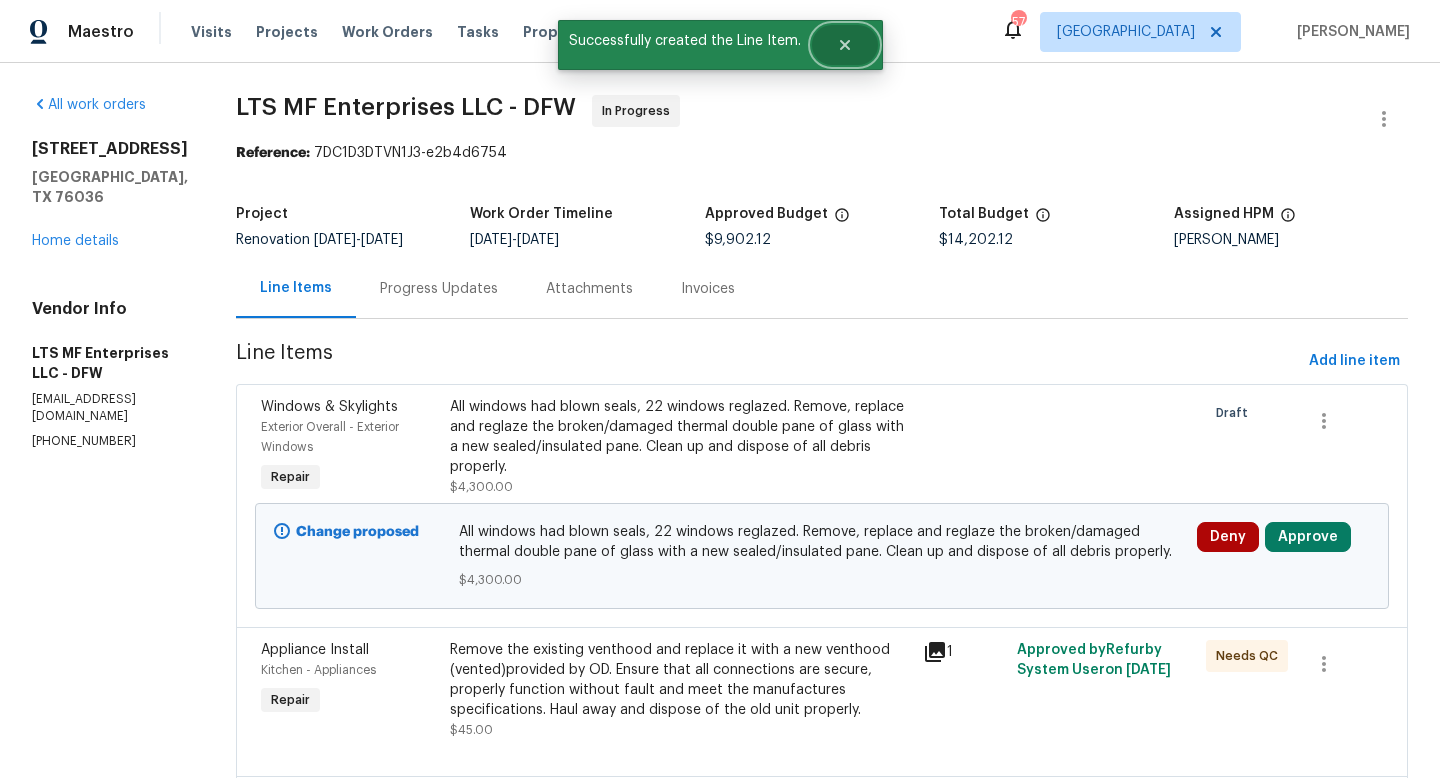 click 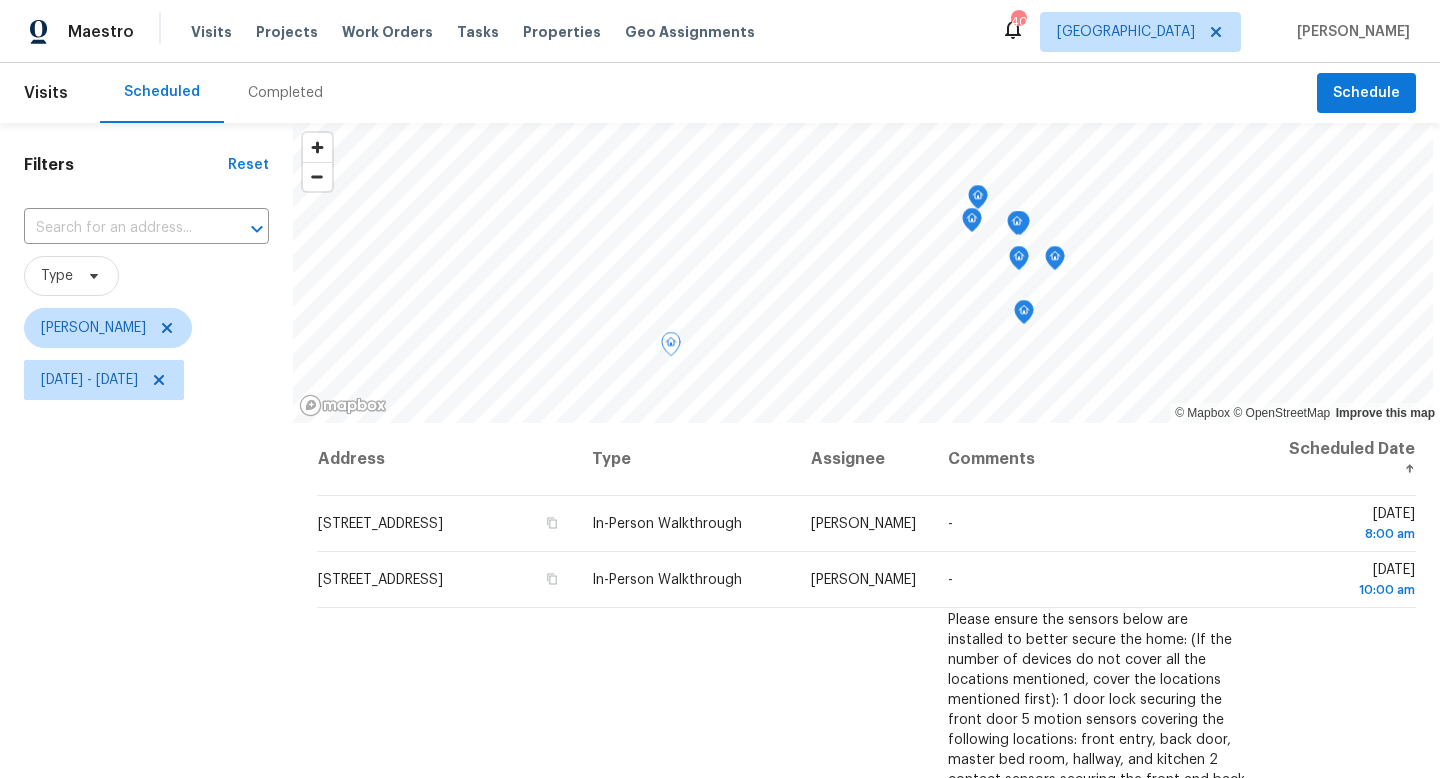scroll, scrollTop: 0, scrollLeft: 0, axis: both 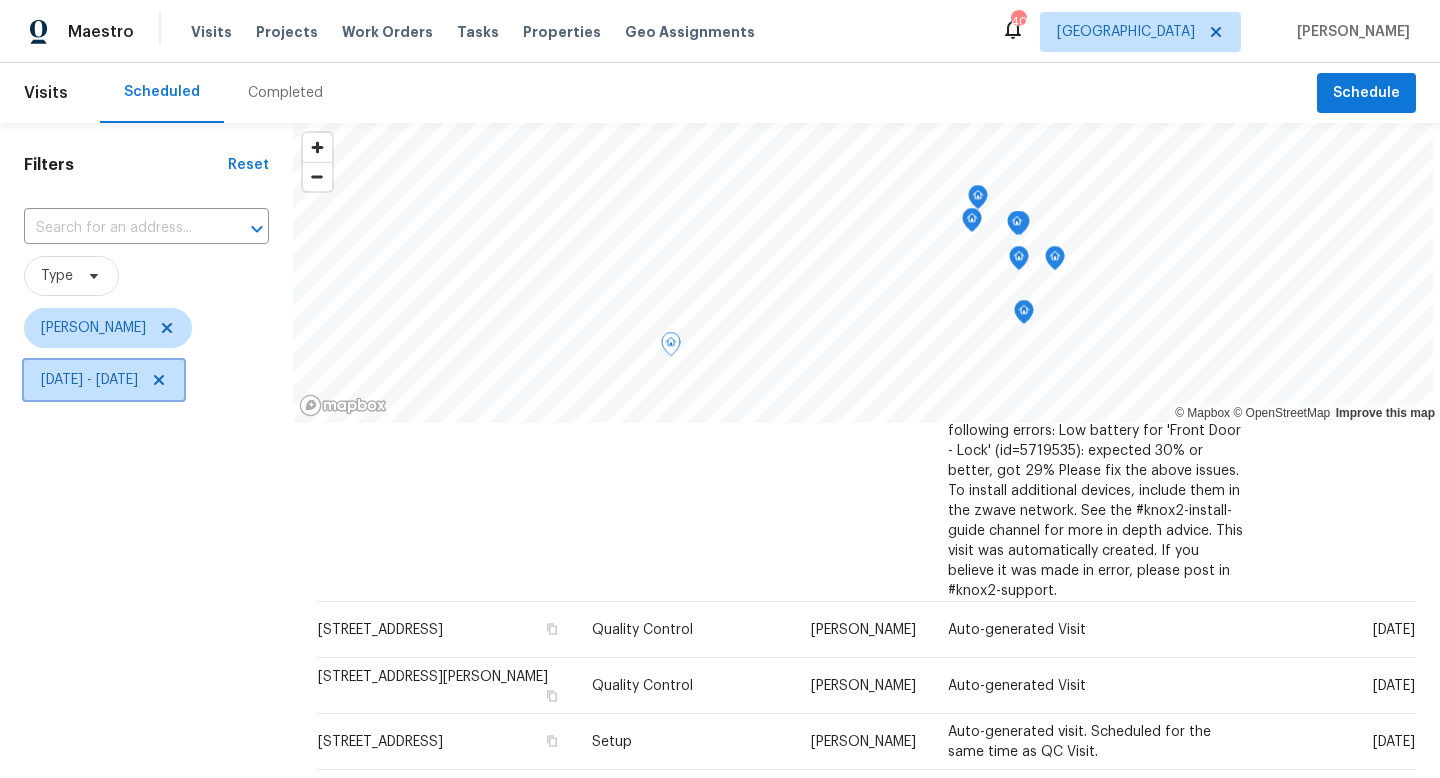 click 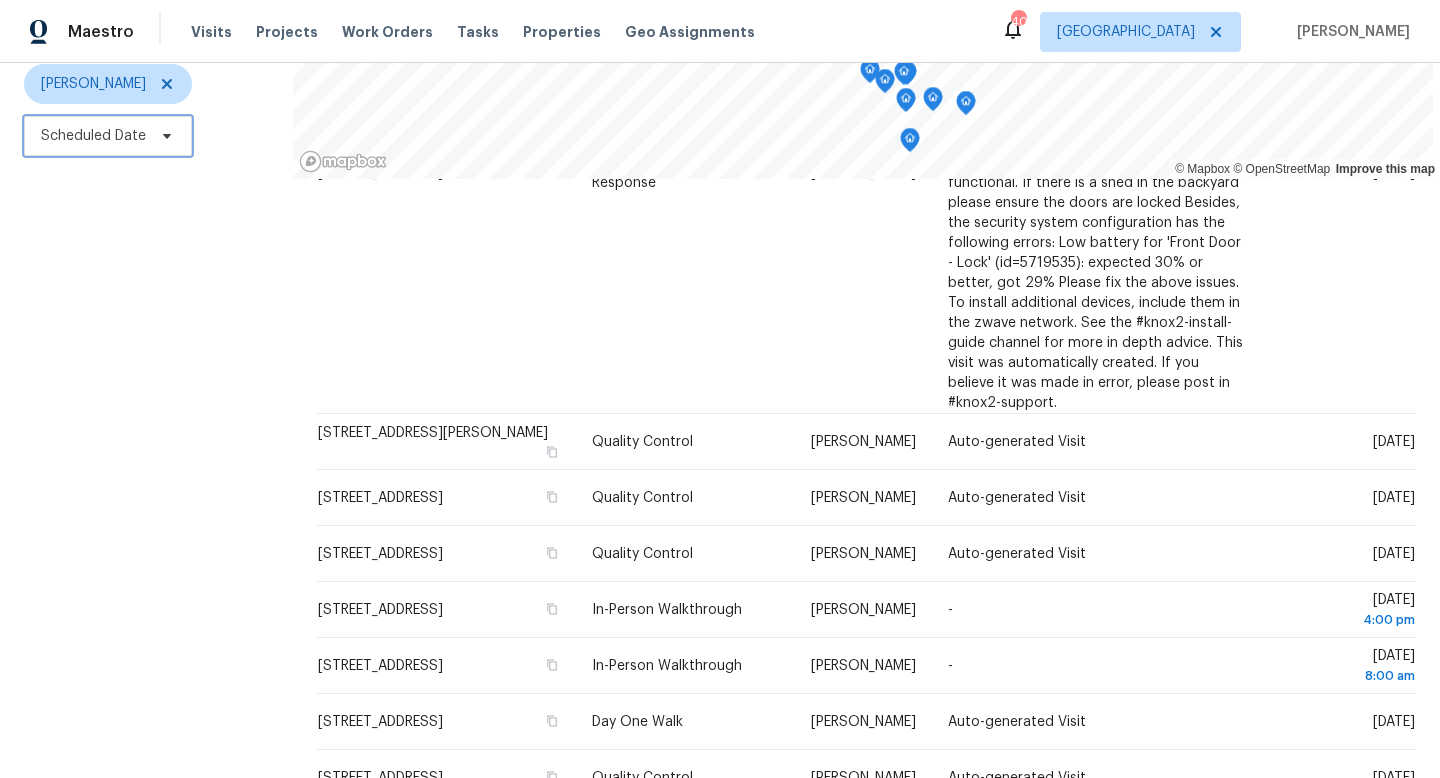 scroll, scrollTop: 267, scrollLeft: 0, axis: vertical 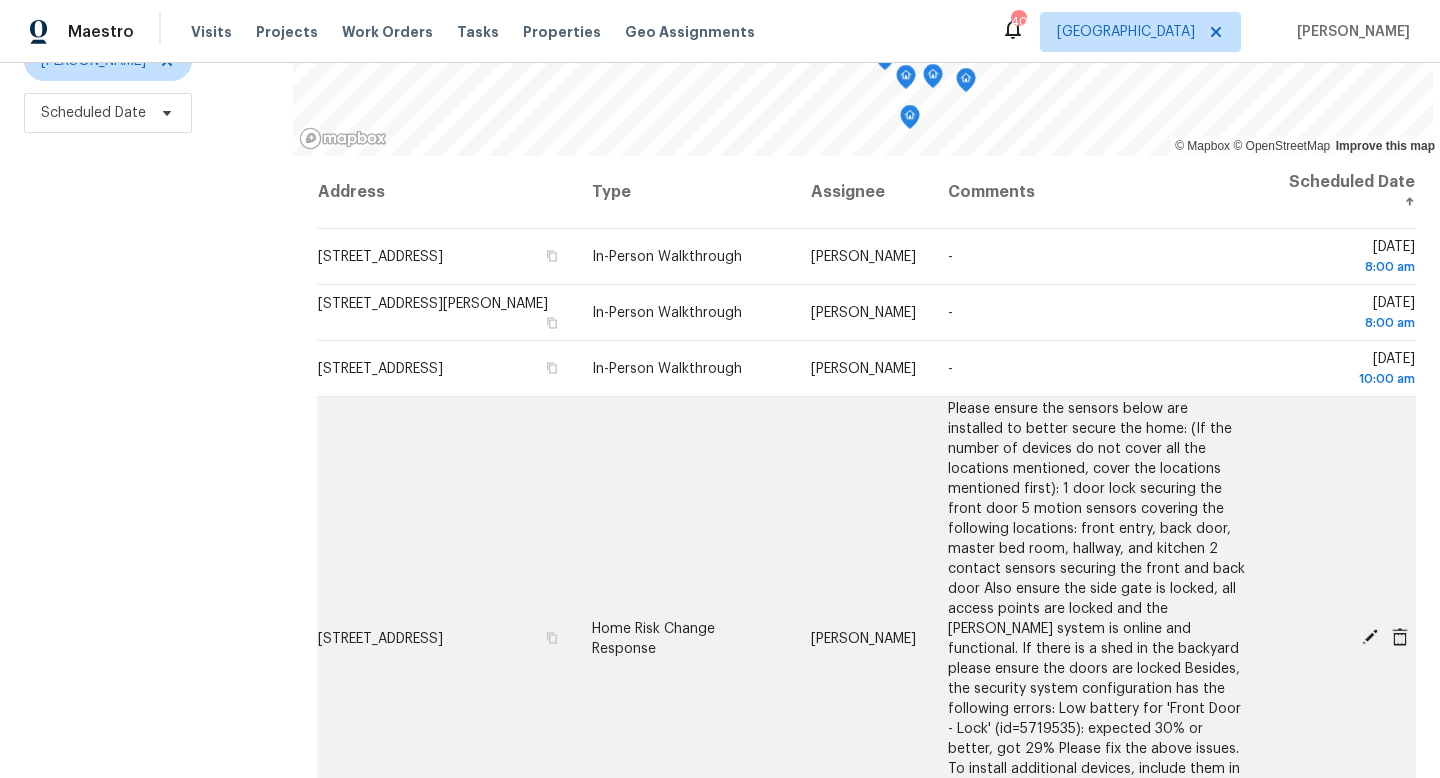 click 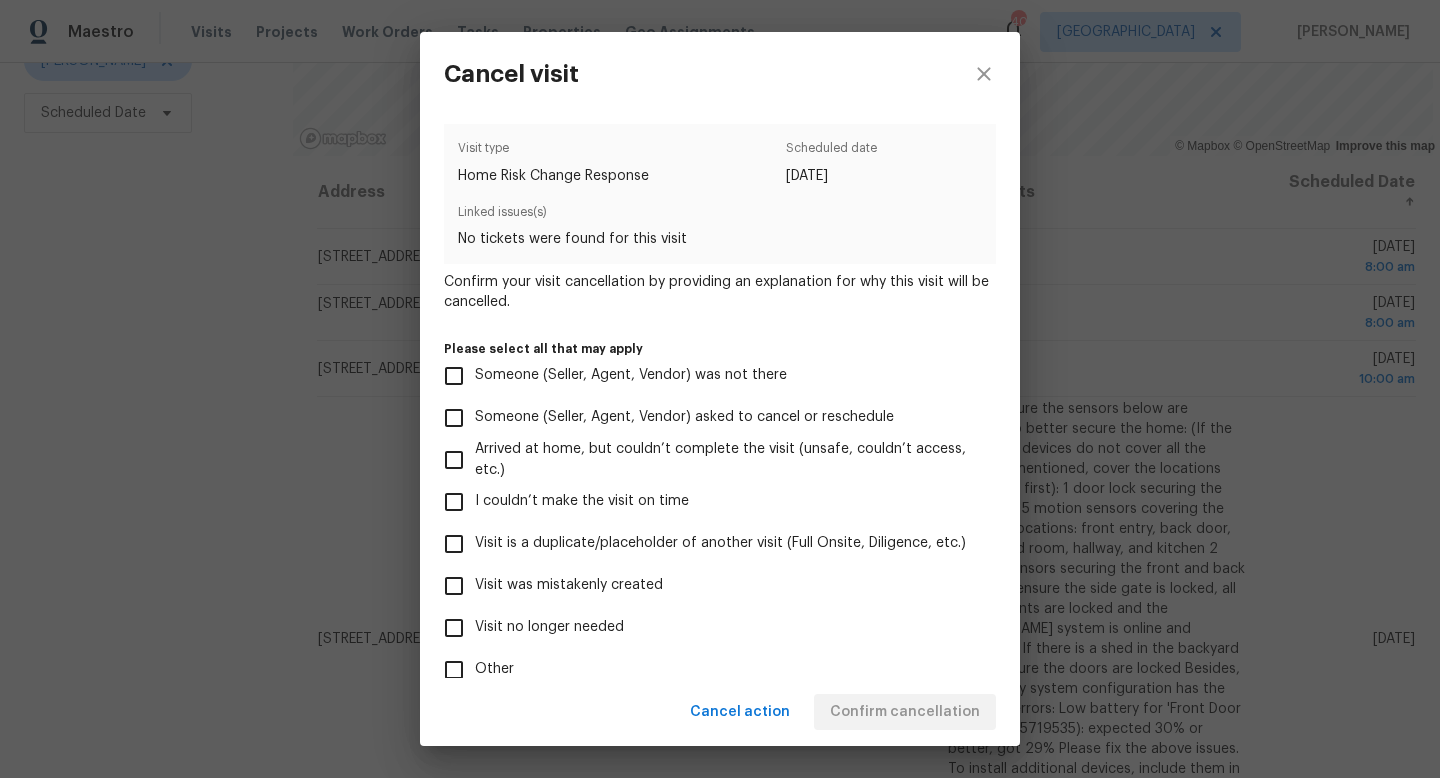 click on "Visit no longer needed" at bounding box center [549, 627] 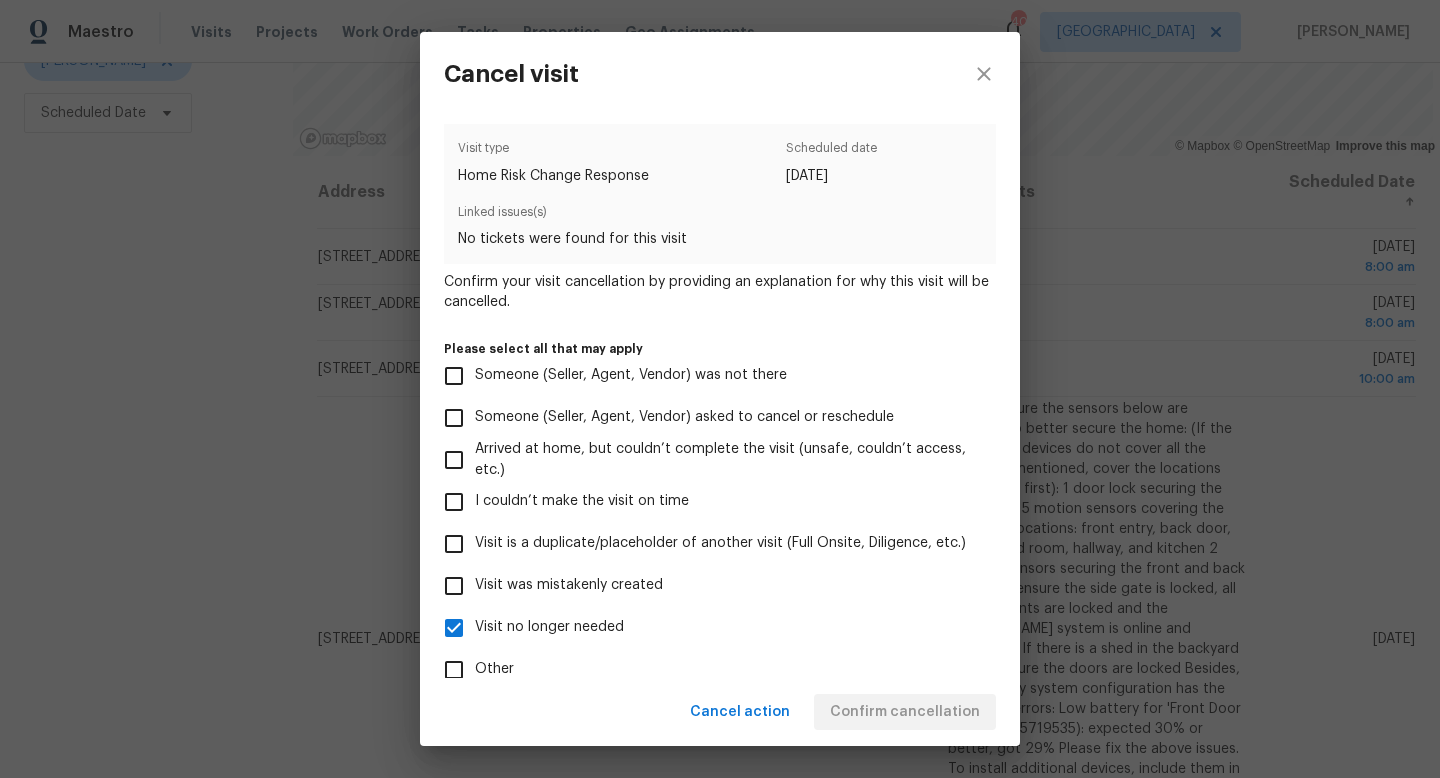 click on "Other" at bounding box center [706, 670] 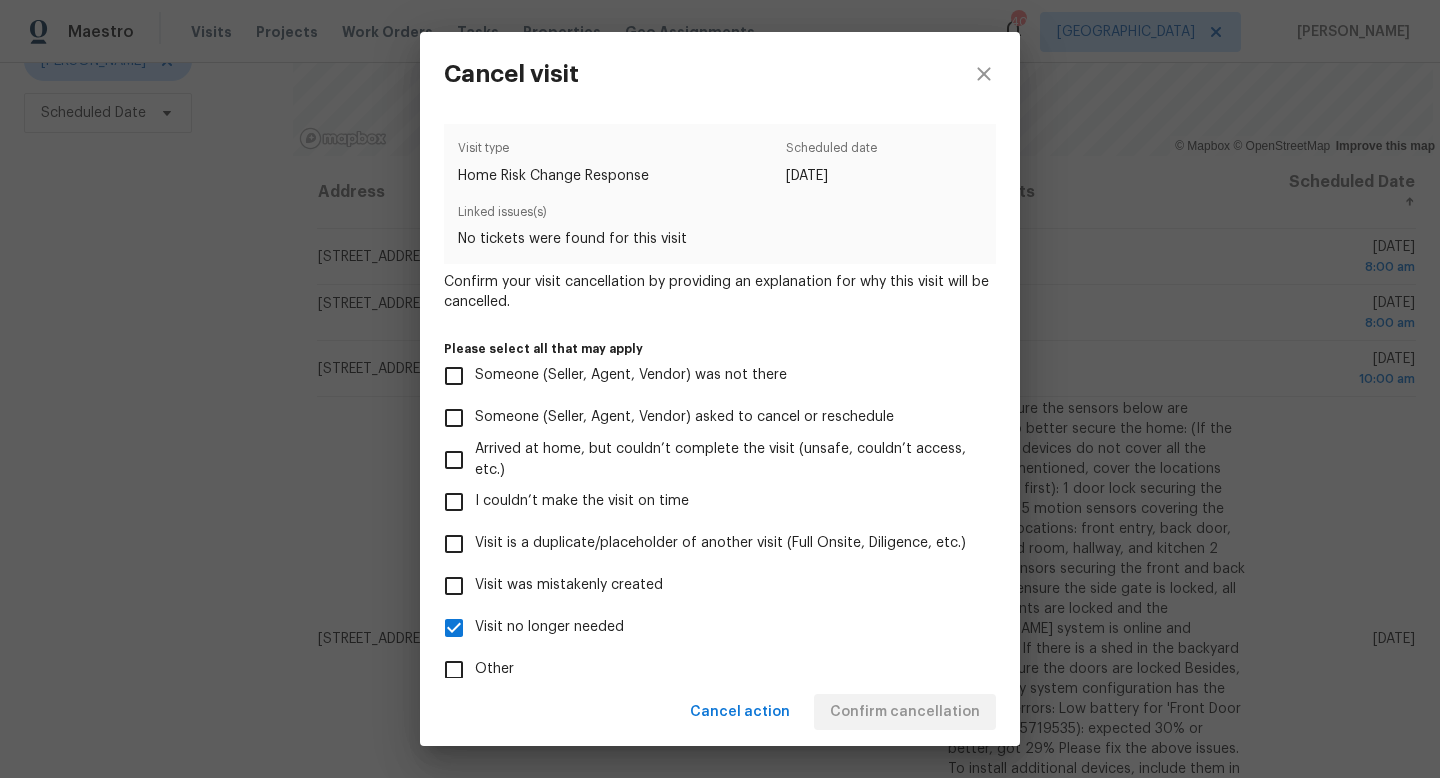 click on "Other" at bounding box center (454, 670) 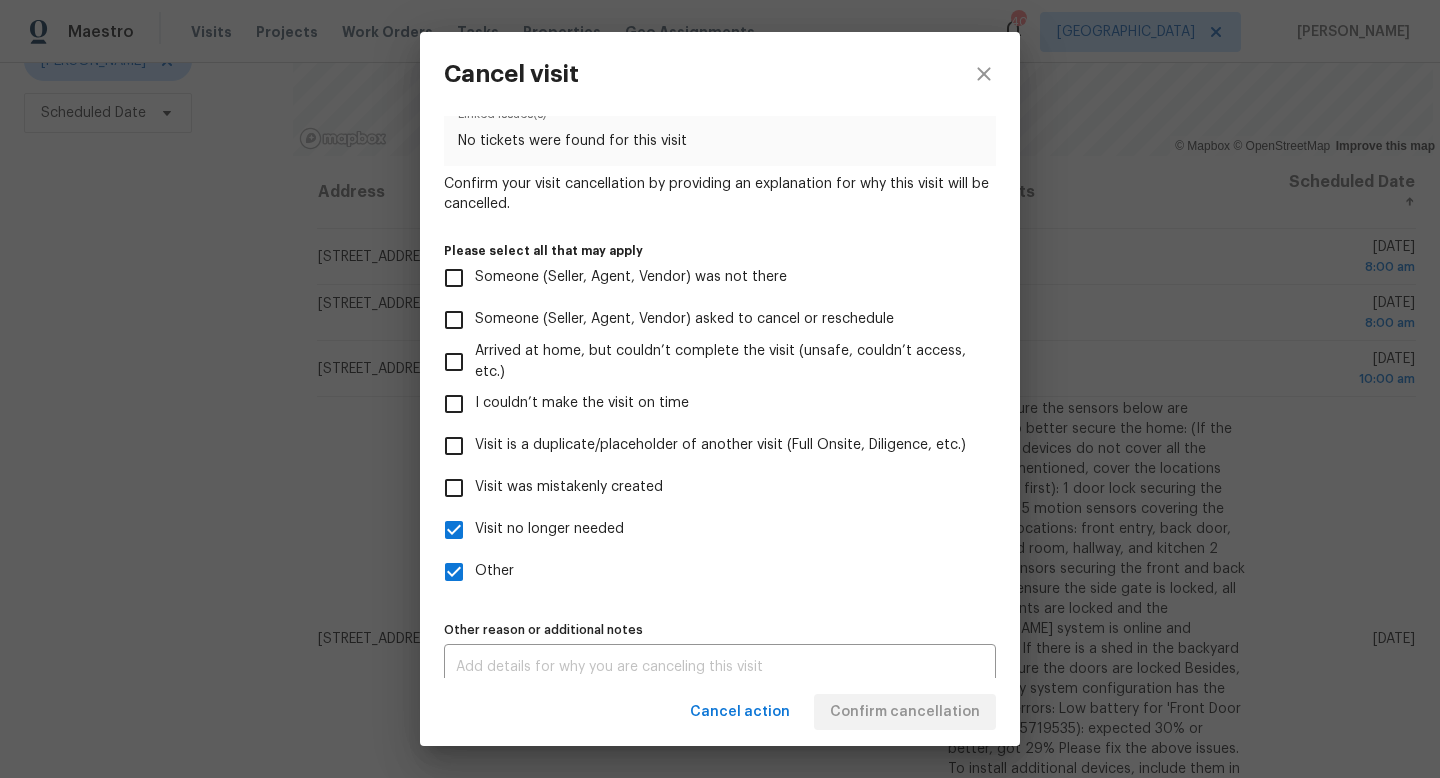 scroll, scrollTop: 118, scrollLeft: 0, axis: vertical 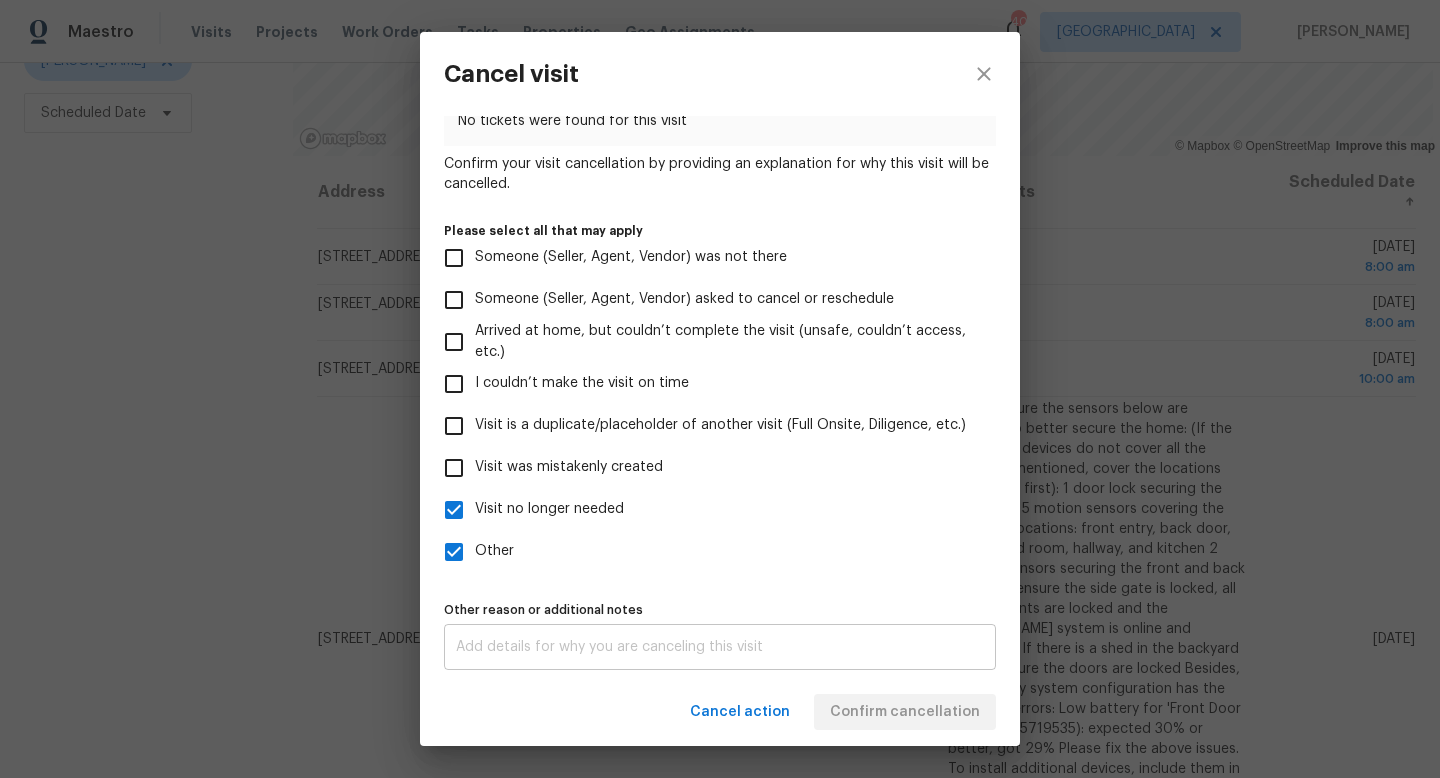 click on "x Other reason or additional notes" at bounding box center [720, 647] 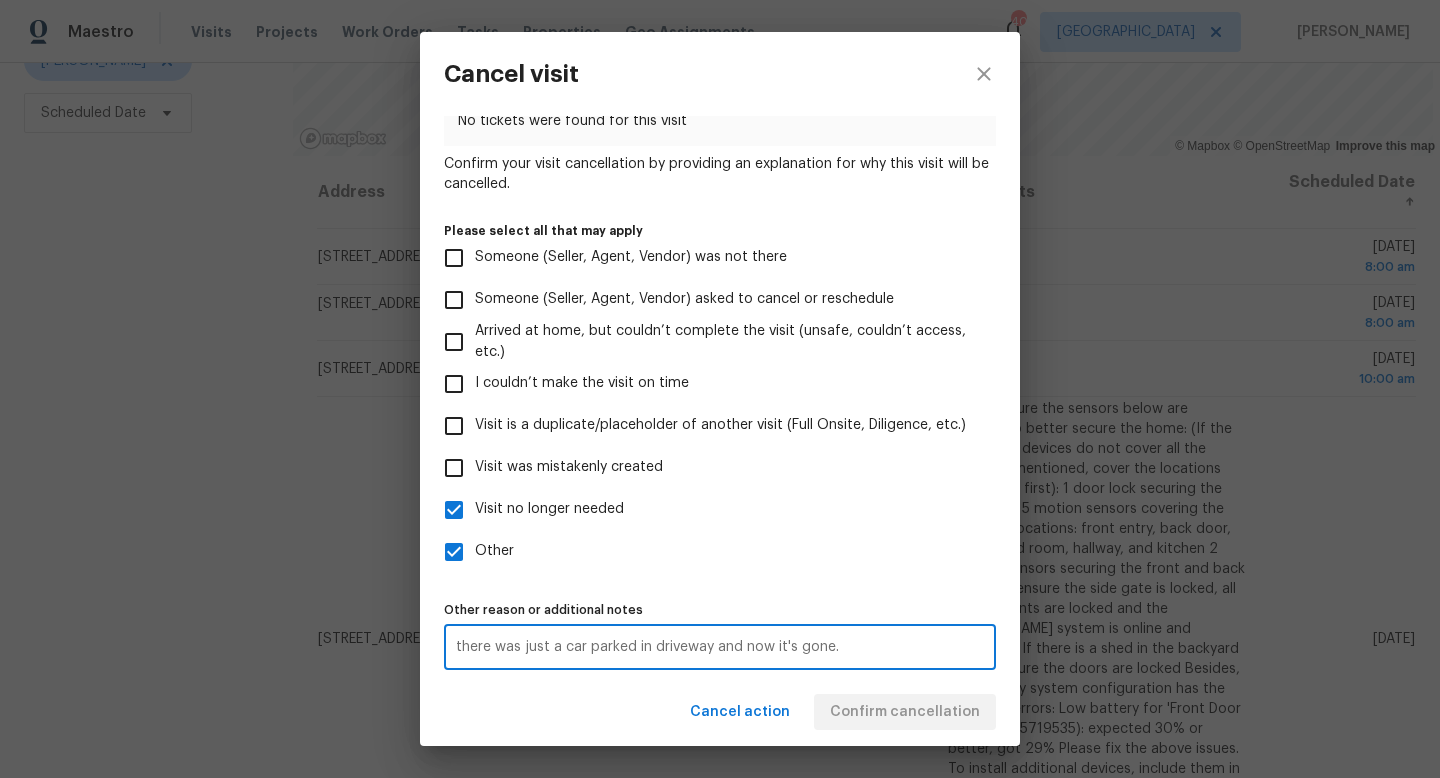 type on "there was just a car parked in driveway and now it's gone." 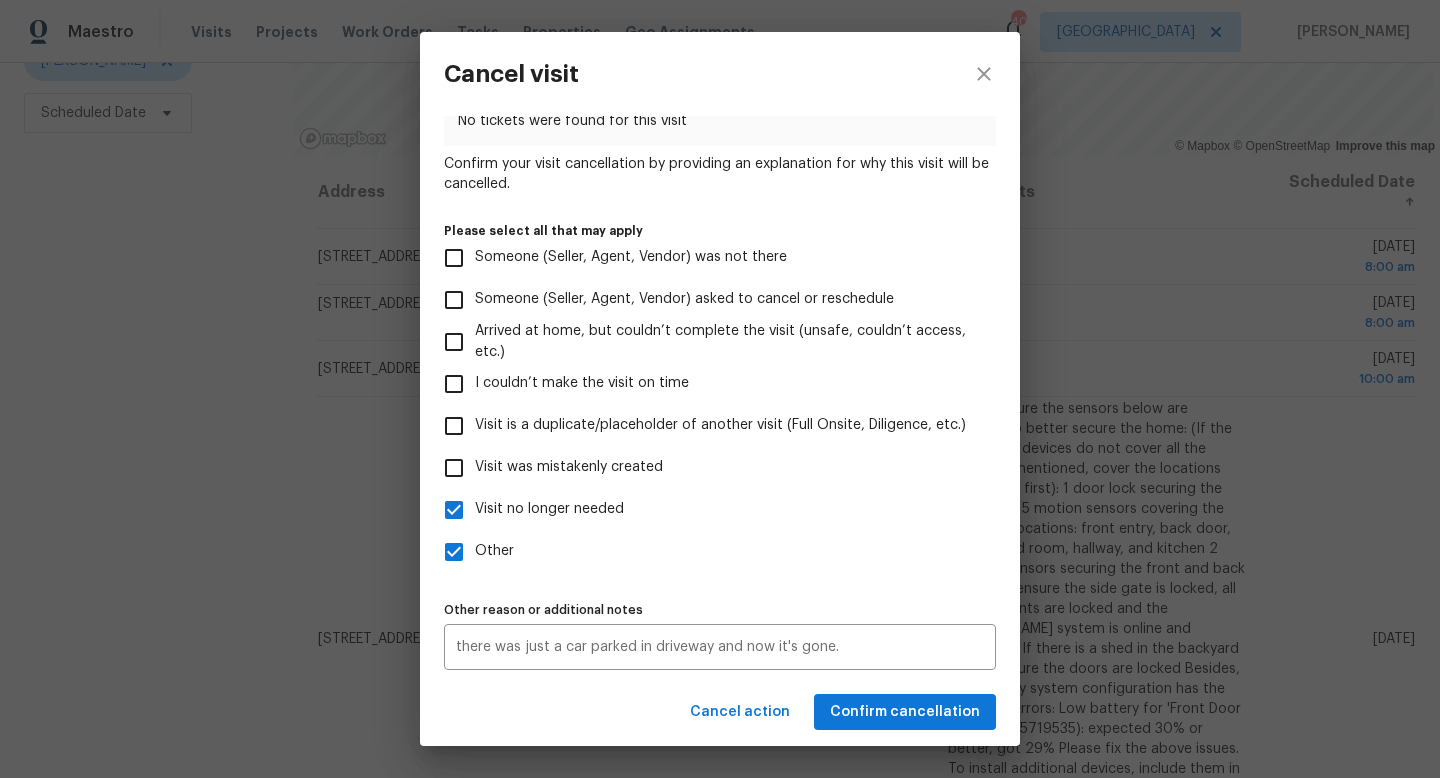 click on "Cancel action Confirm cancellation" at bounding box center (720, 712) 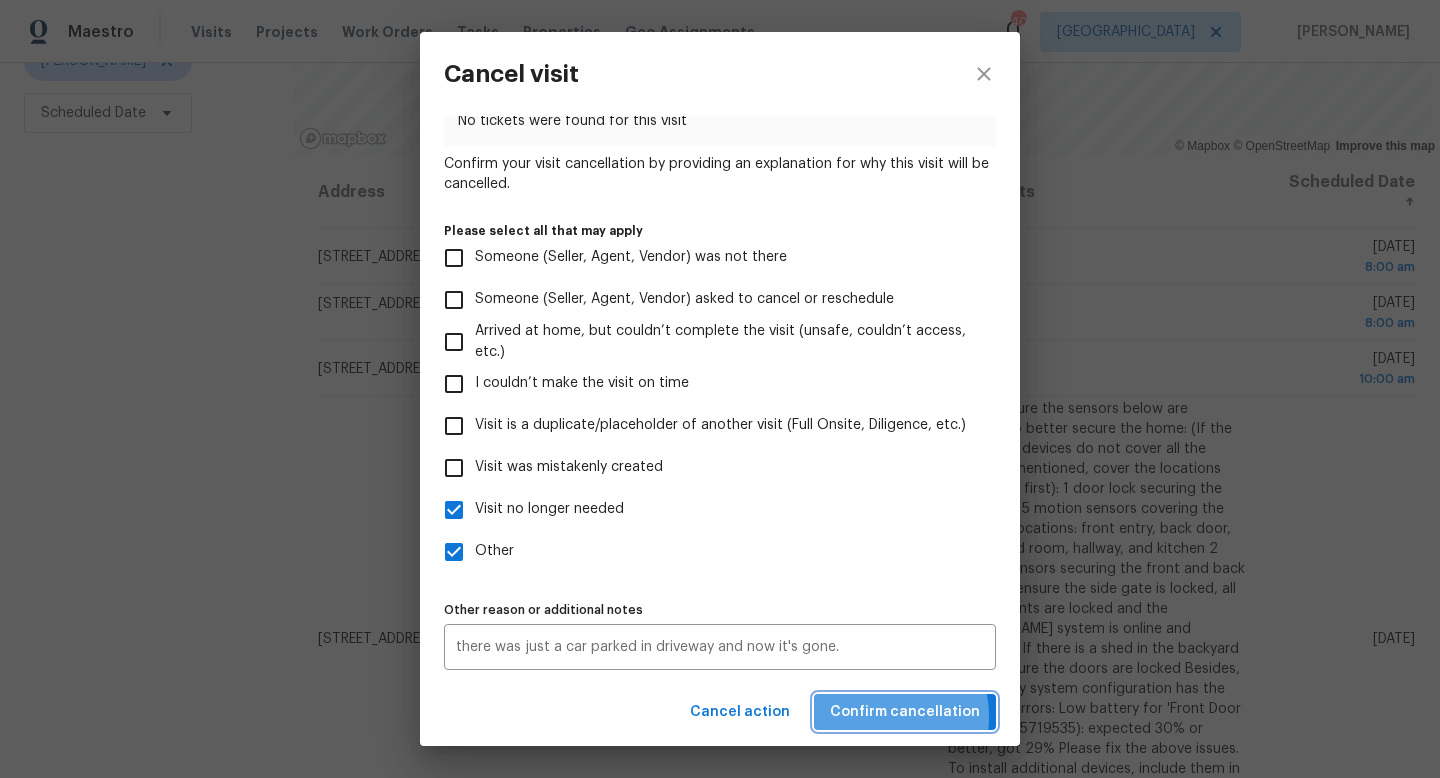 click on "Confirm cancellation" at bounding box center [905, 712] 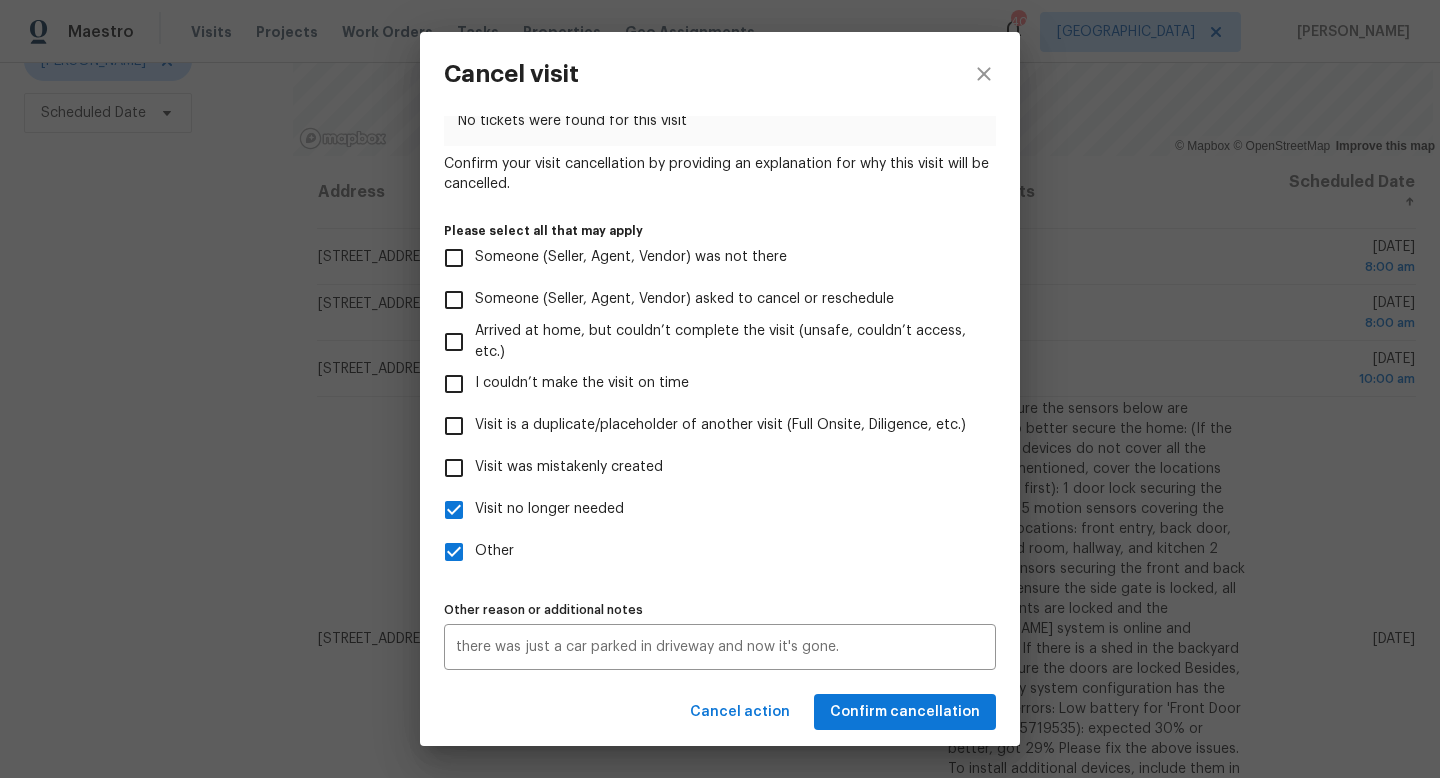 scroll, scrollTop: 0, scrollLeft: 0, axis: both 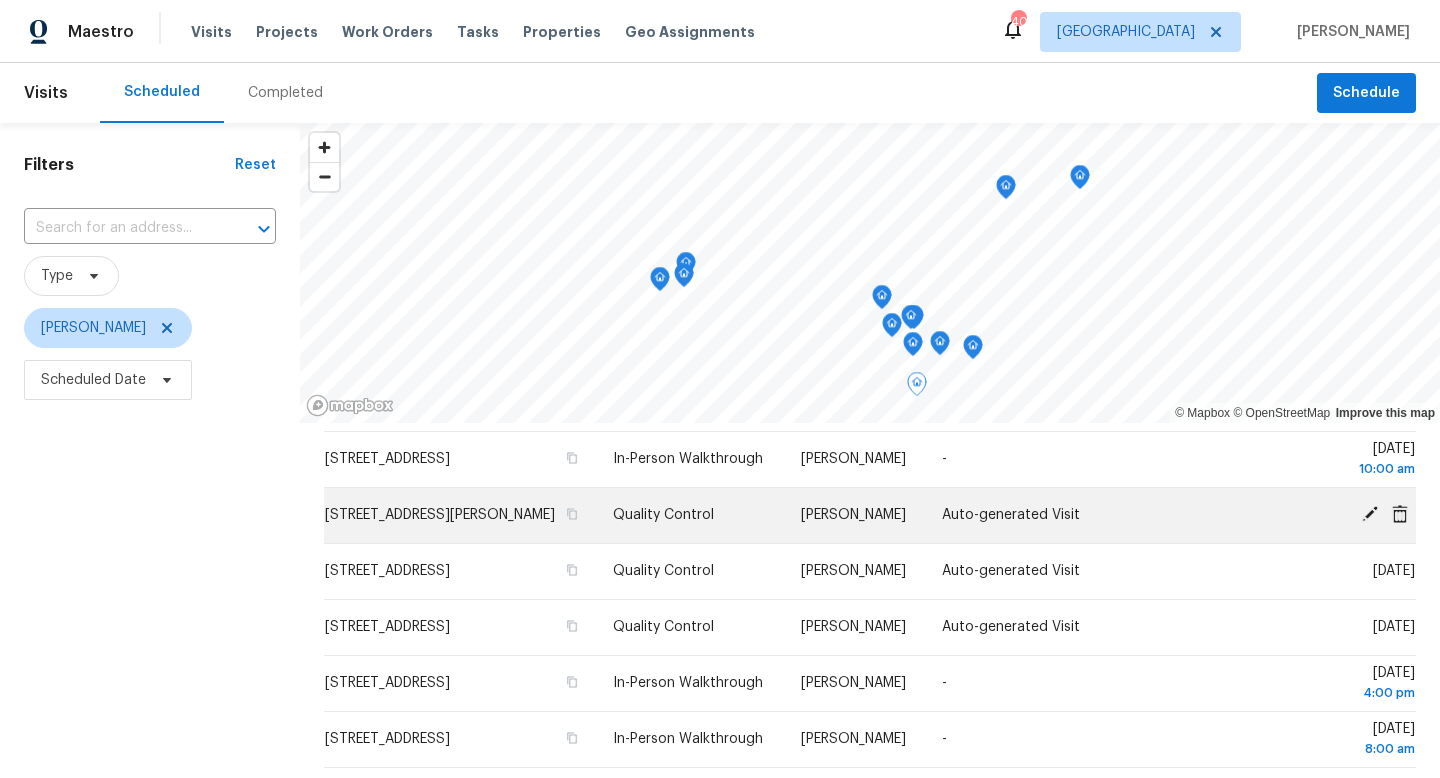 click 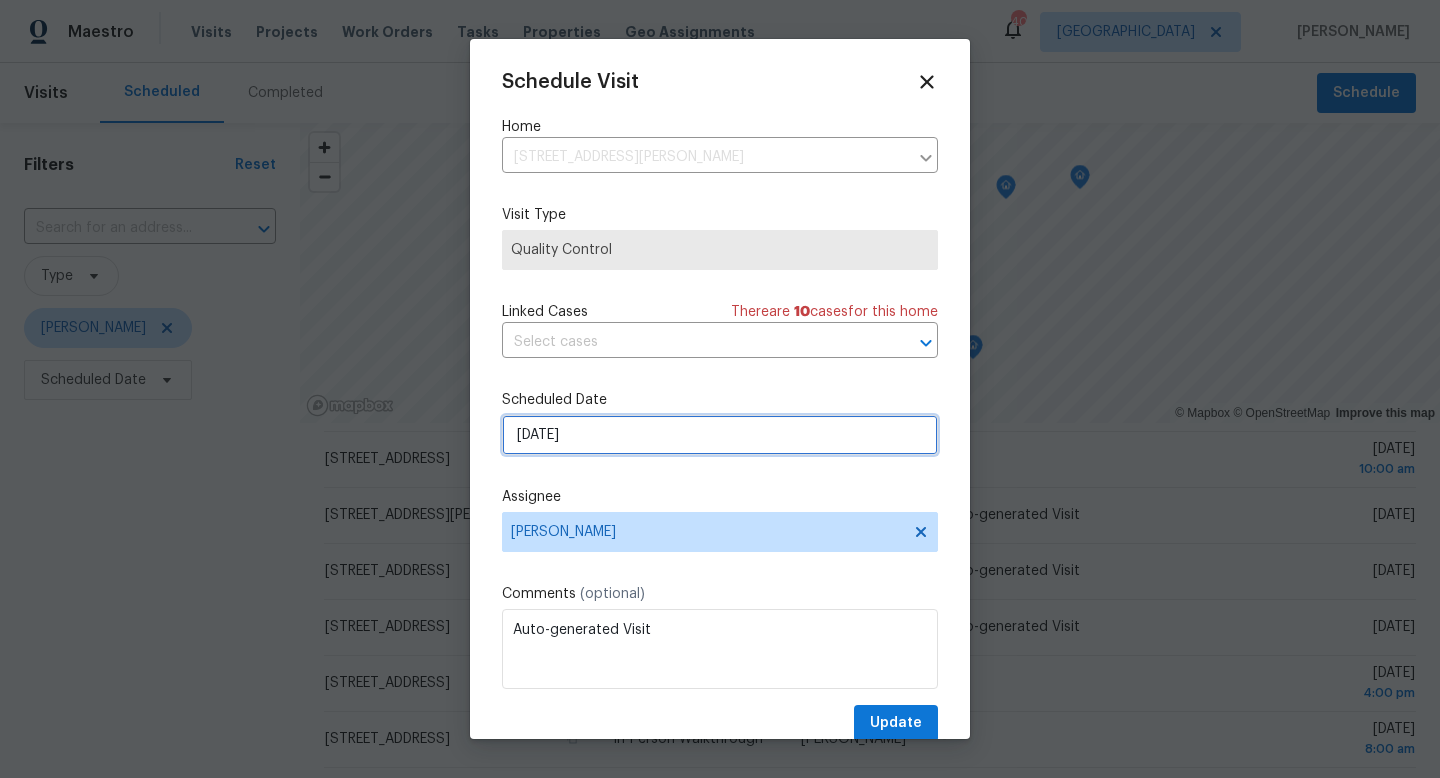 click on "7/21/2025" at bounding box center (720, 435) 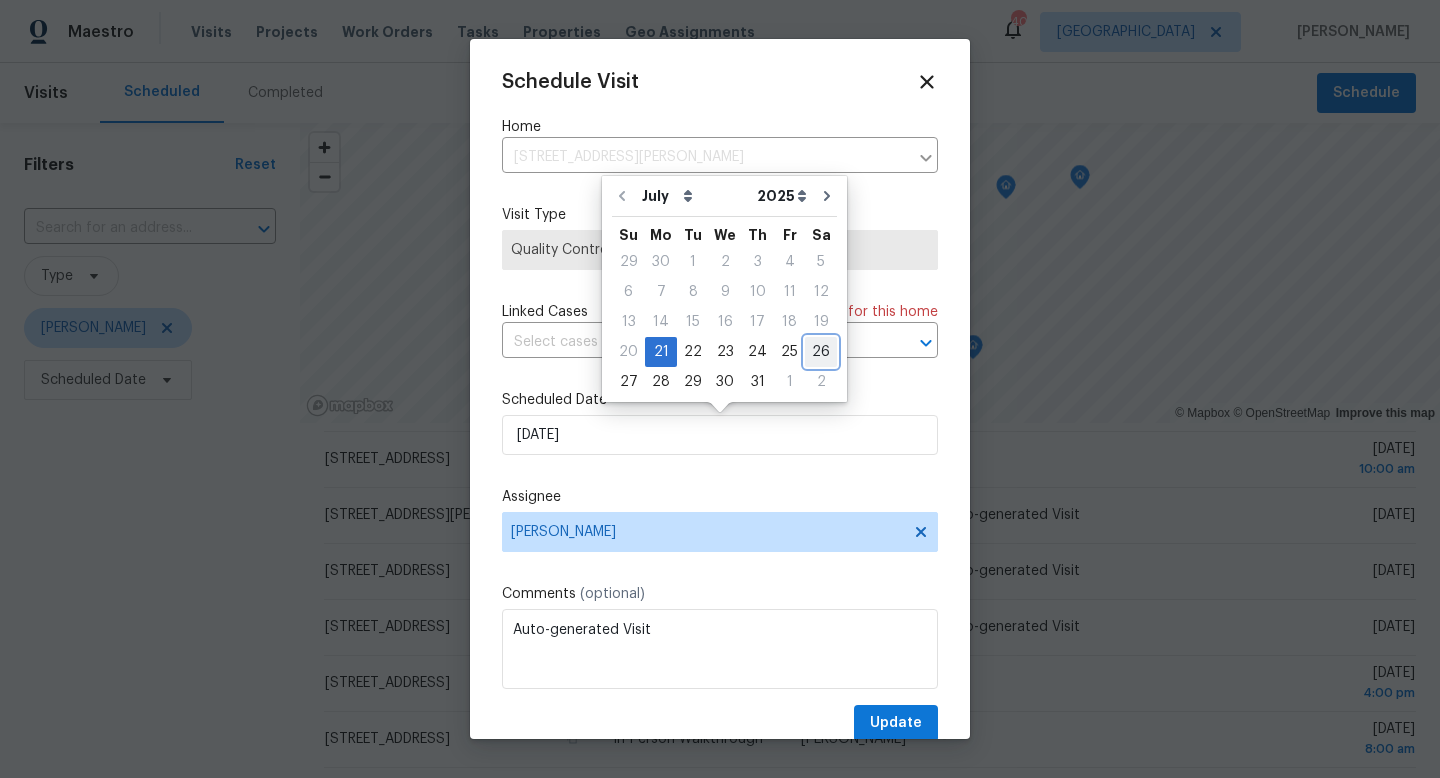 click on "26" at bounding box center [821, 352] 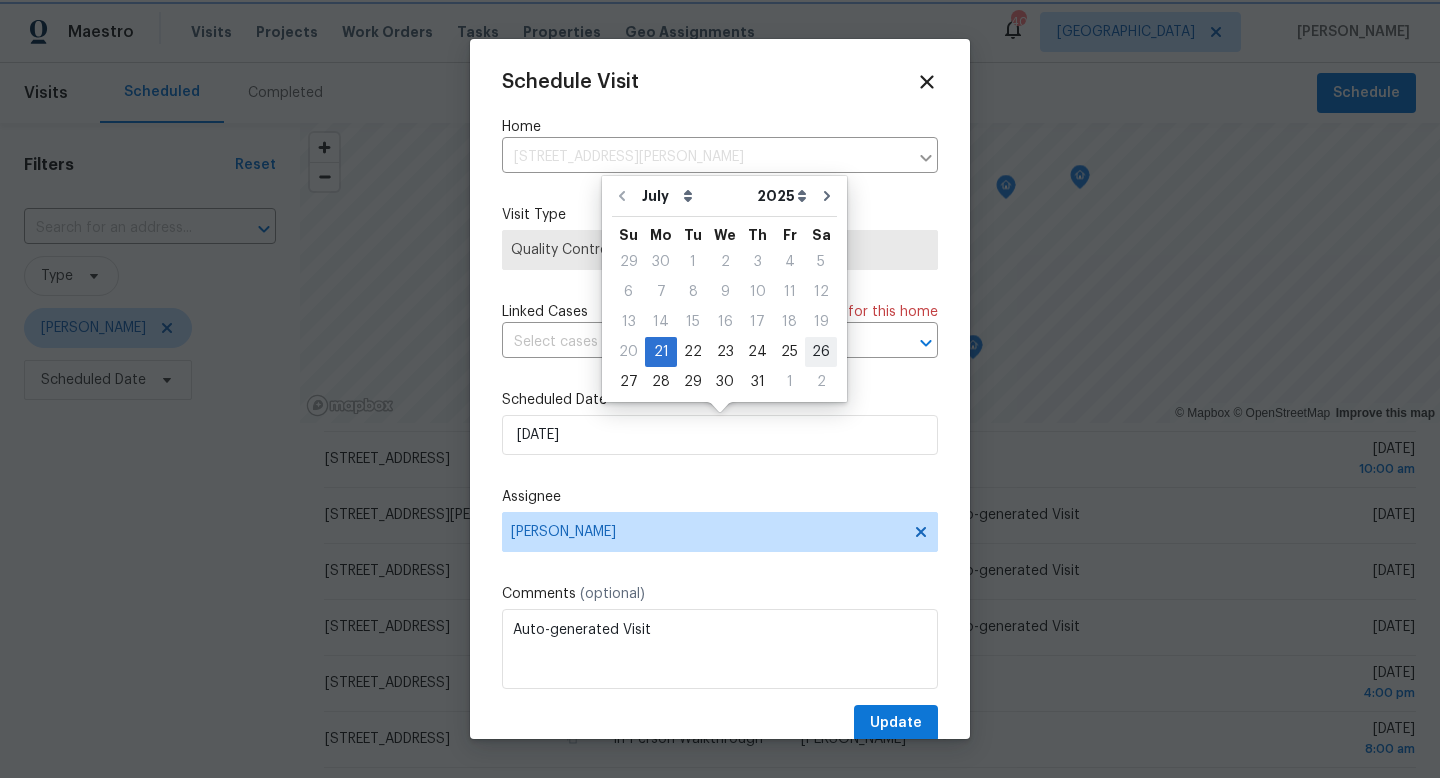 type on "7/26/2025" 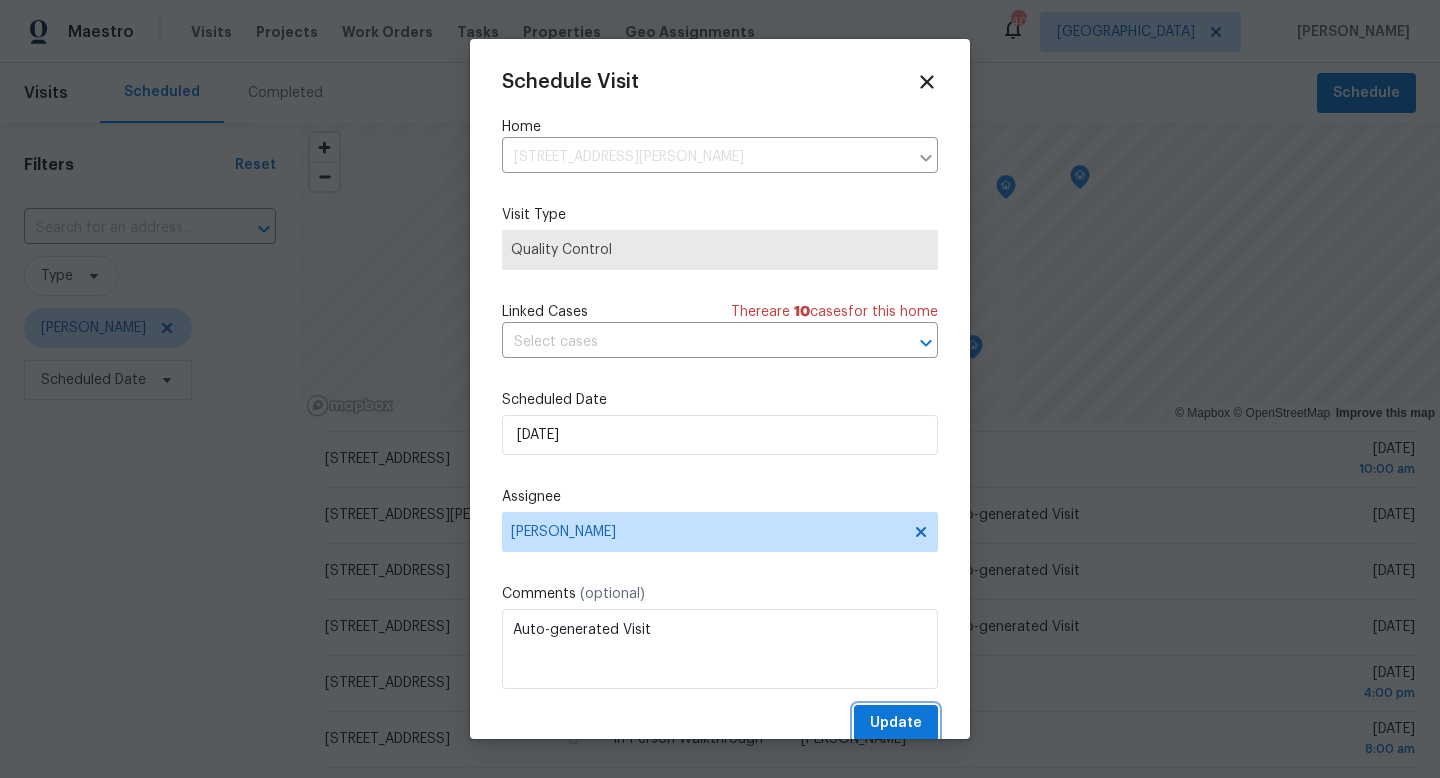 click on "Update" at bounding box center [896, 723] 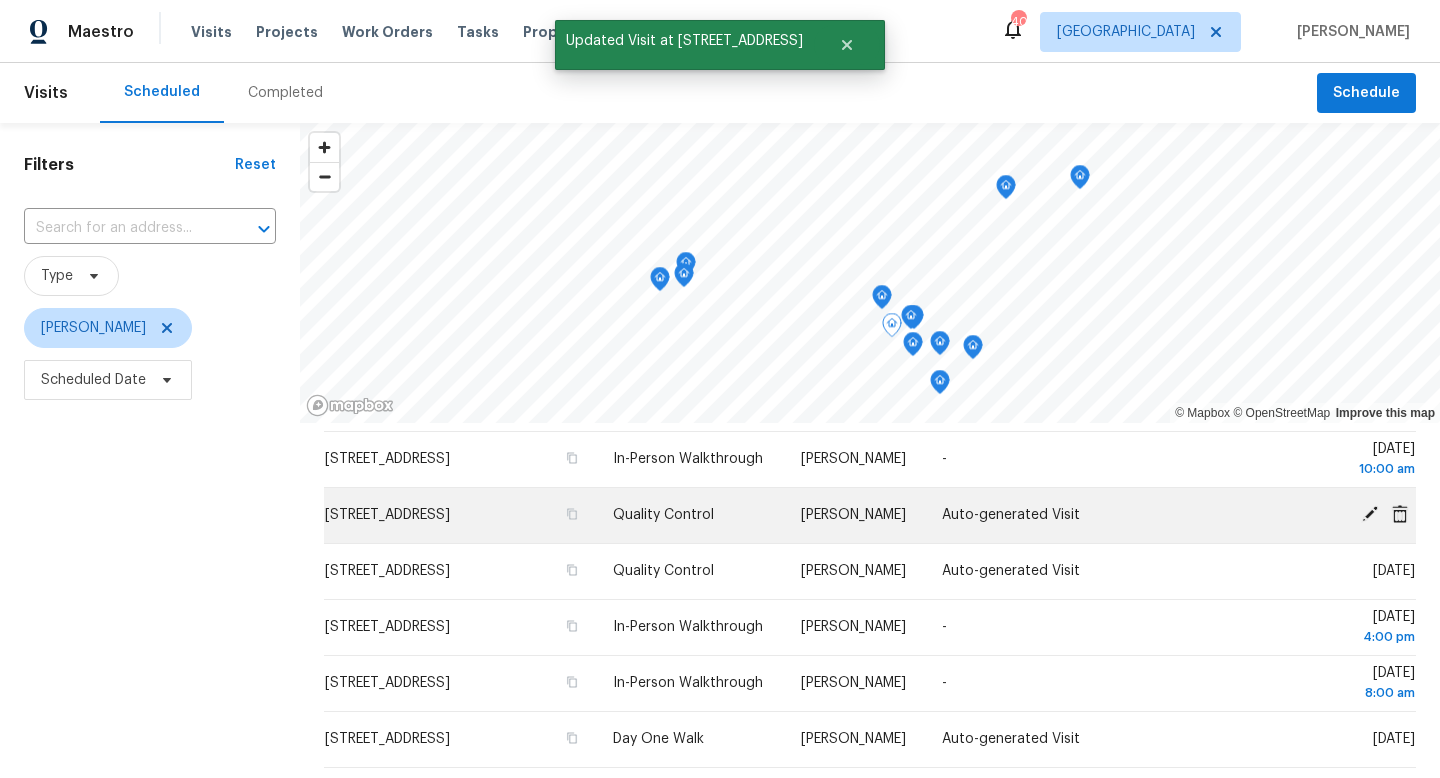 click 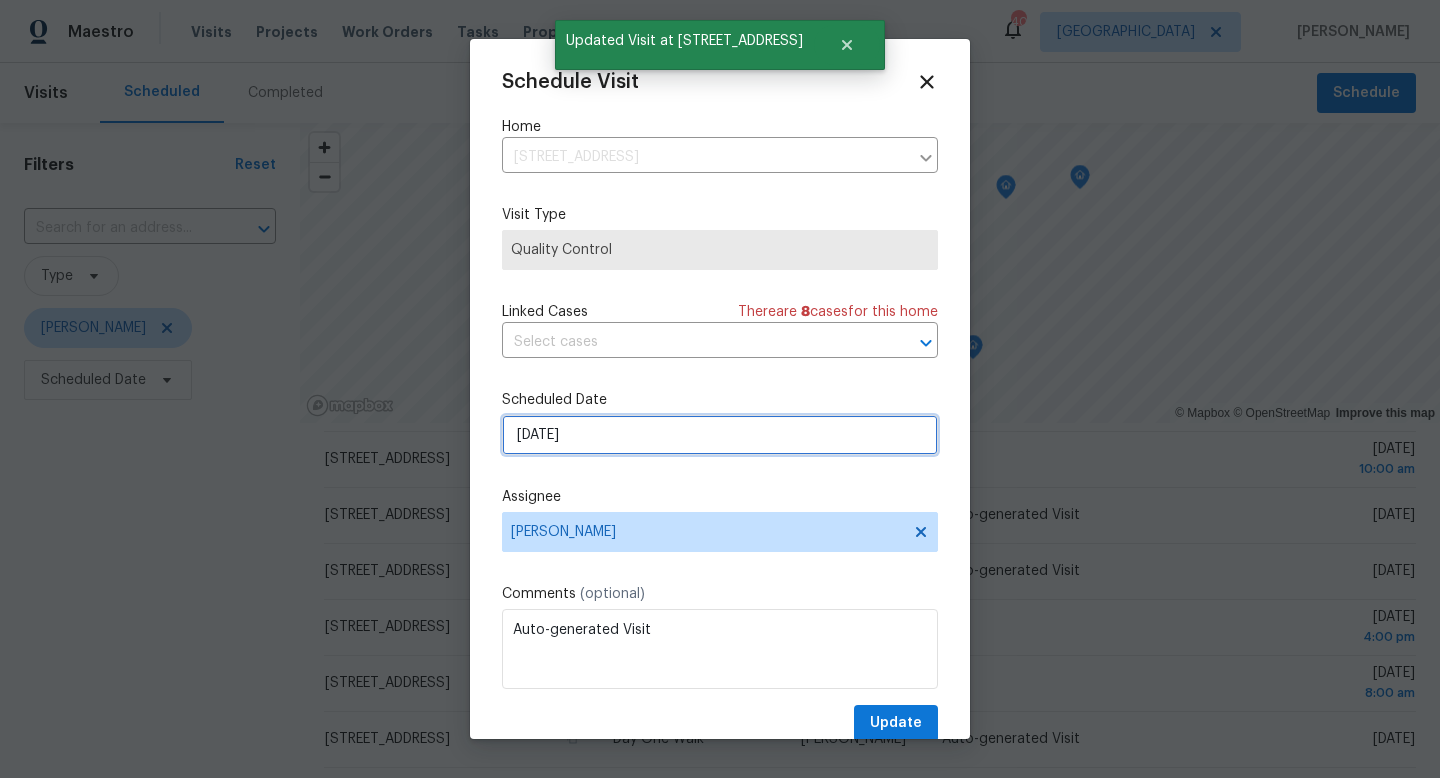 click on "7/21/2025" at bounding box center (720, 435) 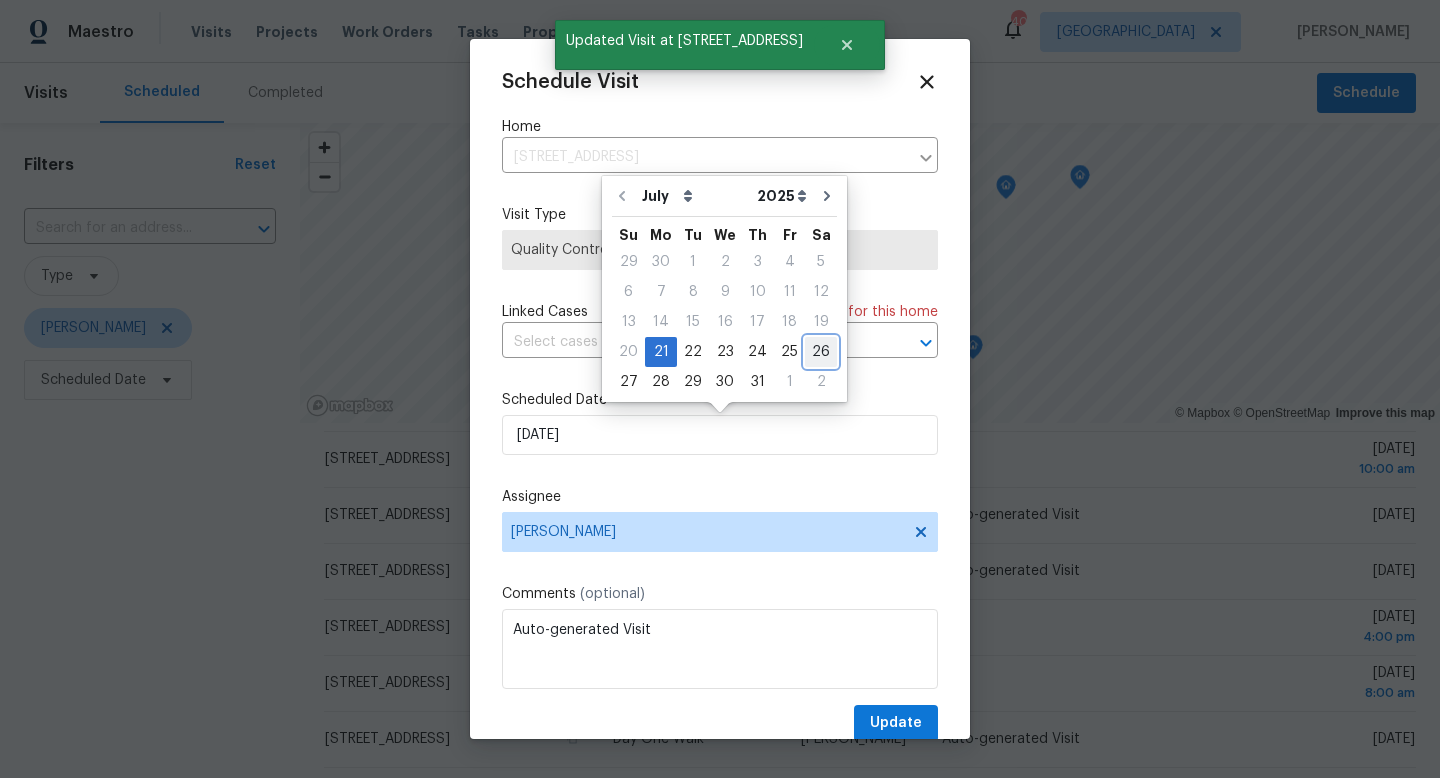 click on "26" at bounding box center [821, 352] 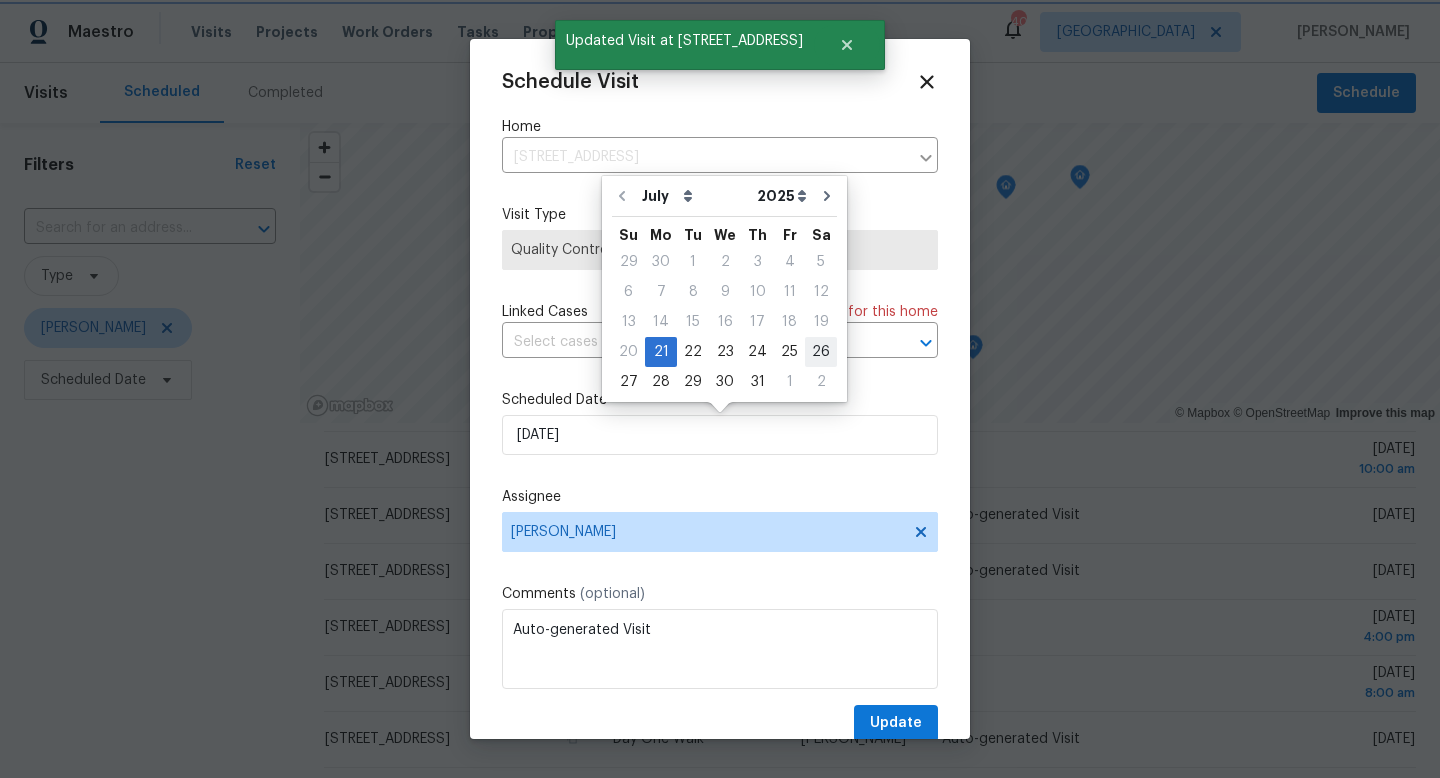 type on "7/26/2025" 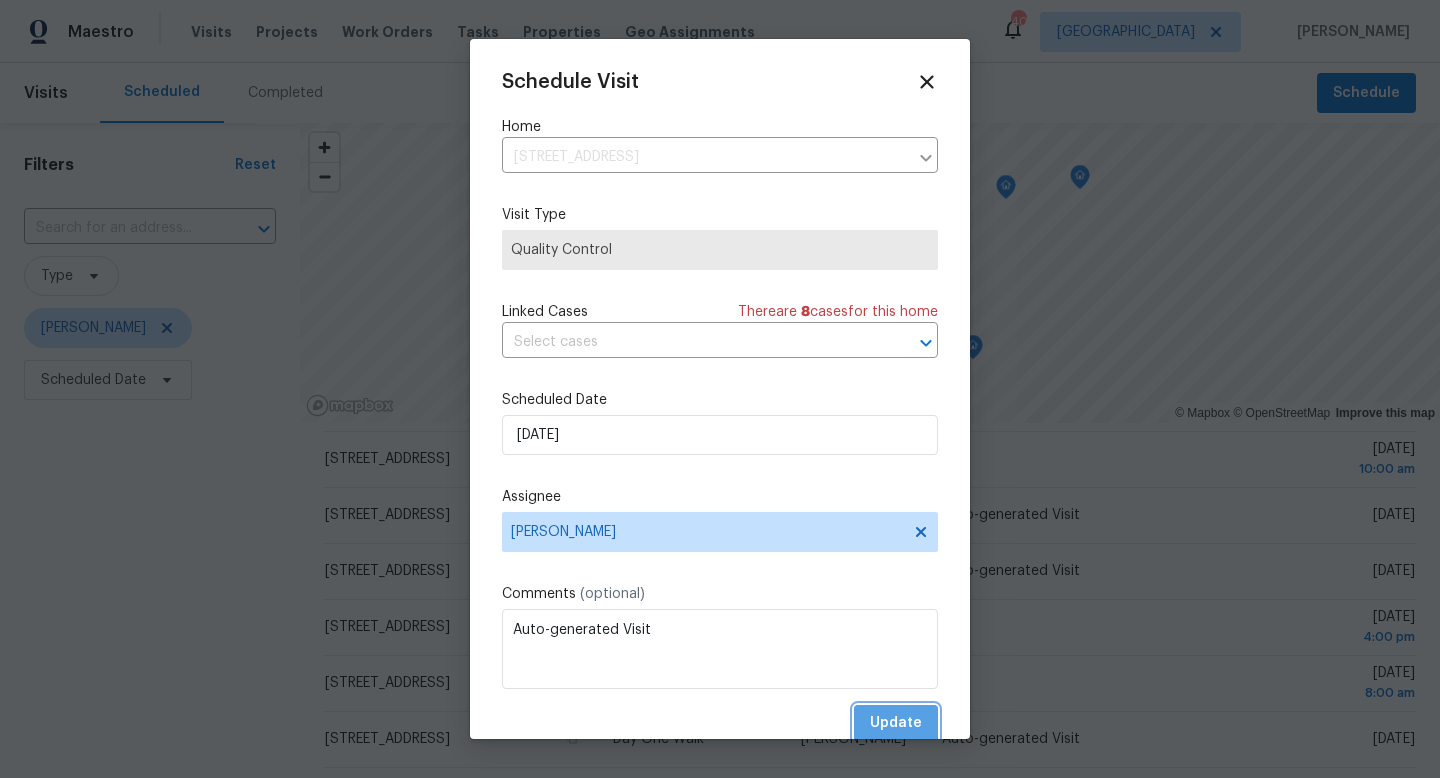 click on "Update" at bounding box center [896, 723] 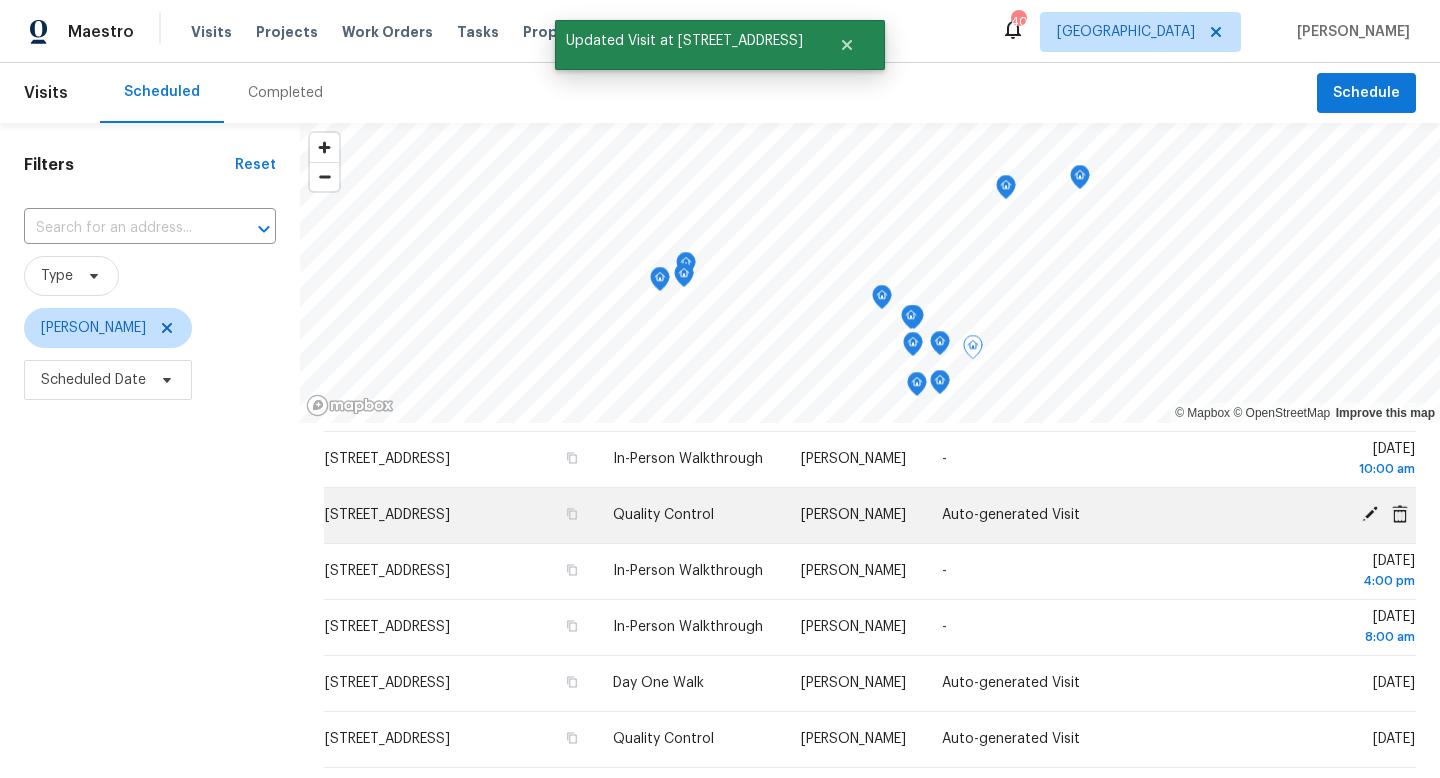 click 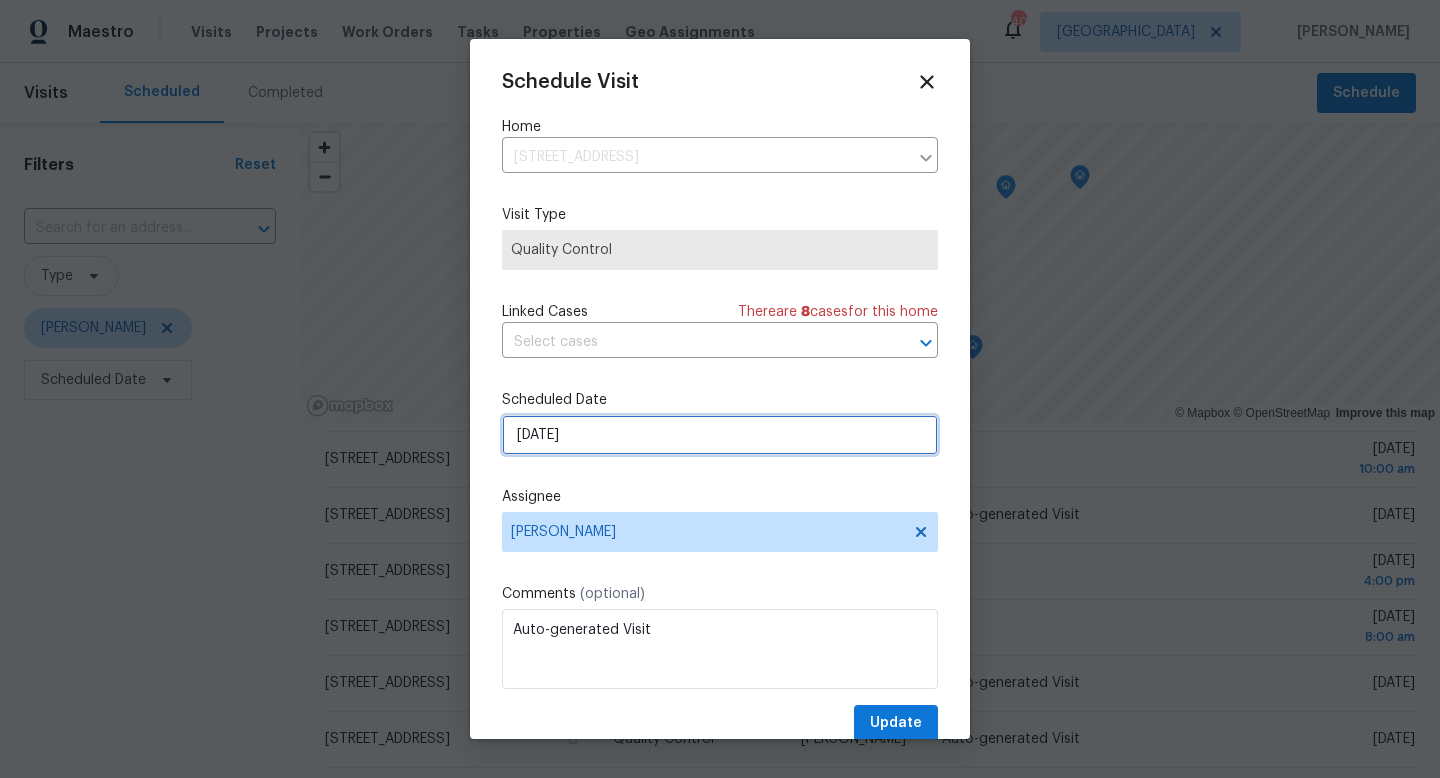 click on "7/21/2025" at bounding box center [720, 435] 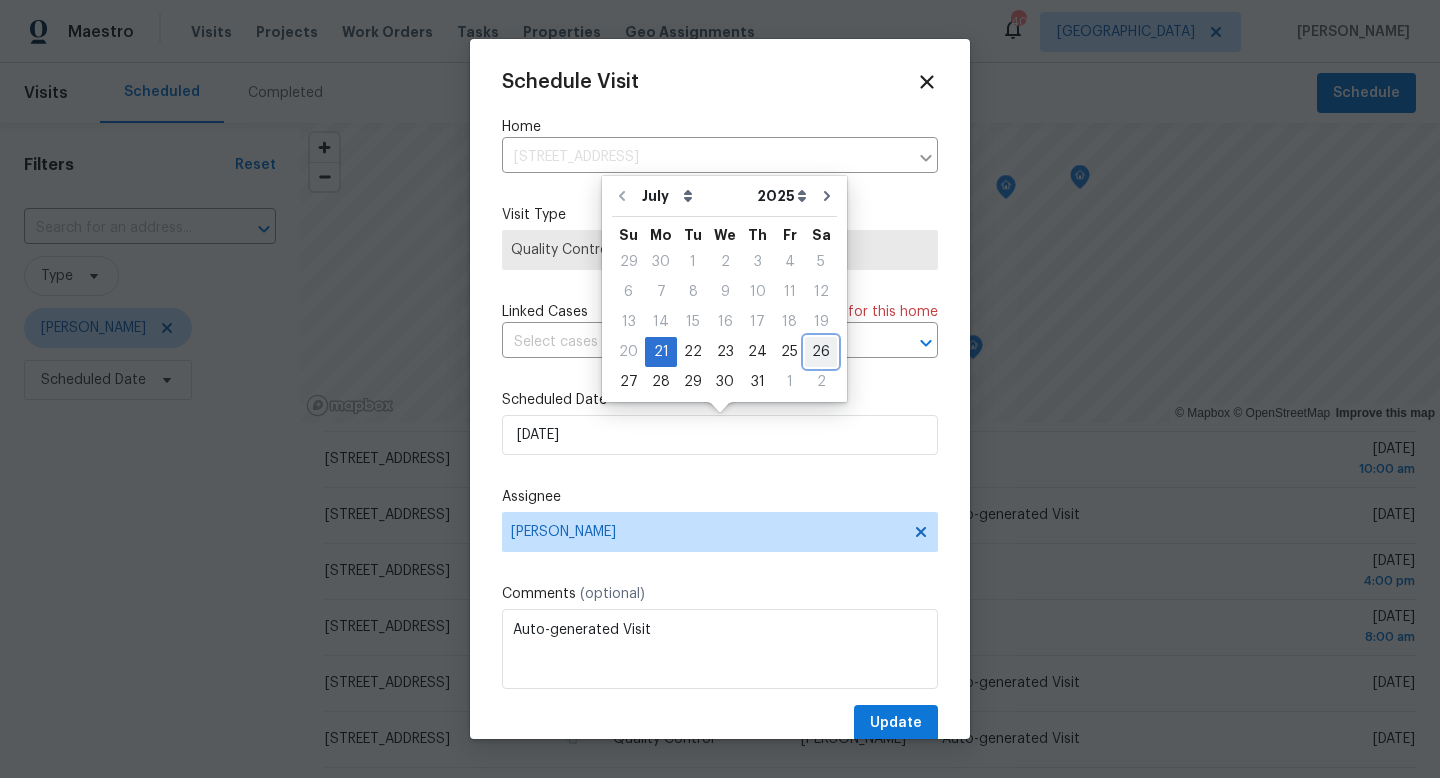 click on "26" at bounding box center (821, 352) 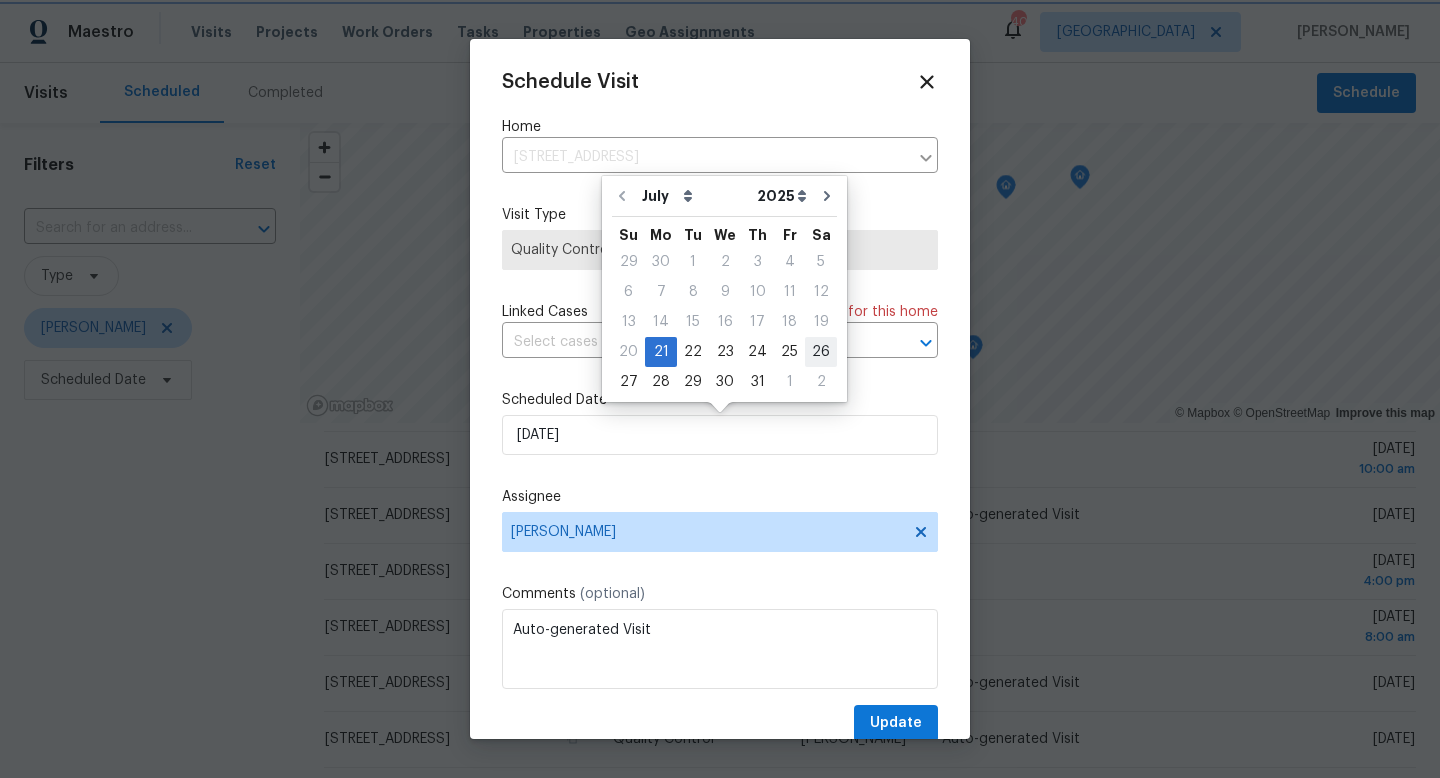 type on "7/26/2025" 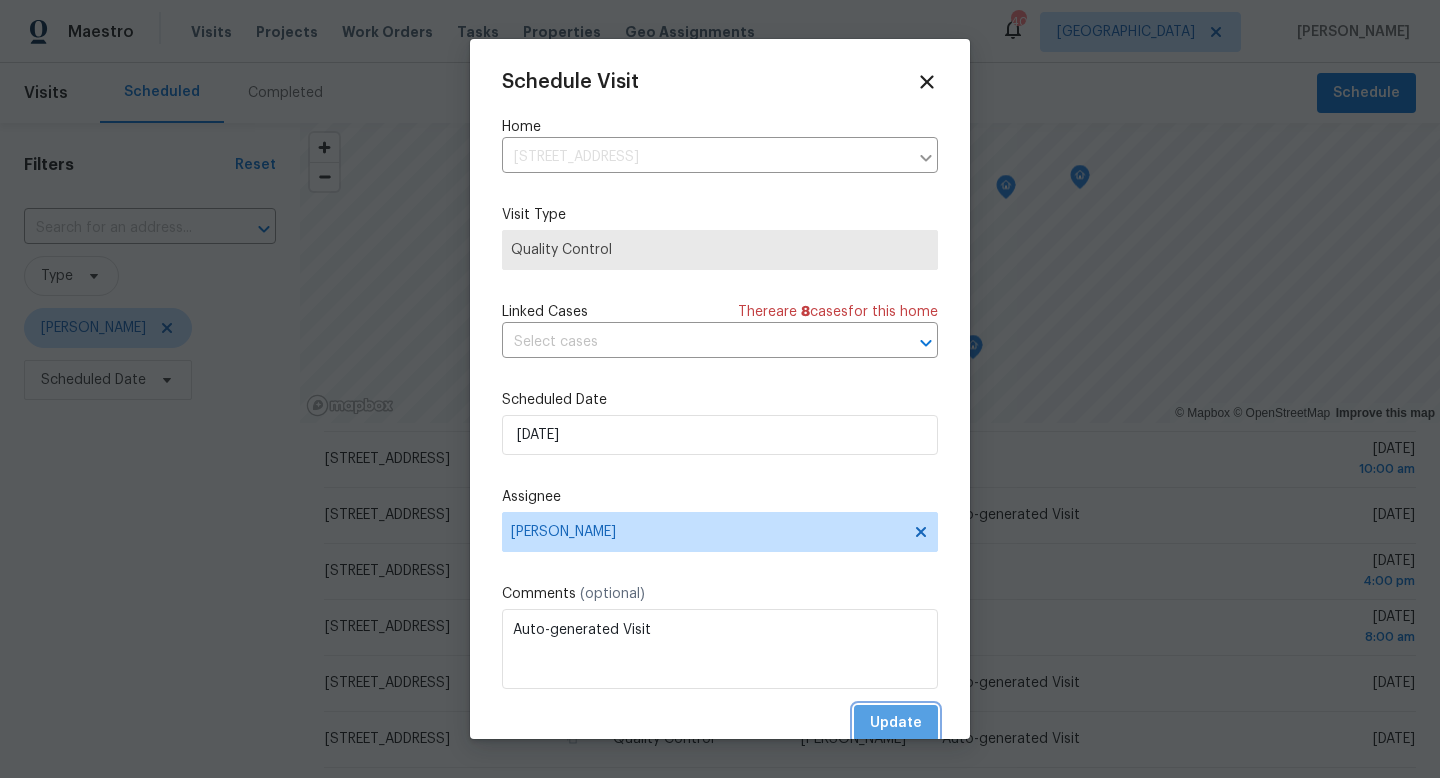 click on "Update" at bounding box center [896, 723] 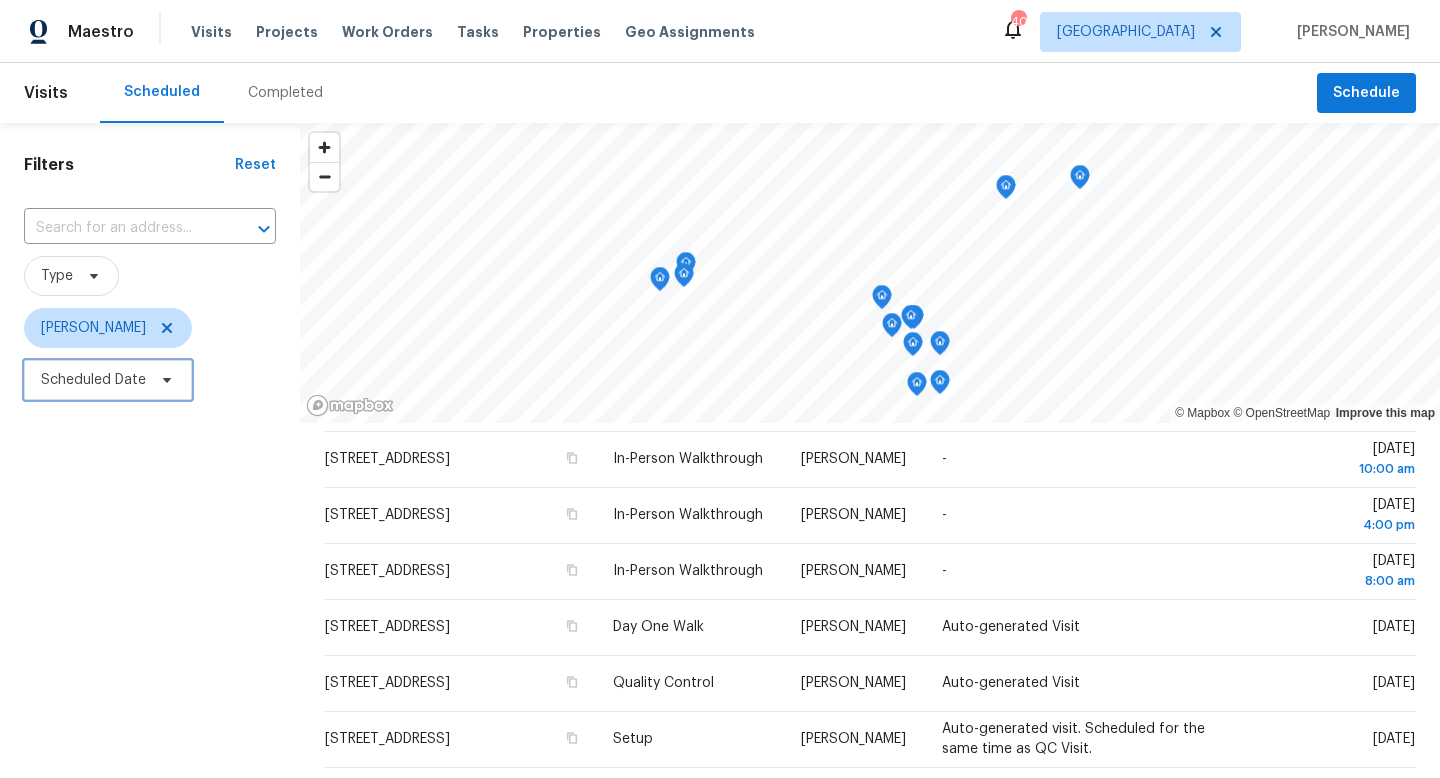 click 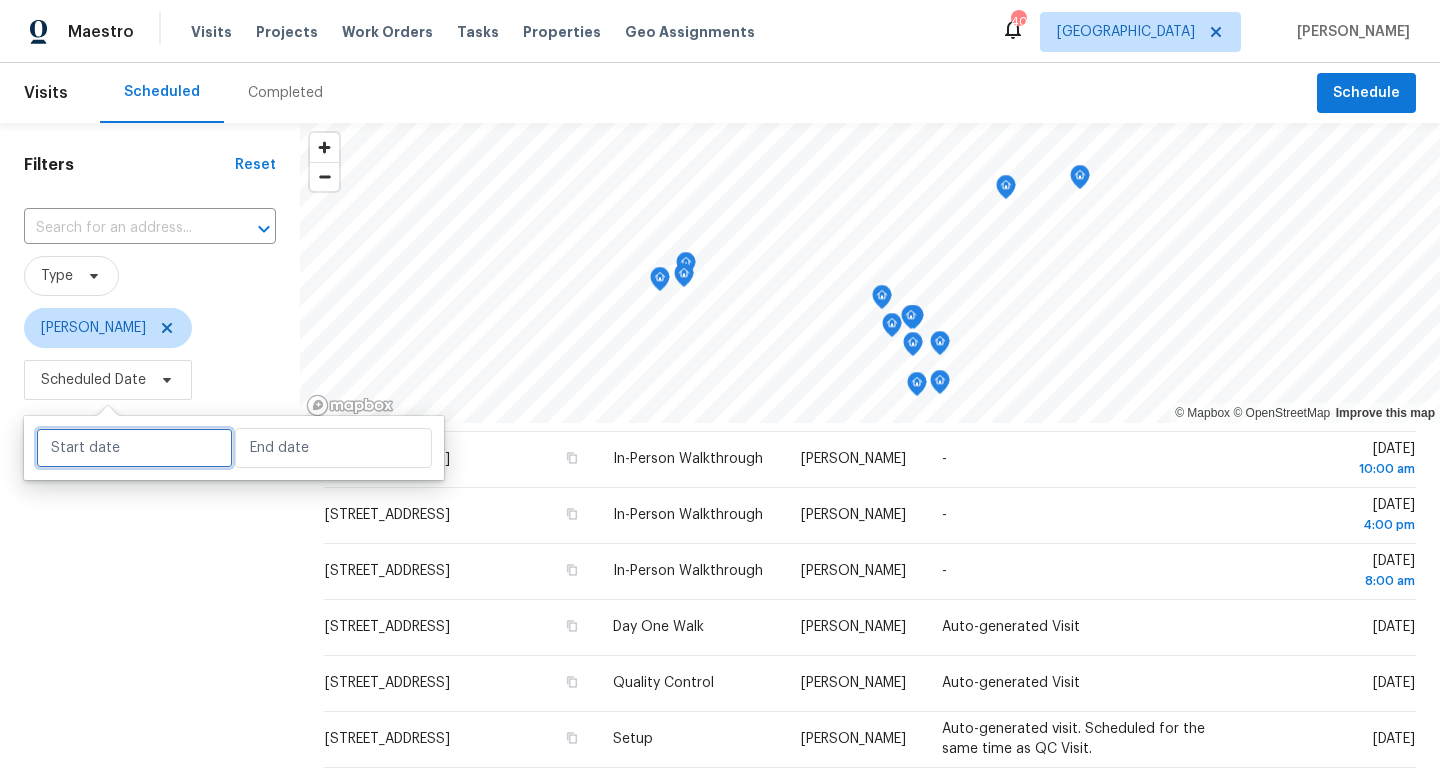 click at bounding box center [134, 448] 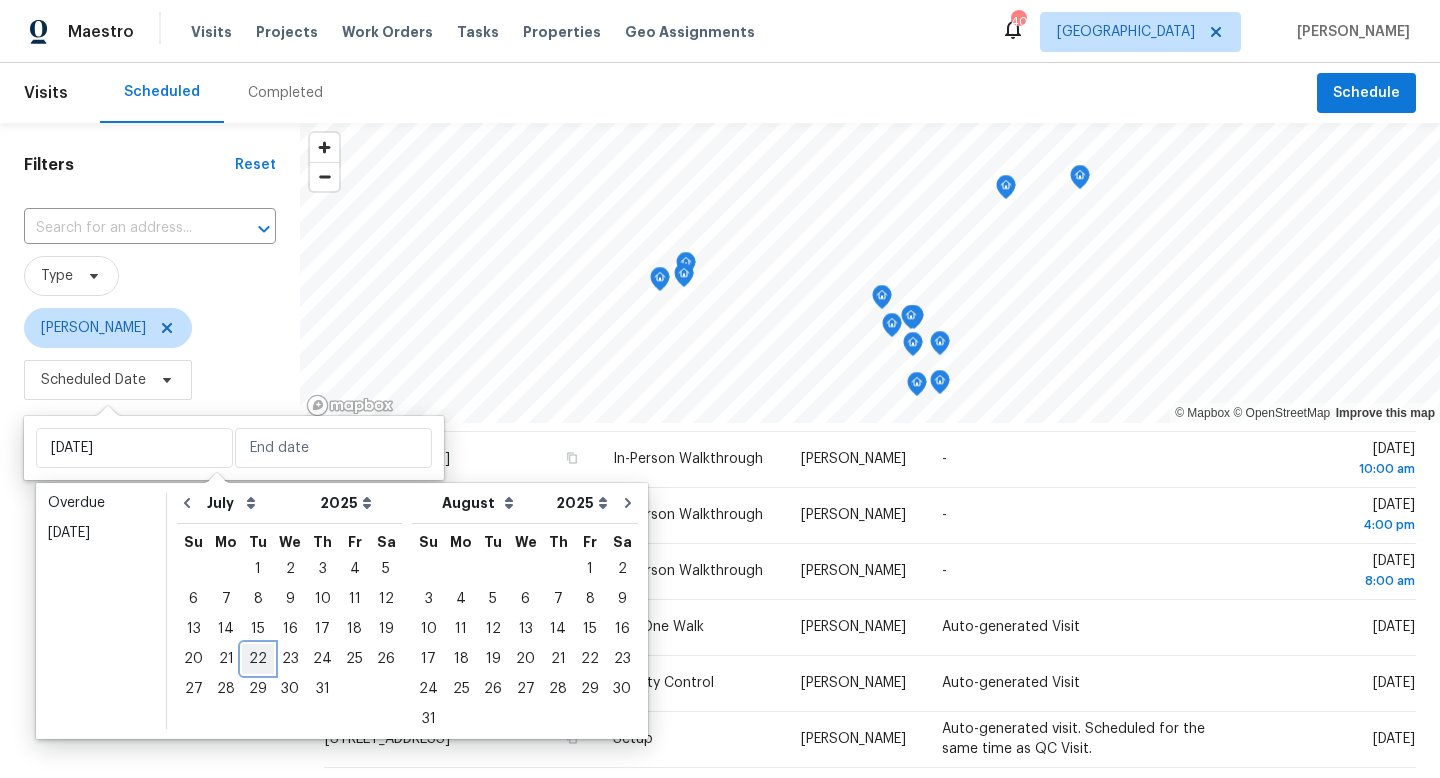click on "22" at bounding box center (258, 659) 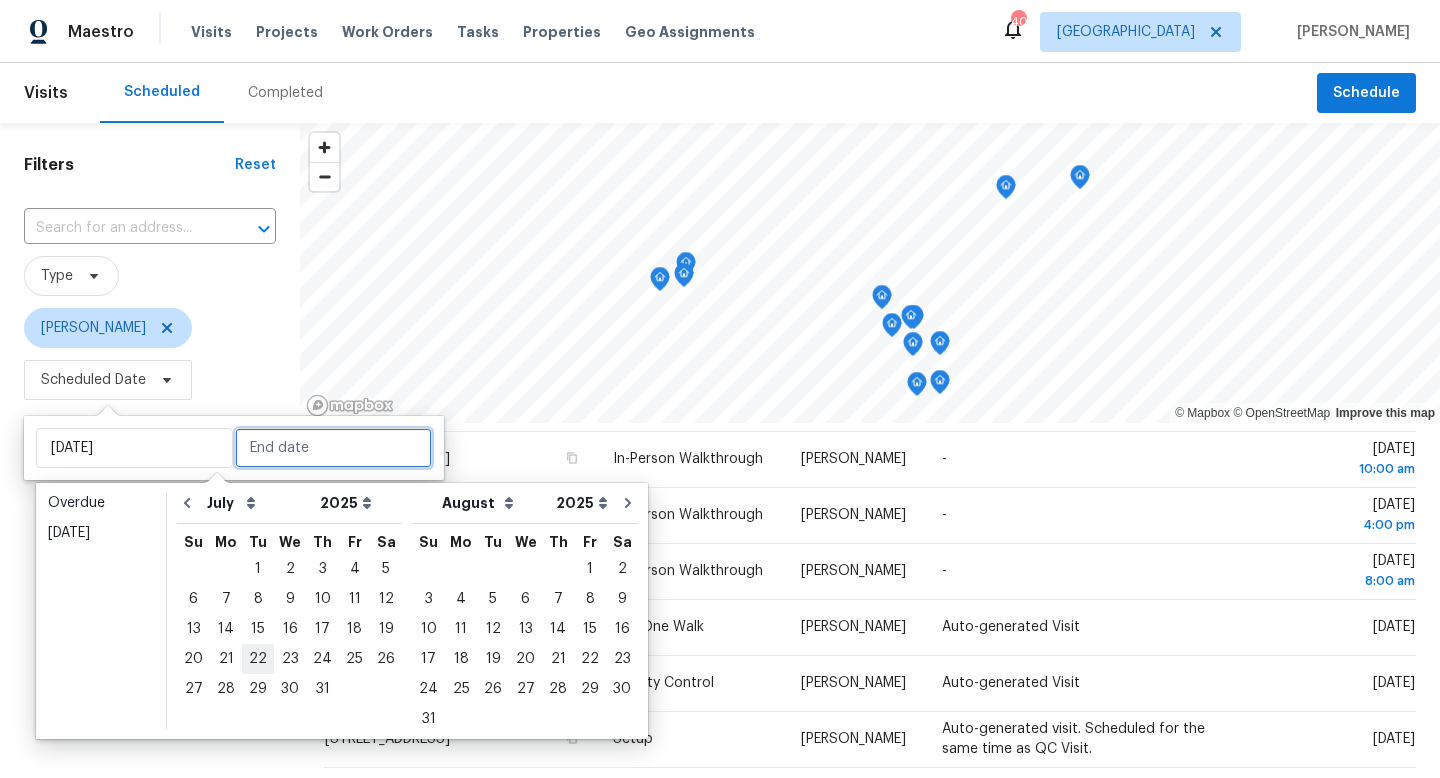 type on "Tue, Jul 22" 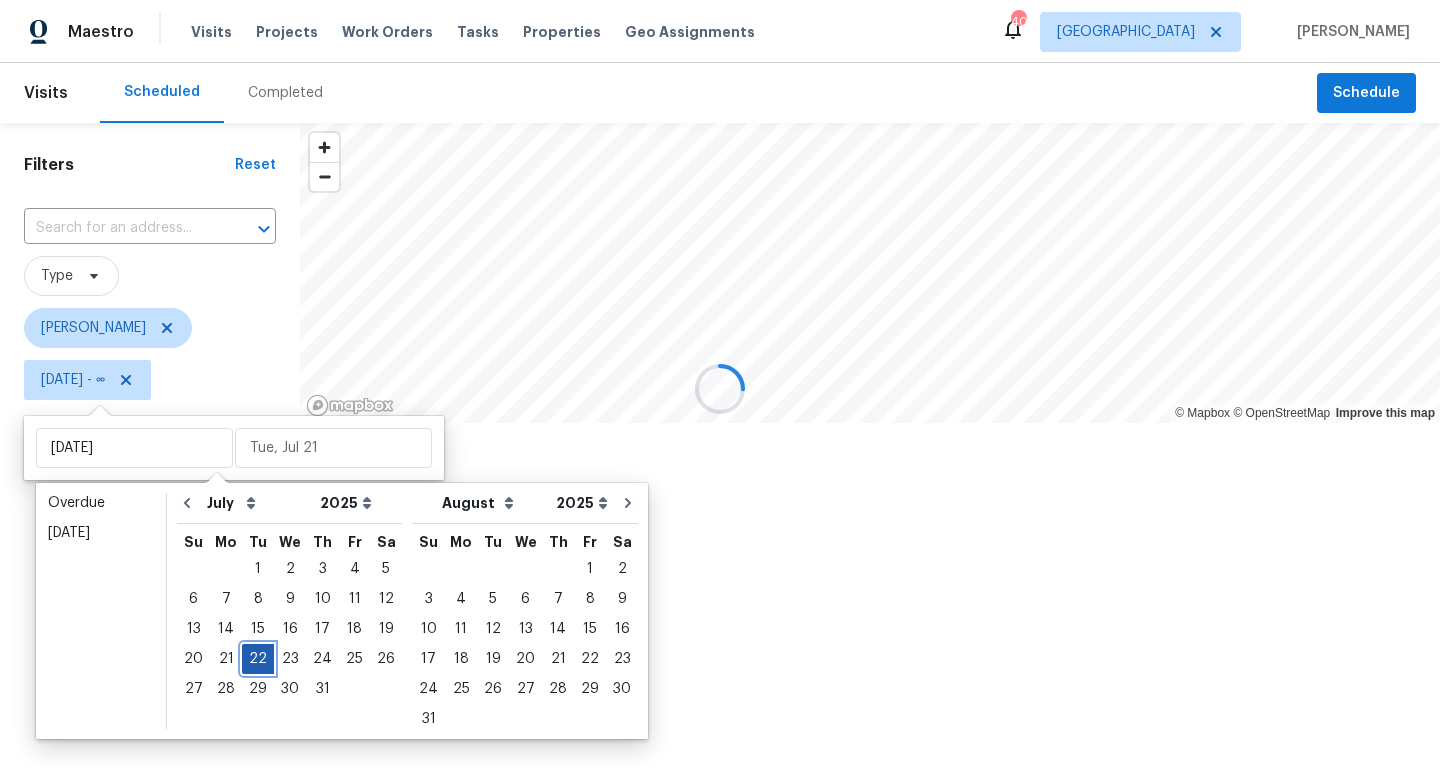 click on "22" at bounding box center (258, 659) 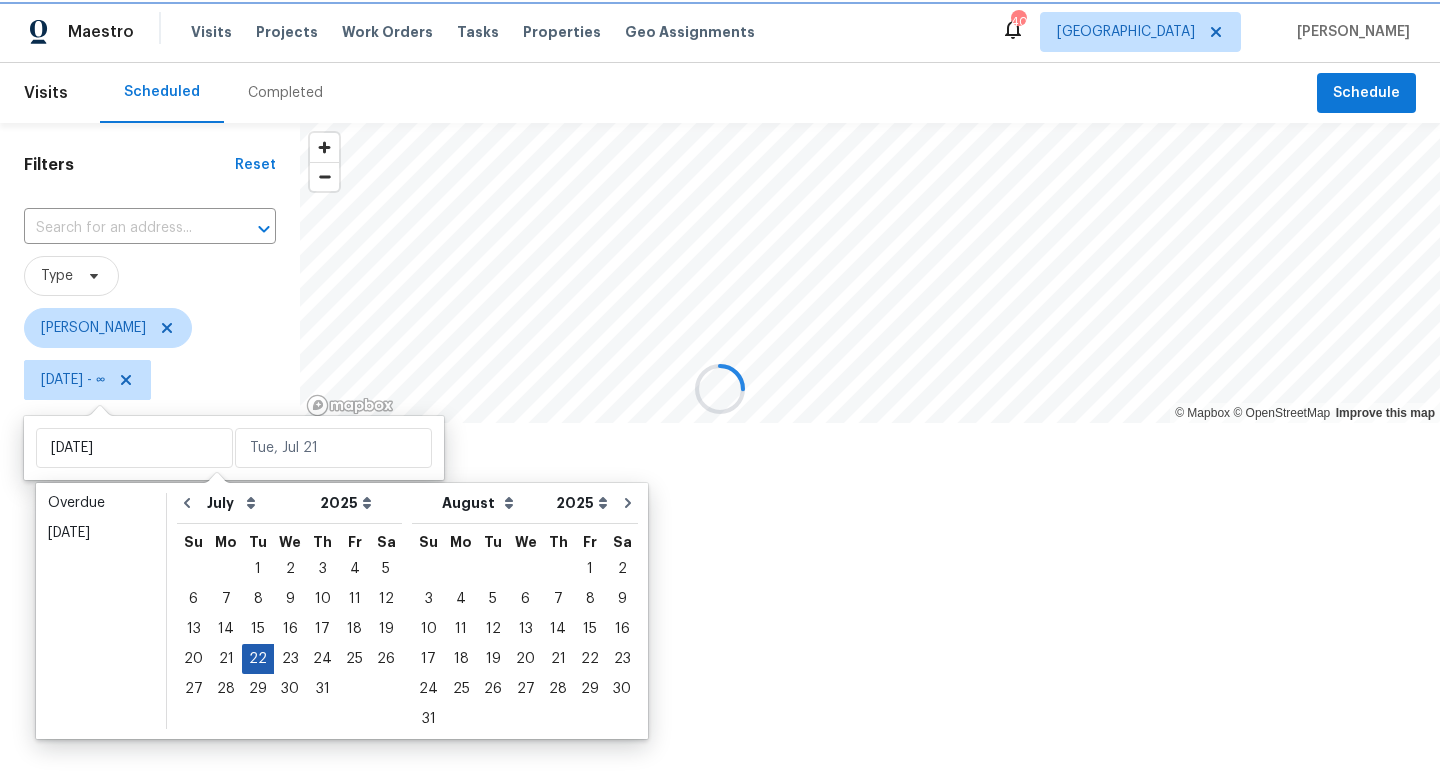 type on "Tue, Jul 22" 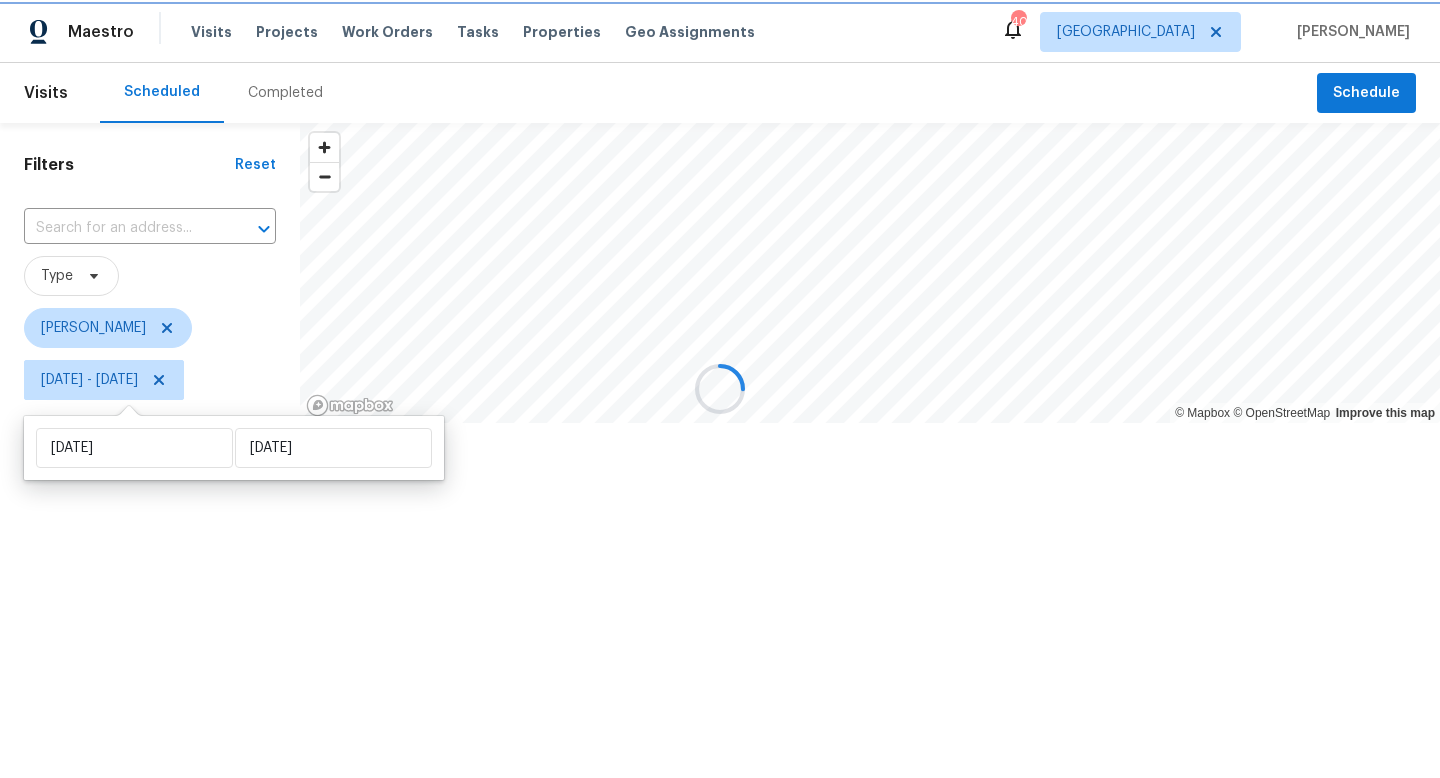 scroll, scrollTop: 0, scrollLeft: 0, axis: both 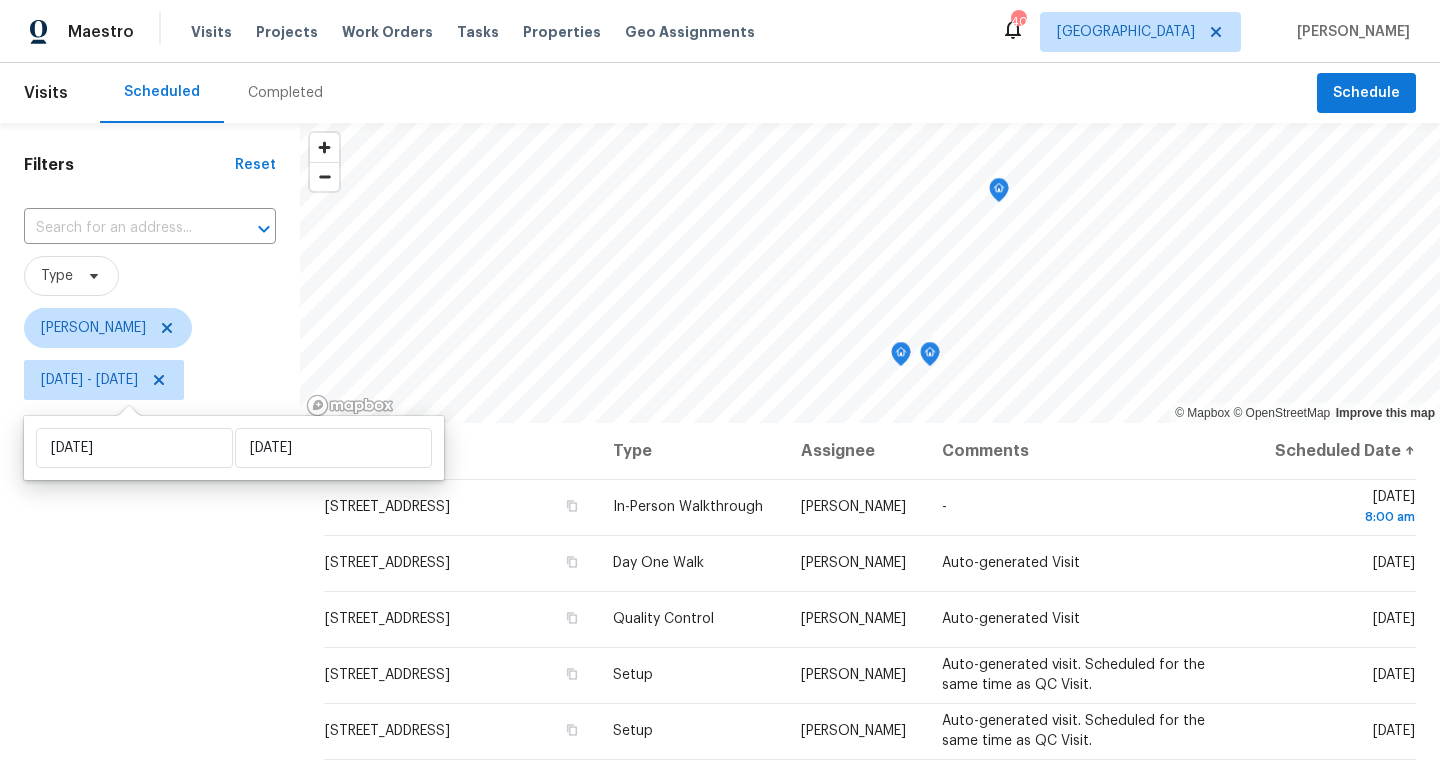 click on "Filters Reset ​ Type Jason Fletcher Tue, Jul 22 - Tue, Jul 22" at bounding box center [150, 584] 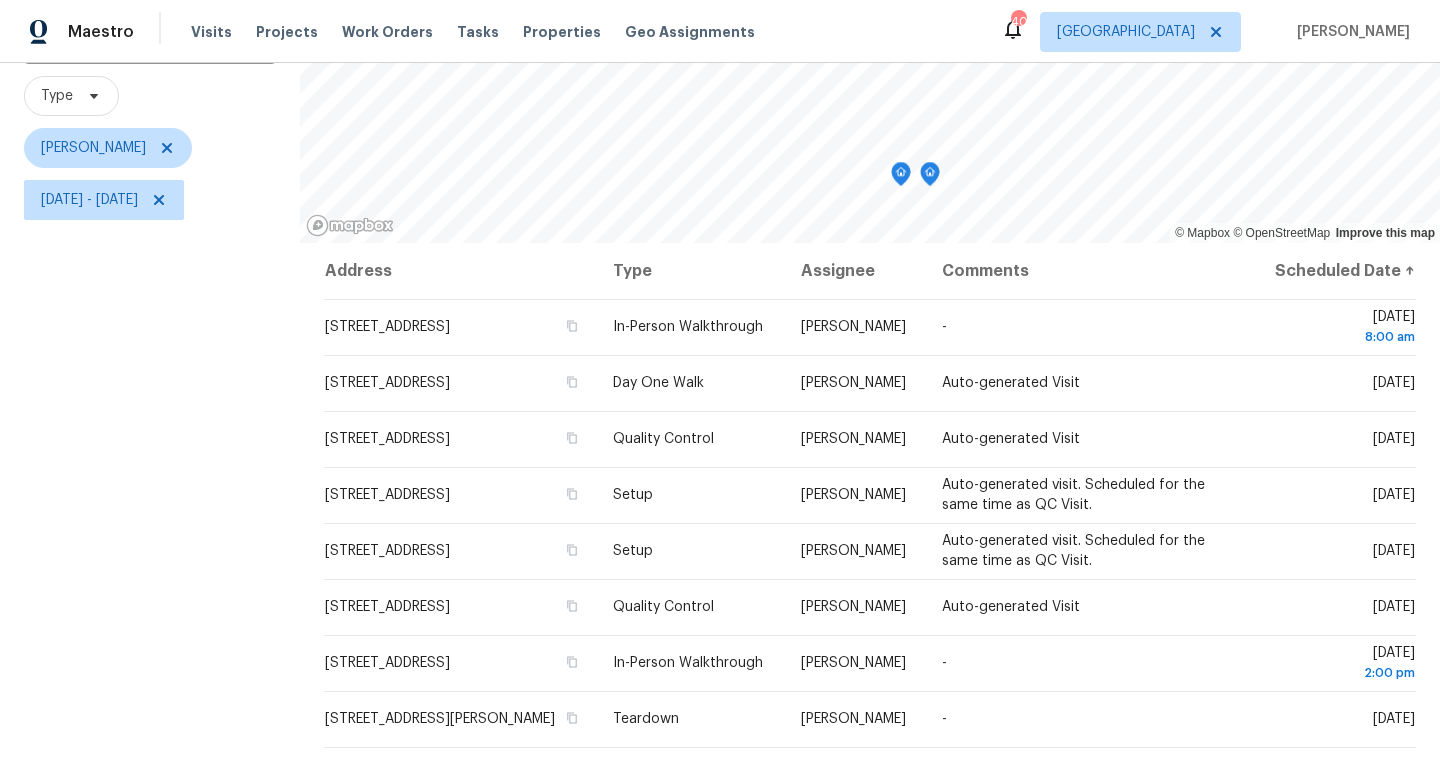 scroll, scrollTop: 267, scrollLeft: 0, axis: vertical 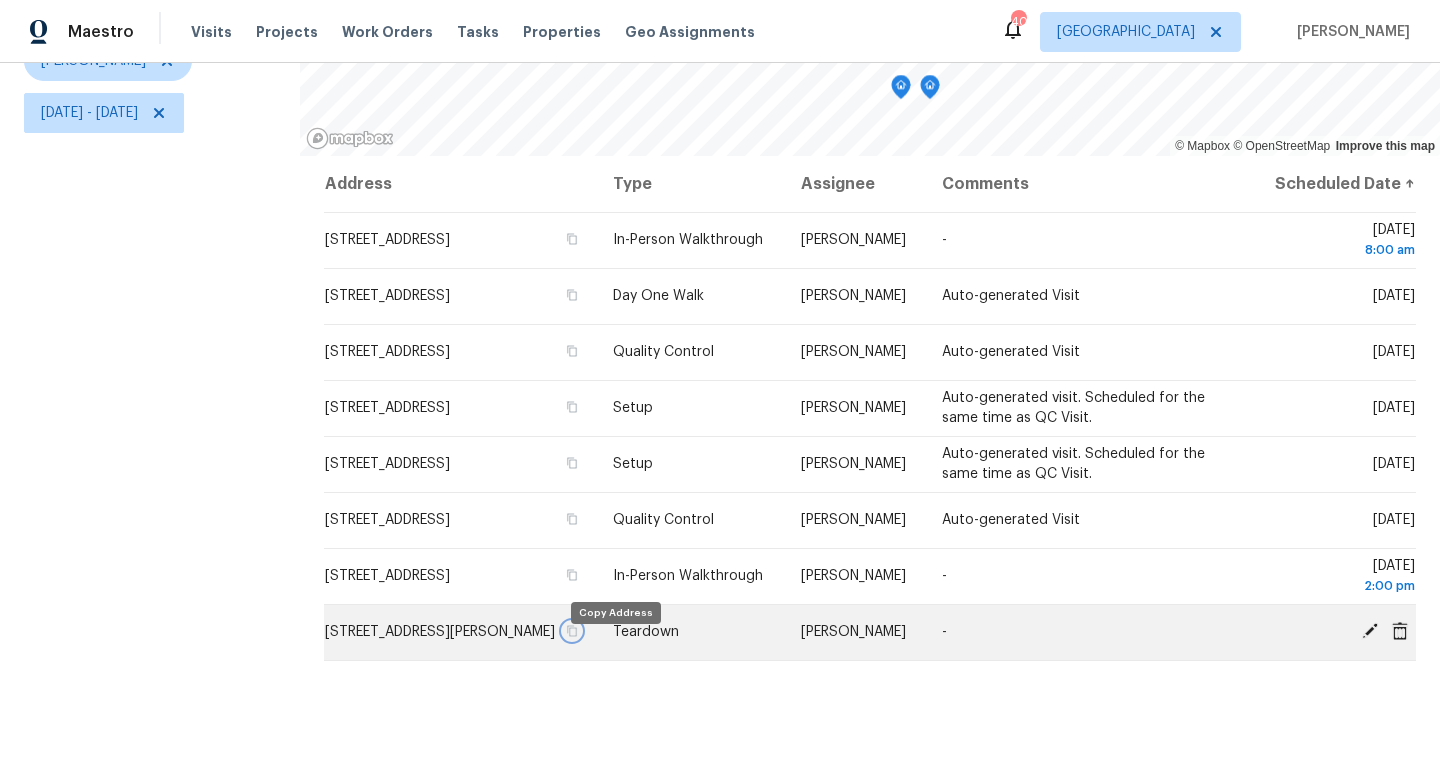 click 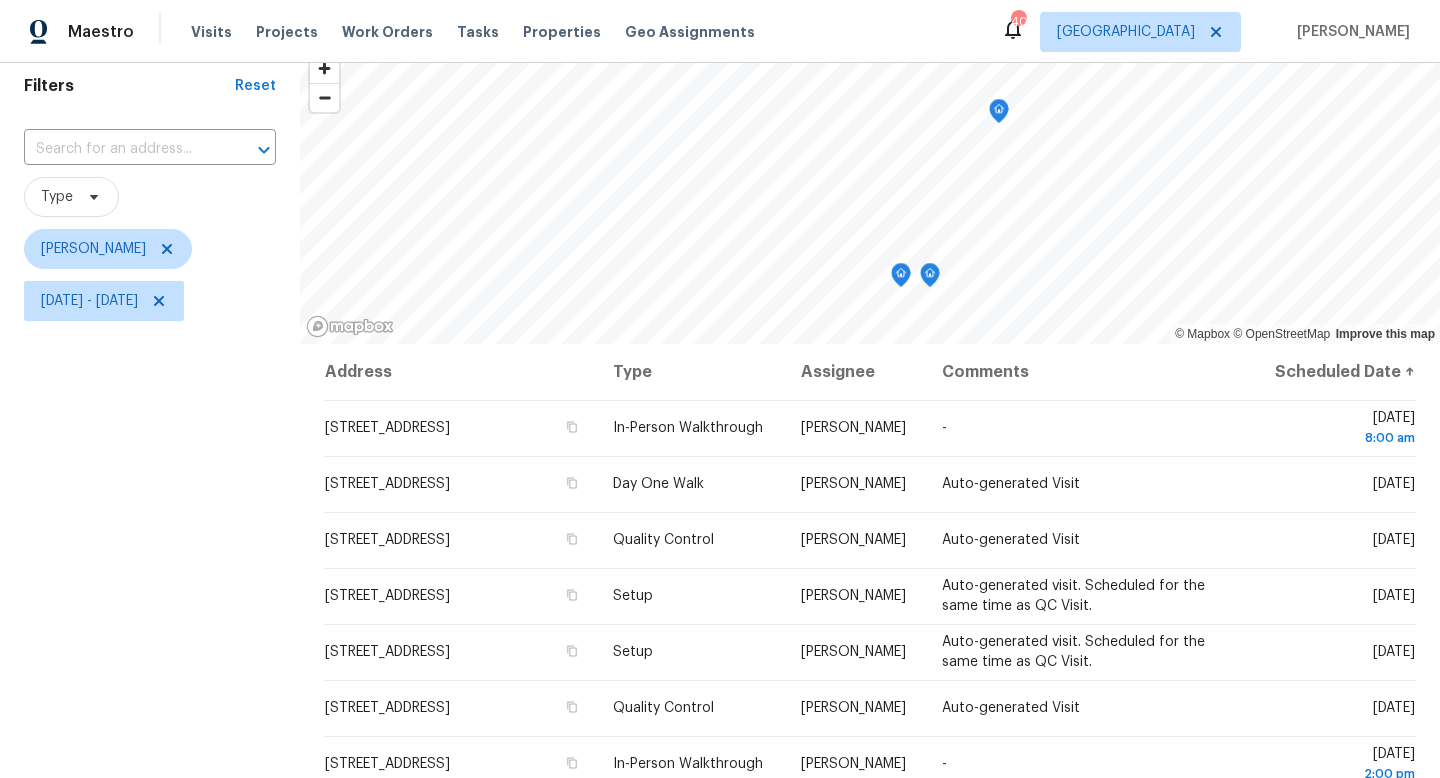 scroll, scrollTop: 57, scrollLeft: 0, axis: vertical 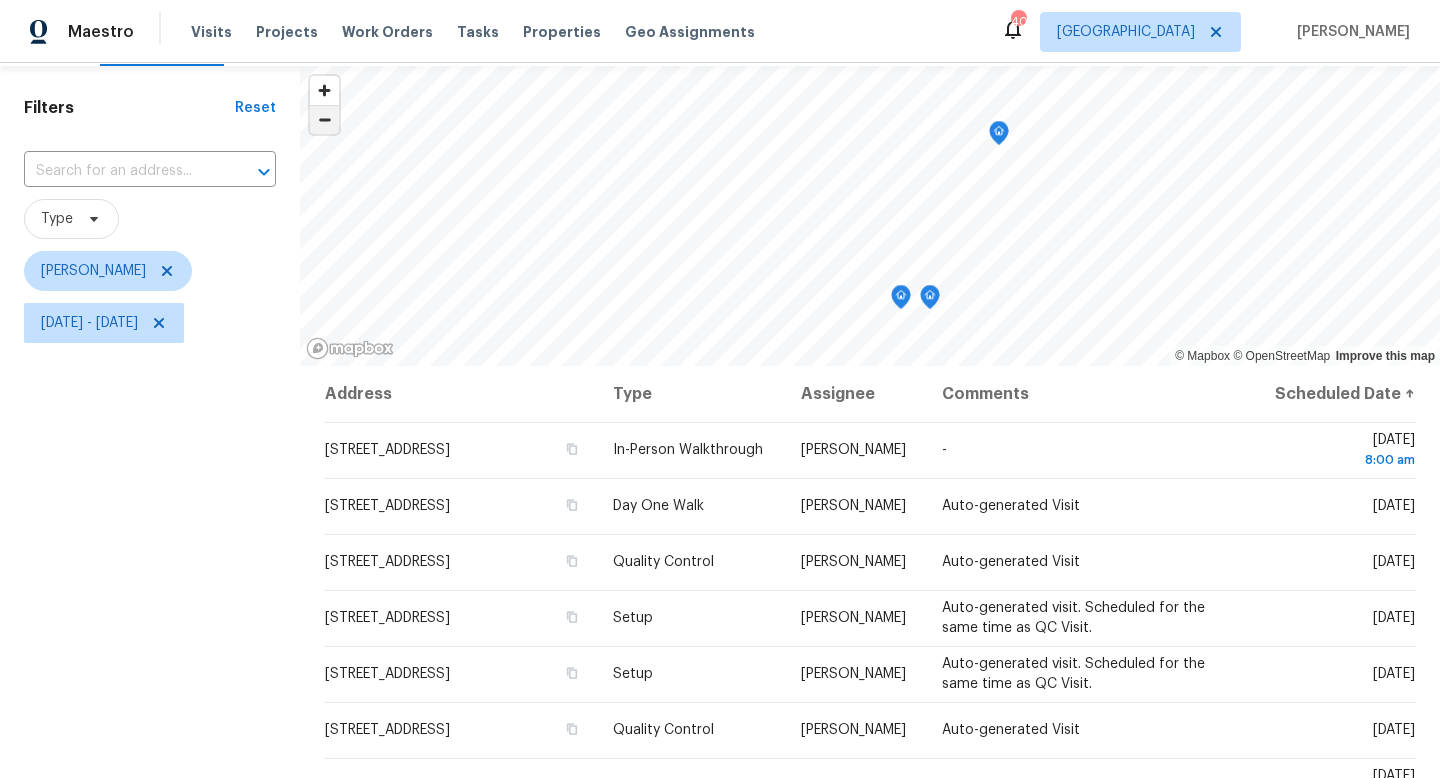 click at bounding box center [324, 120] 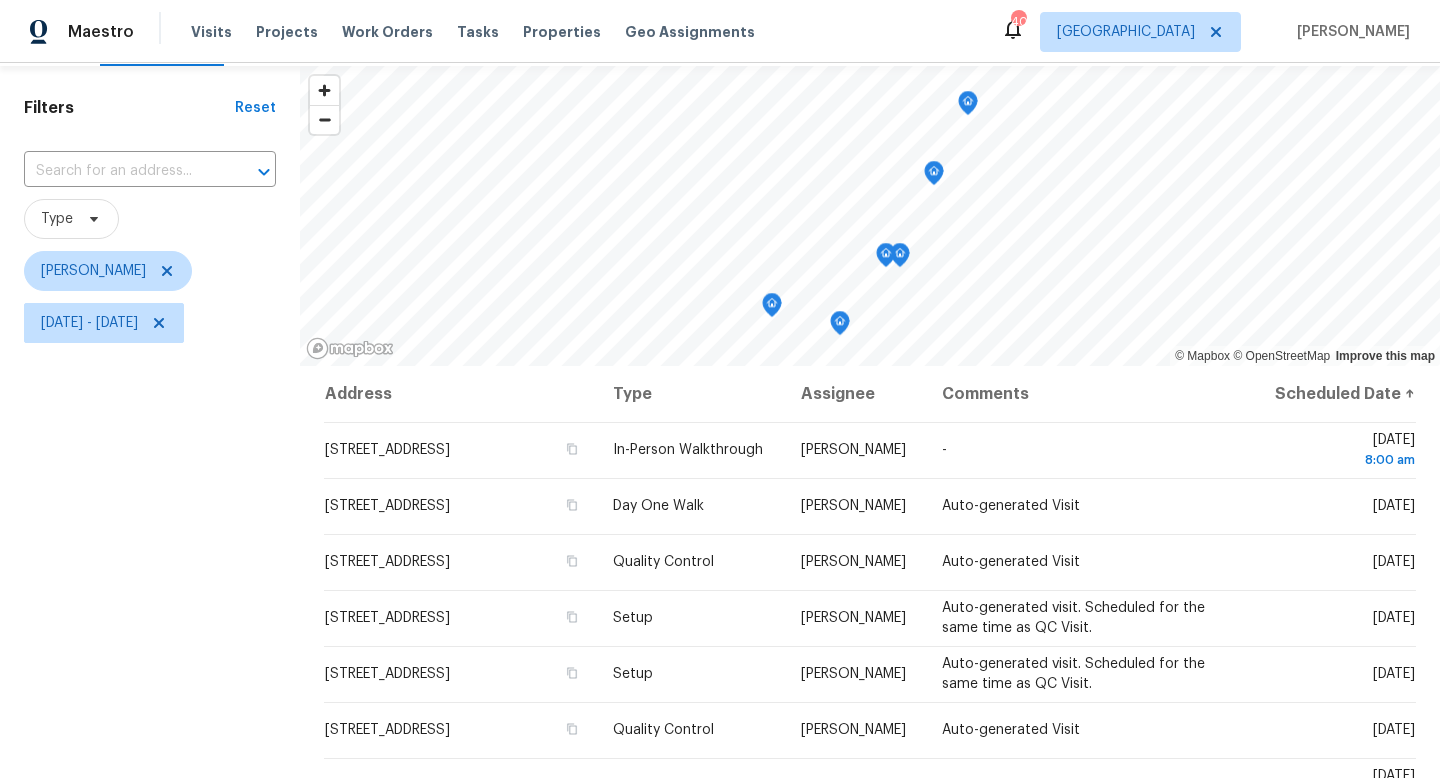 scroll, scrollTop: 0, scrollLeft: 0, axis: both 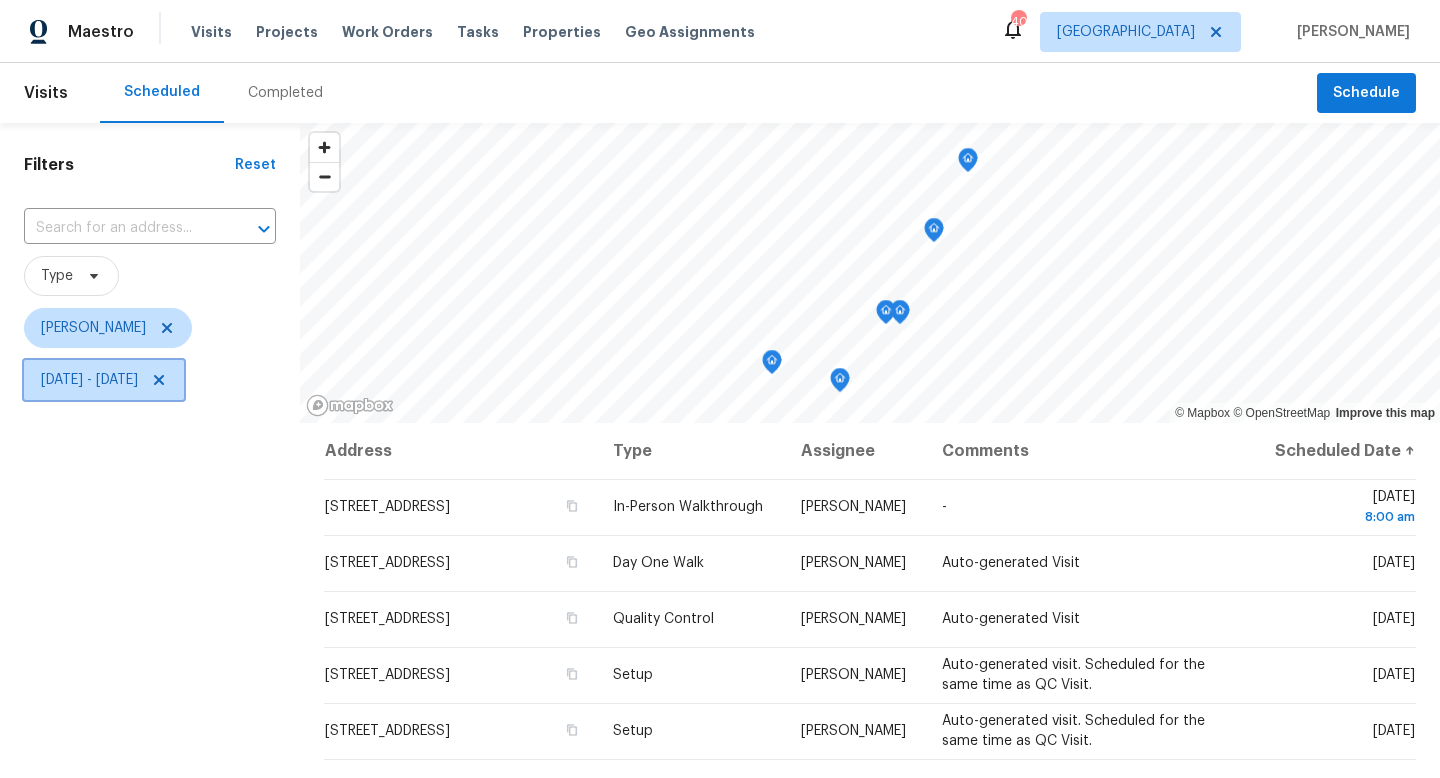 click 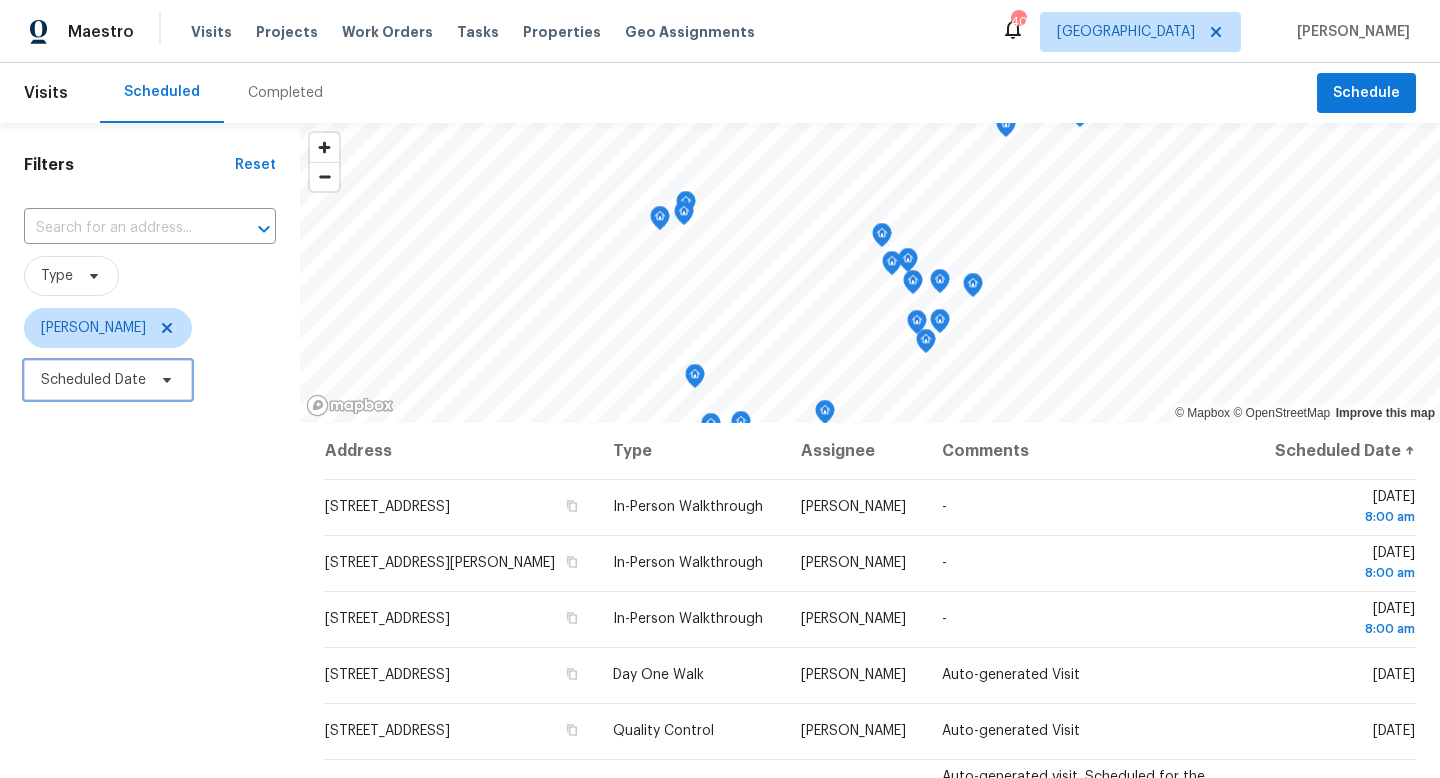 click 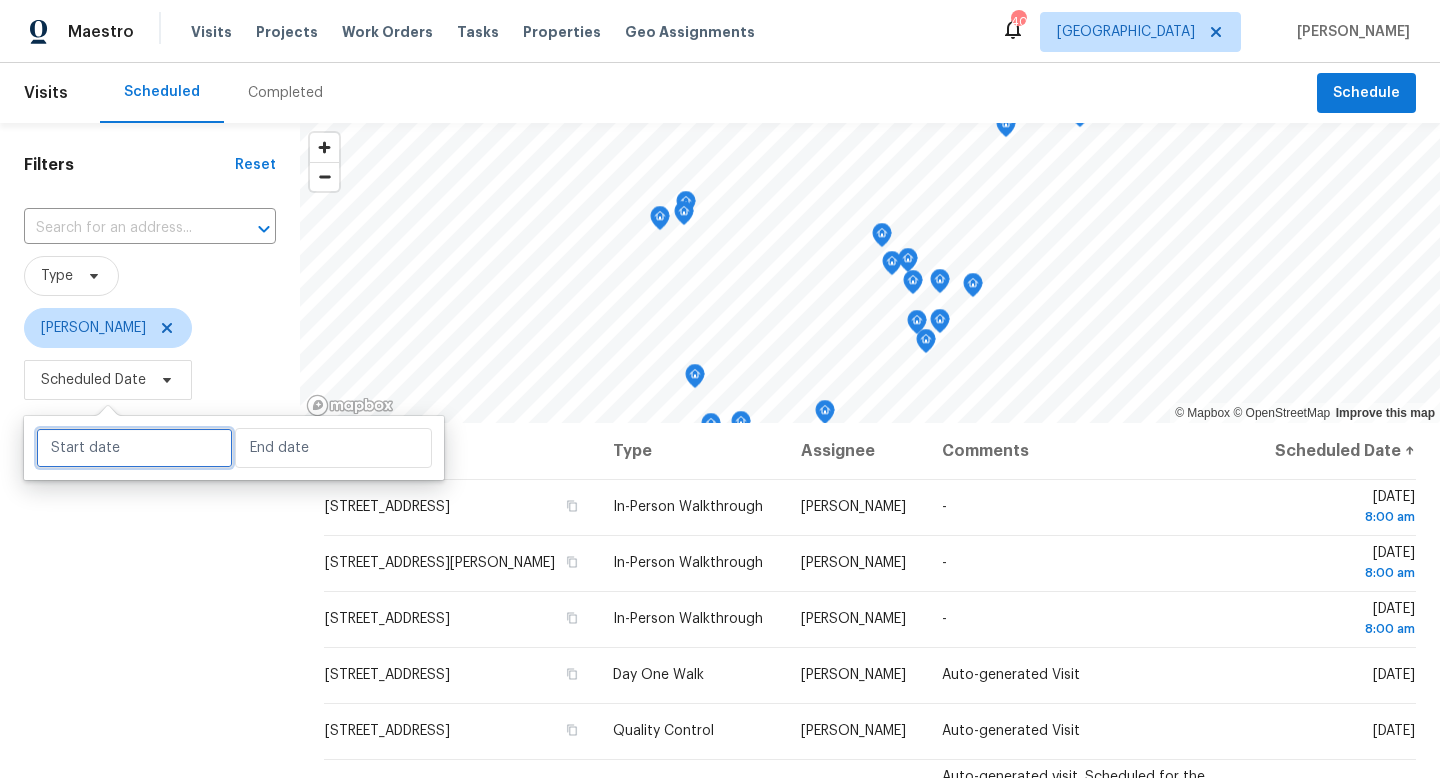 click at bounding box center (134, 448) 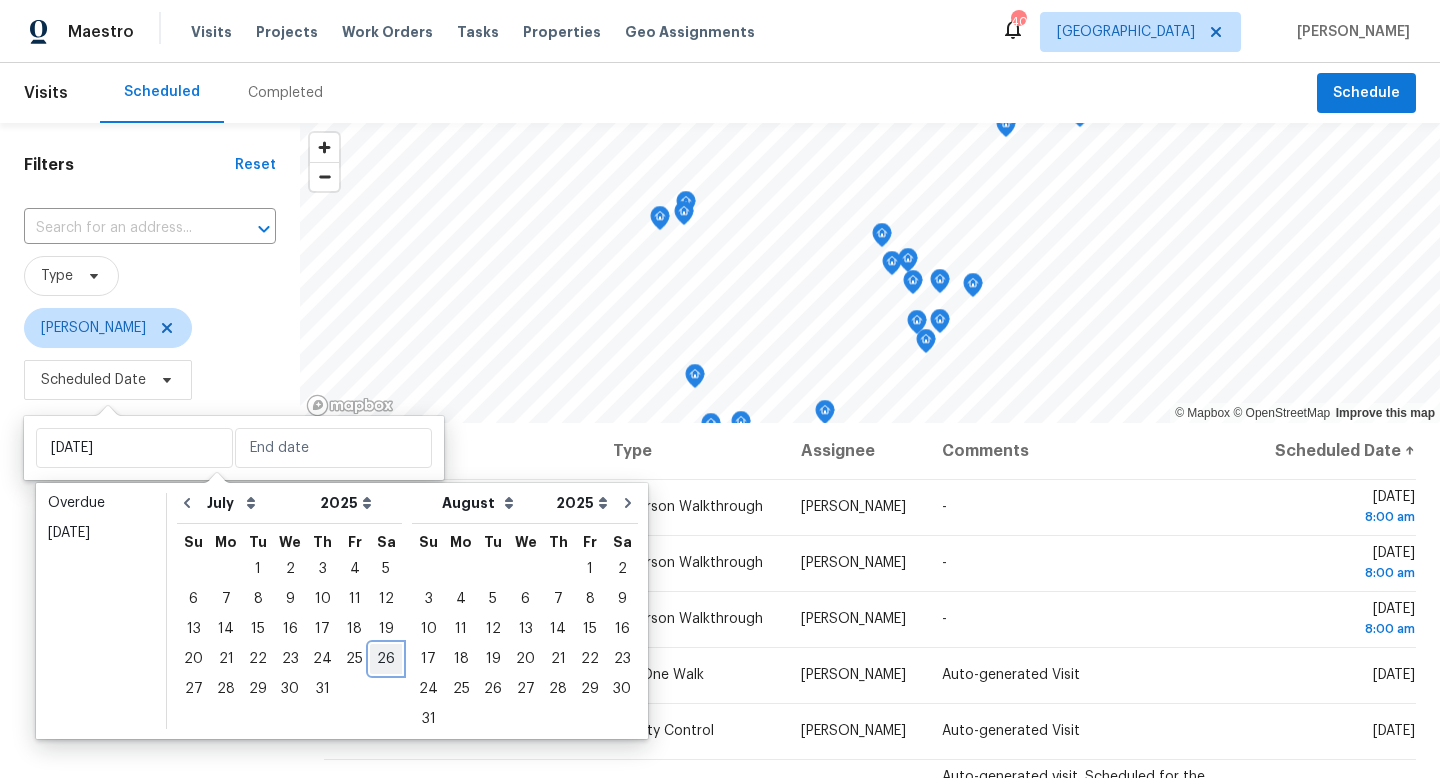 click on "26" at bounding box center (386, 659) 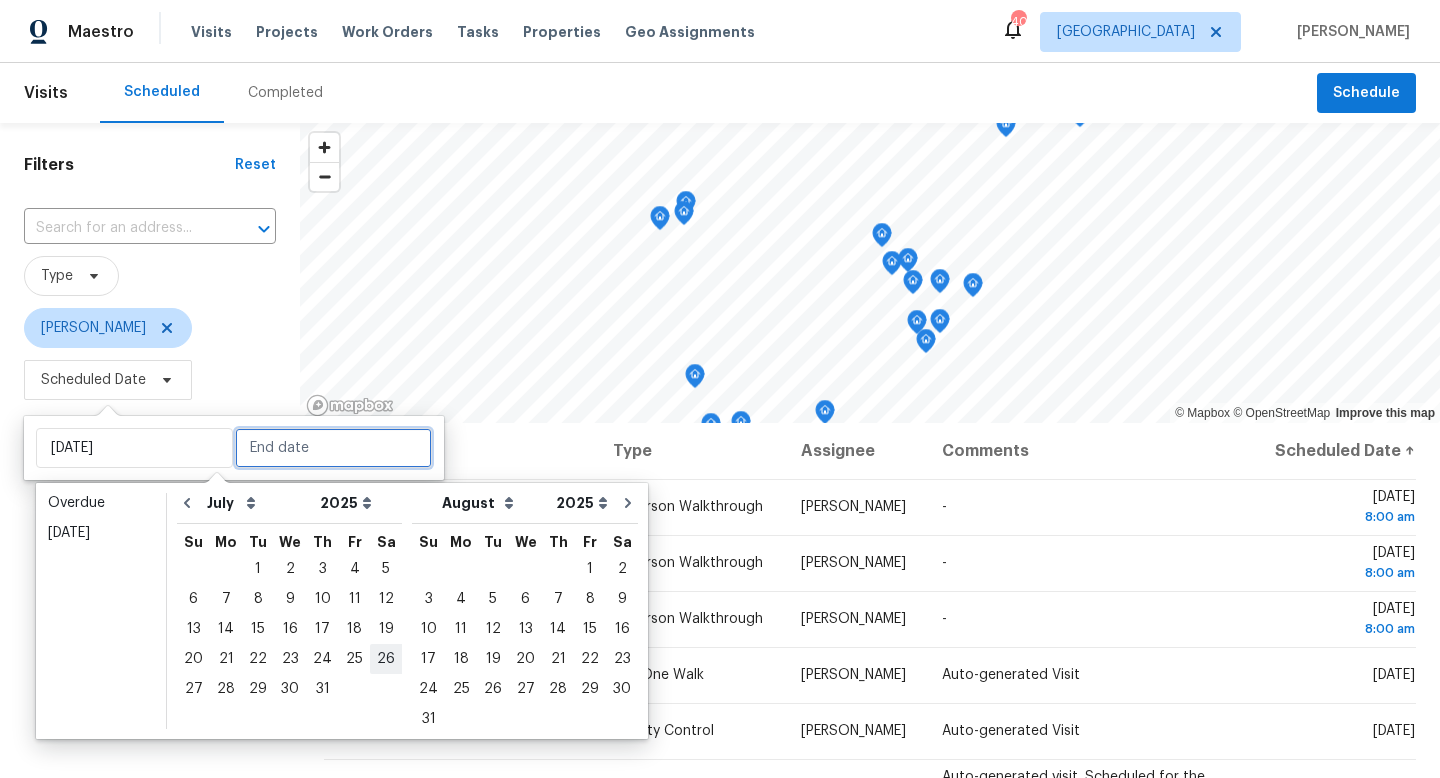 type on "Sat, Jul 26" 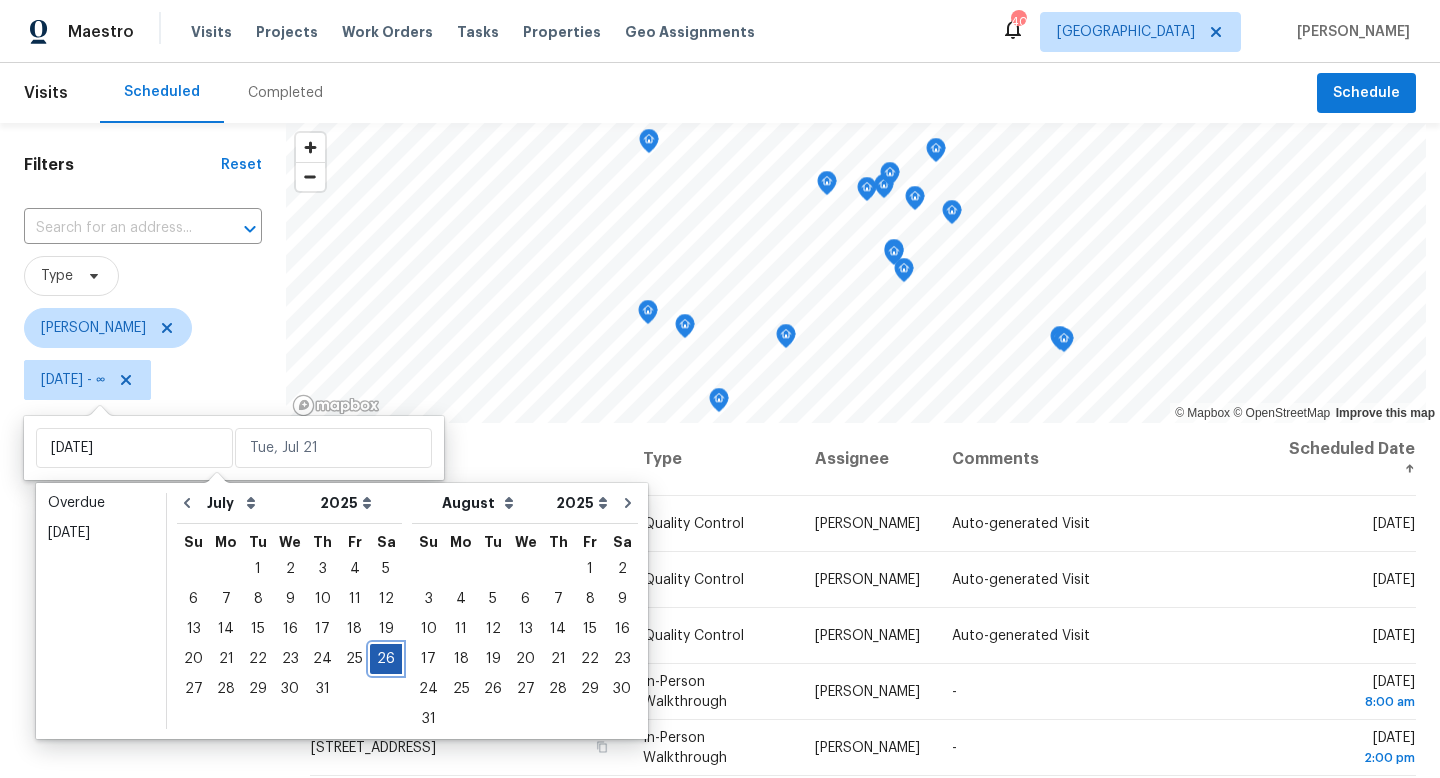 click on "26" at bounding box center [386, 659] 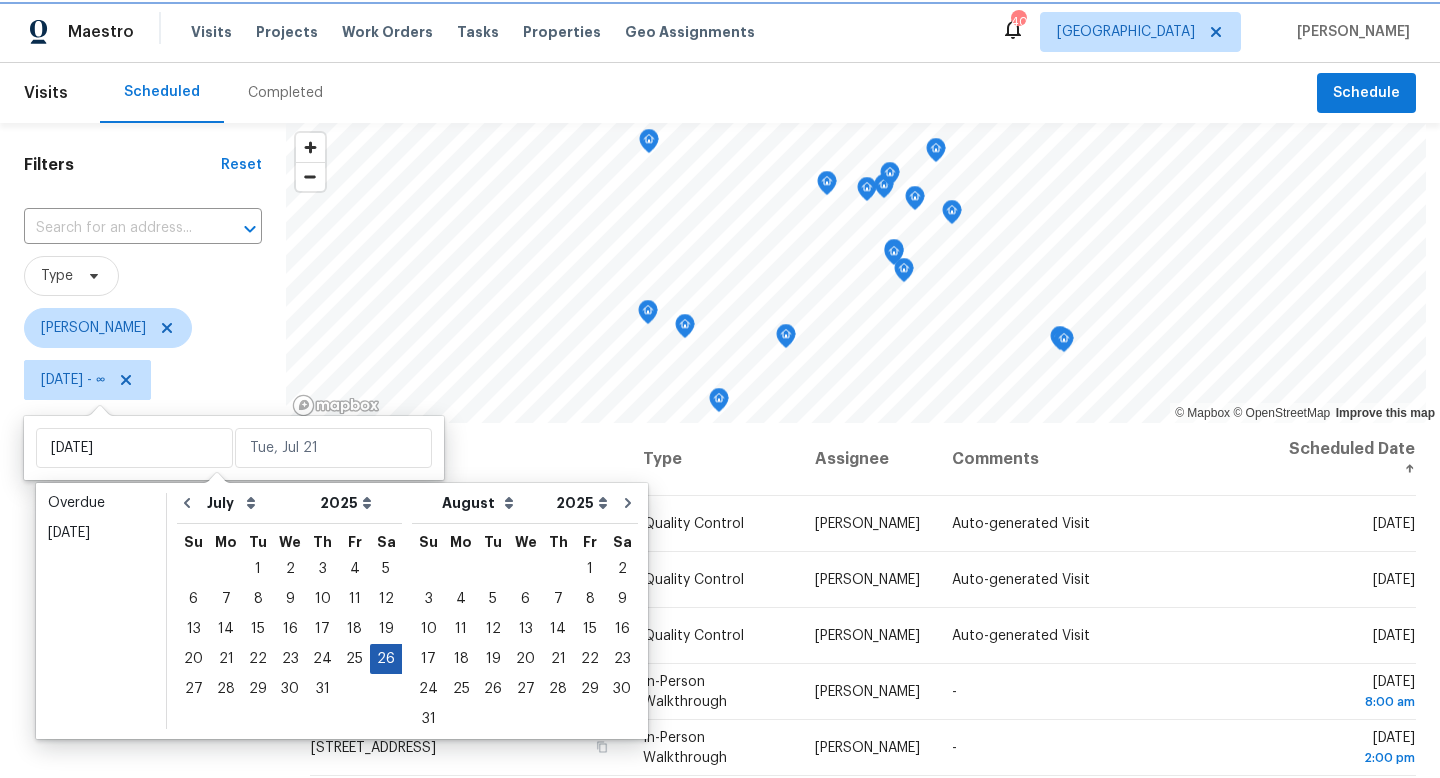 type on "Sat, Jul 26" 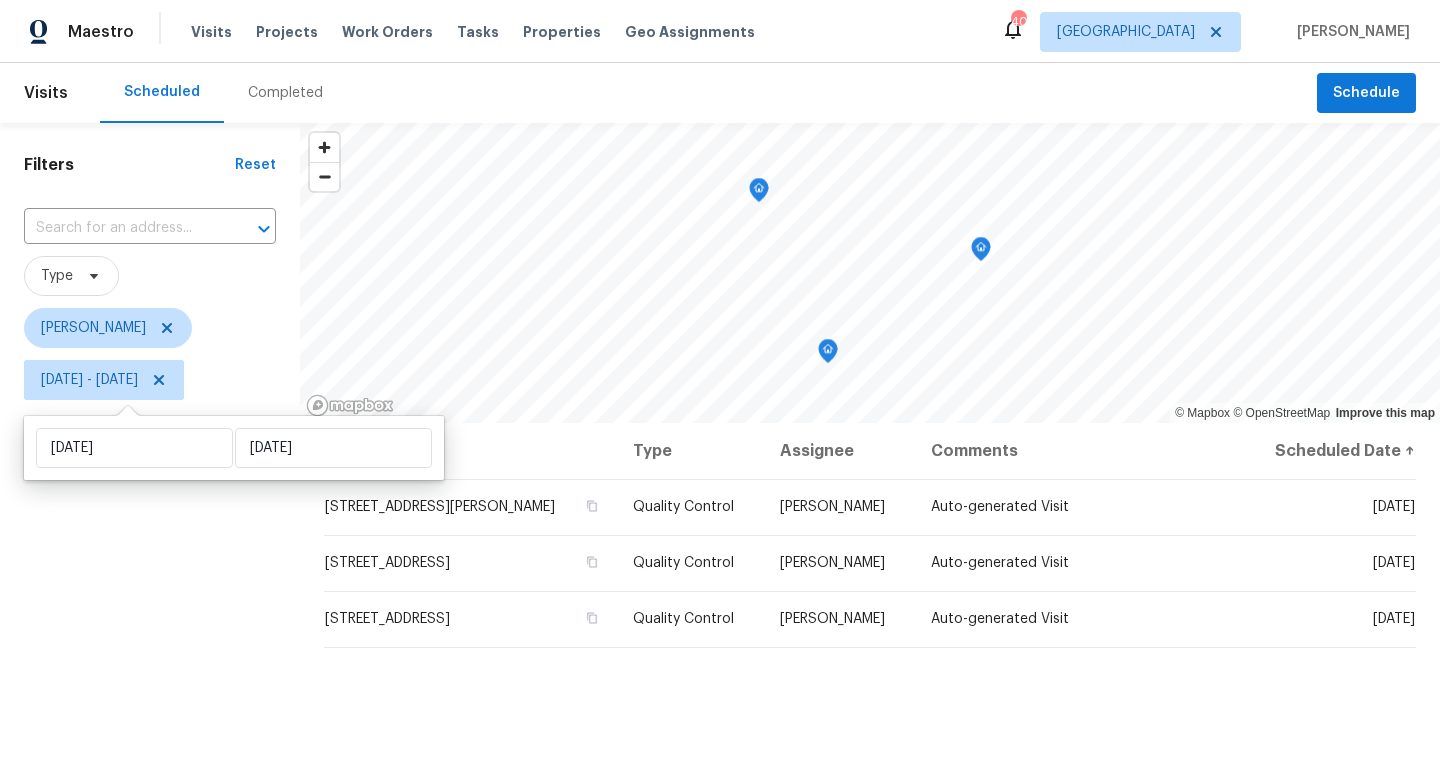click on "Filters Reset ​ Type Jason Fletcher Sat, Jul 26 - Sat, Jul 26" at bounding box center (150, 584) 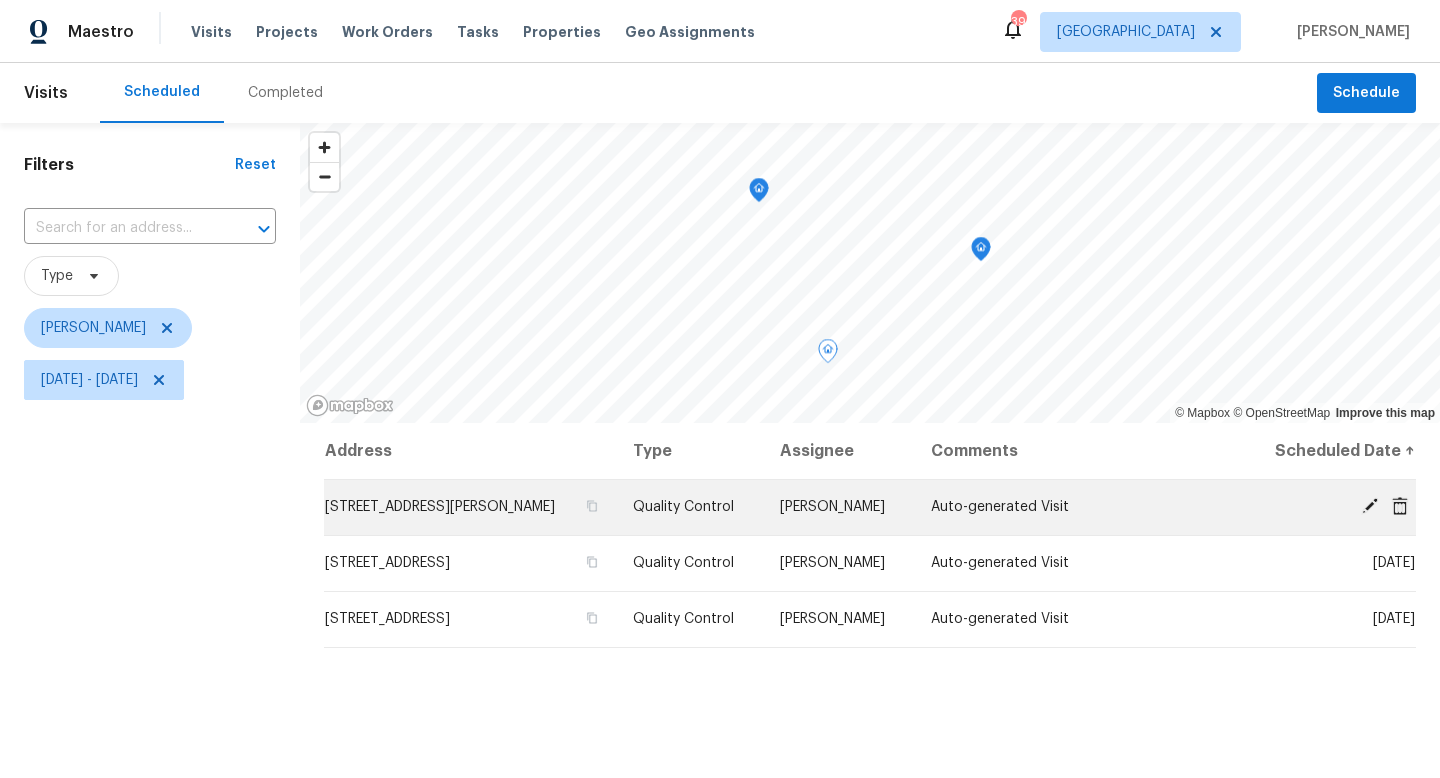 click 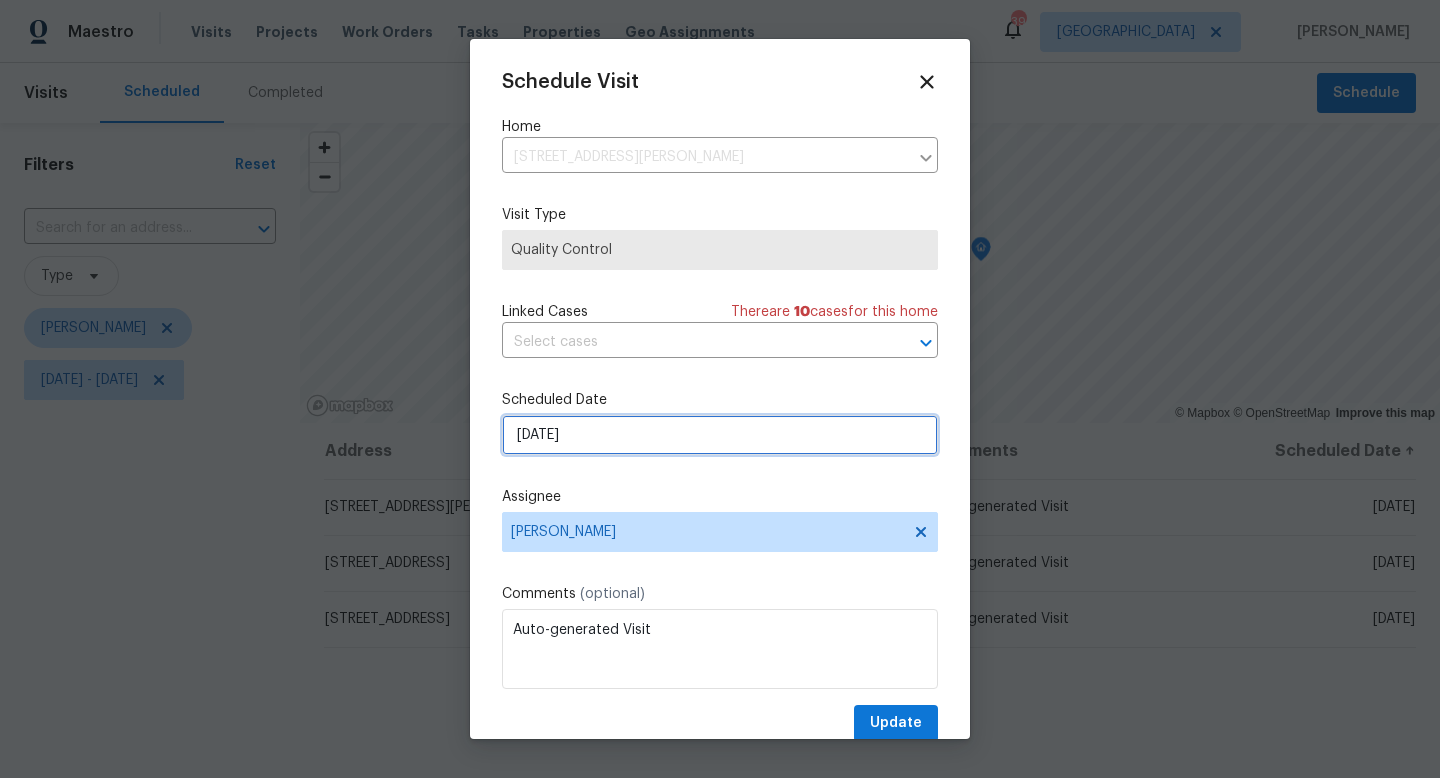 click on "7/26/2025" at bounding box center (720, 435) 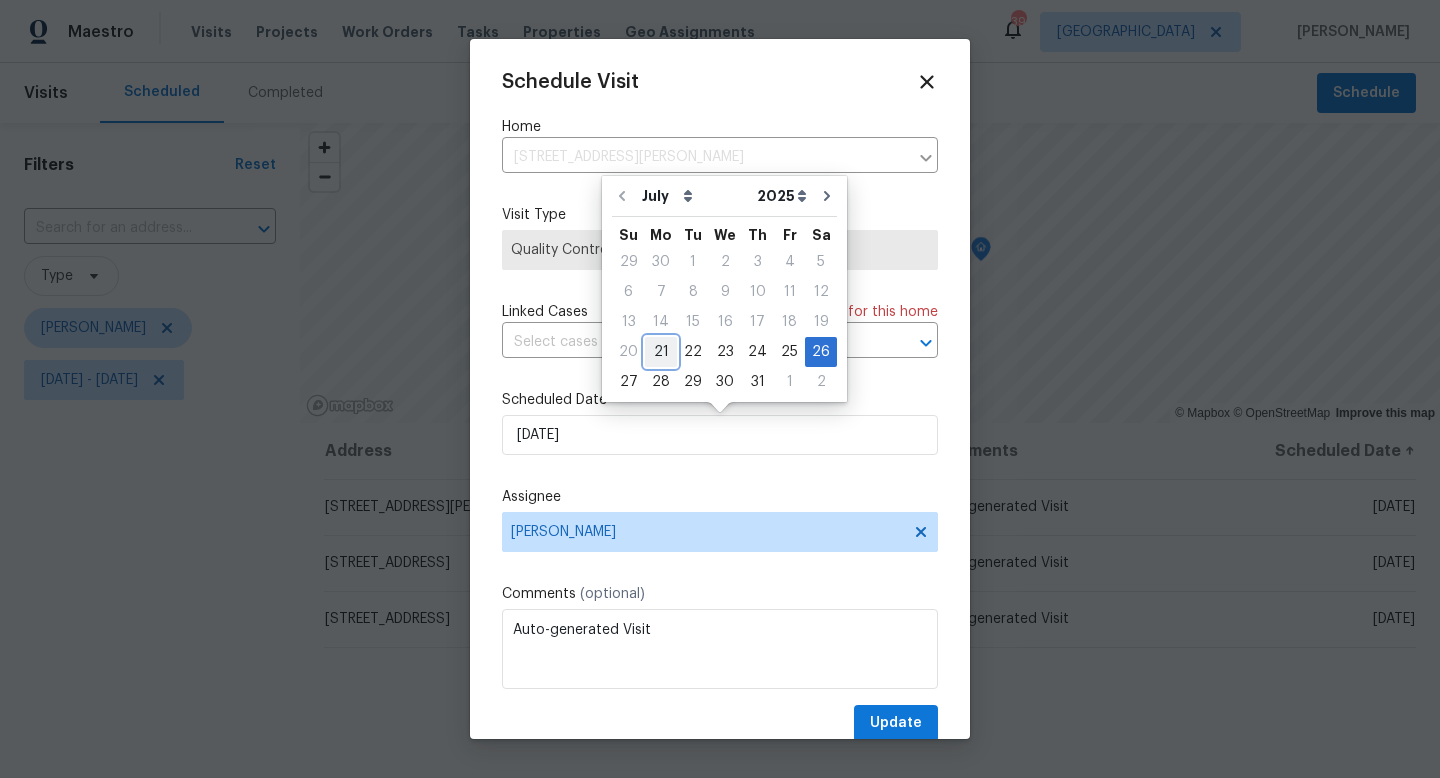 click on "21" at bounding box center (661, 352) 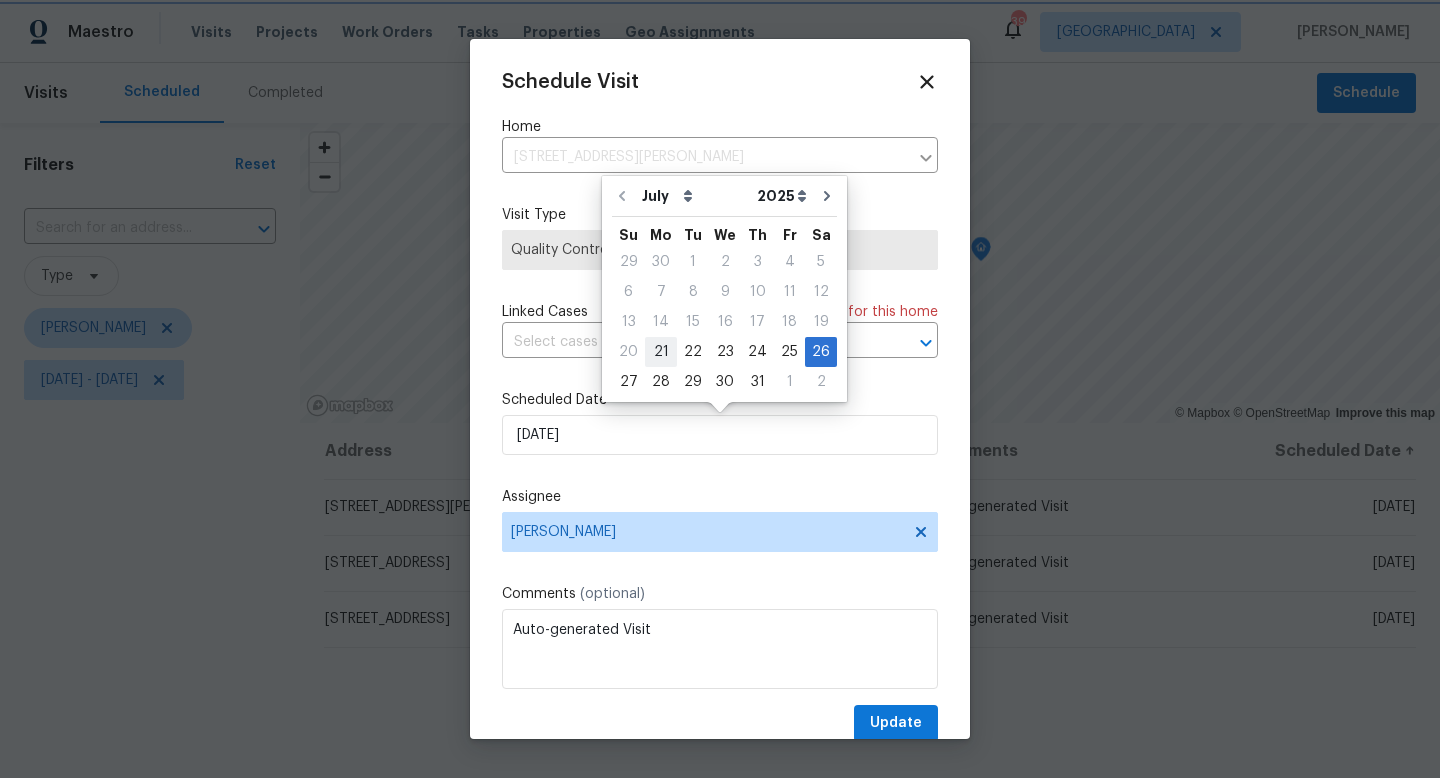 type on "7/21/2025" 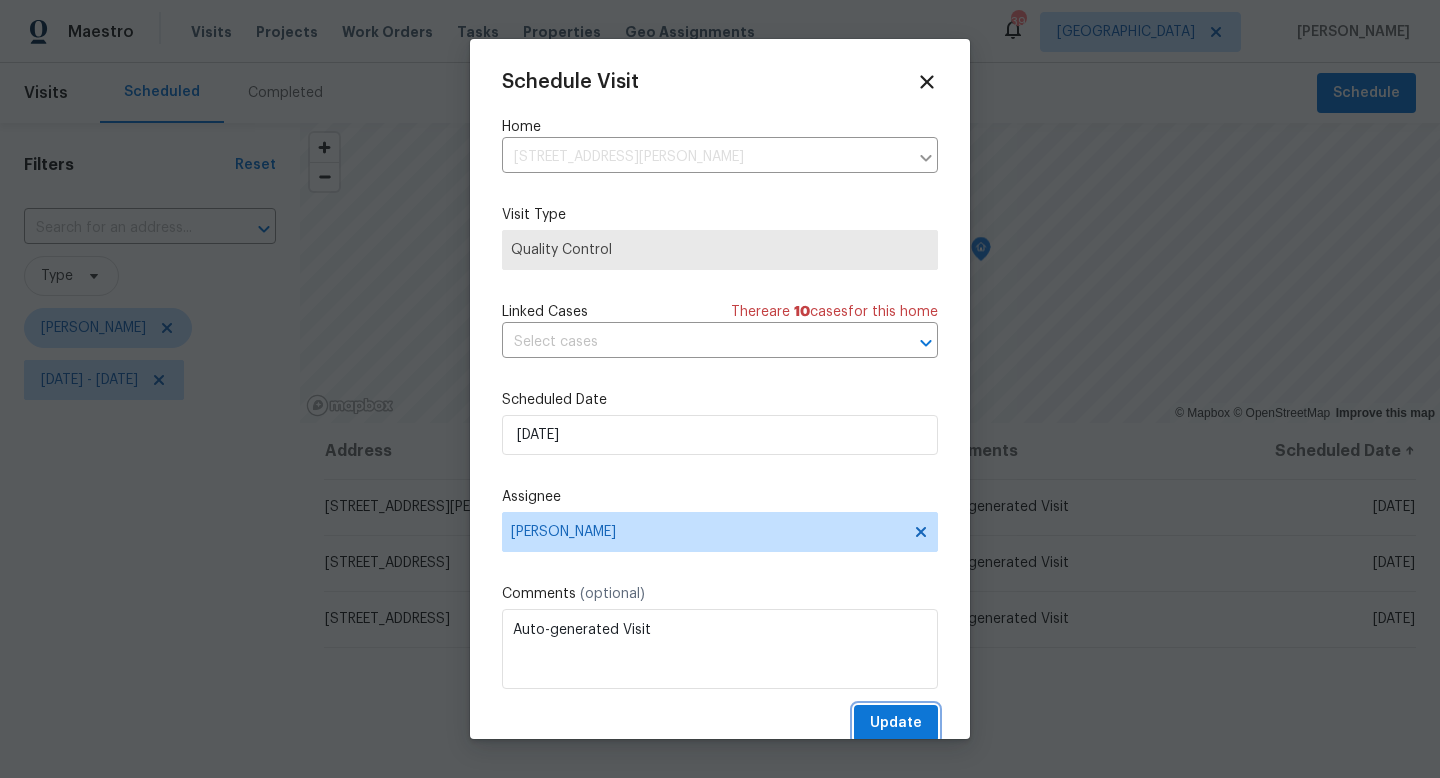 click on "Update" at bounding box center [896, 723] 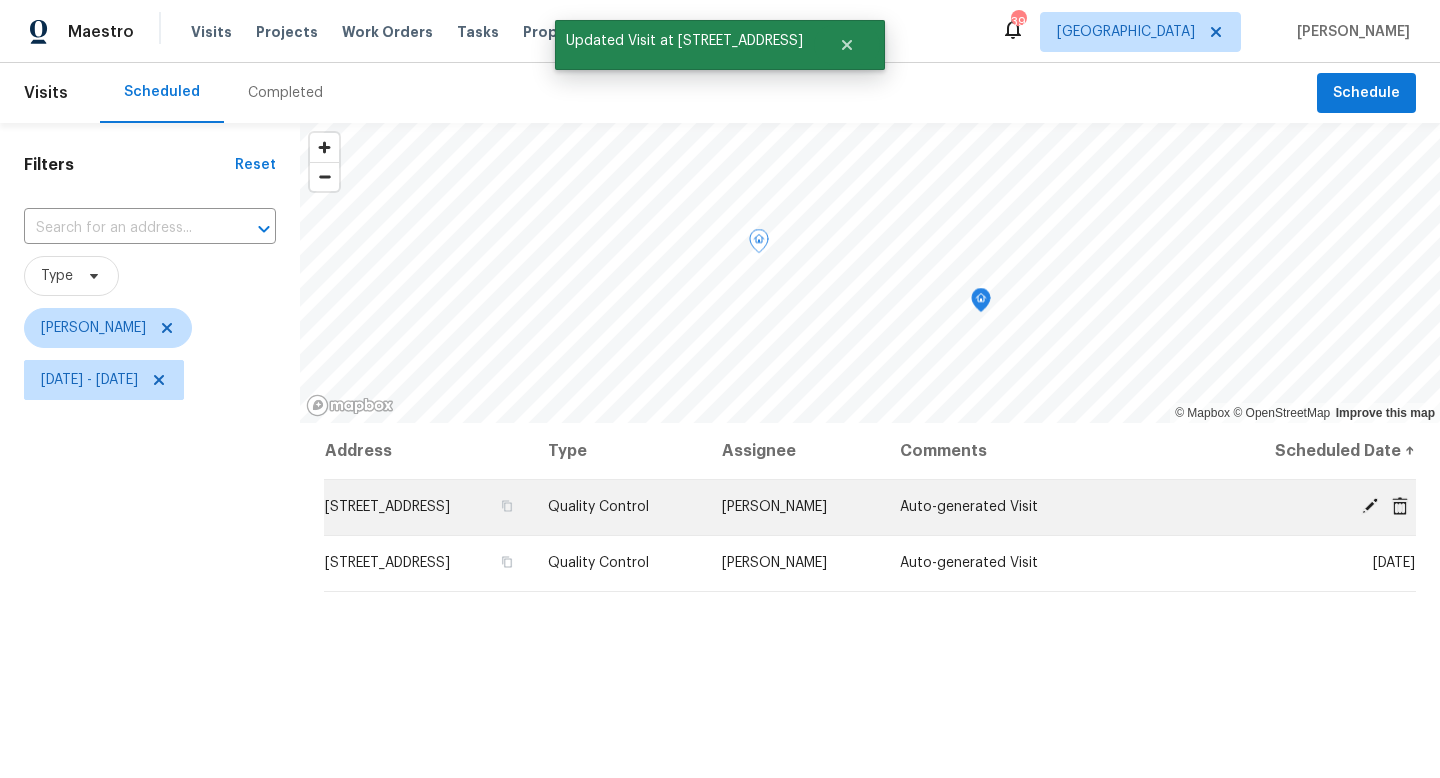 click 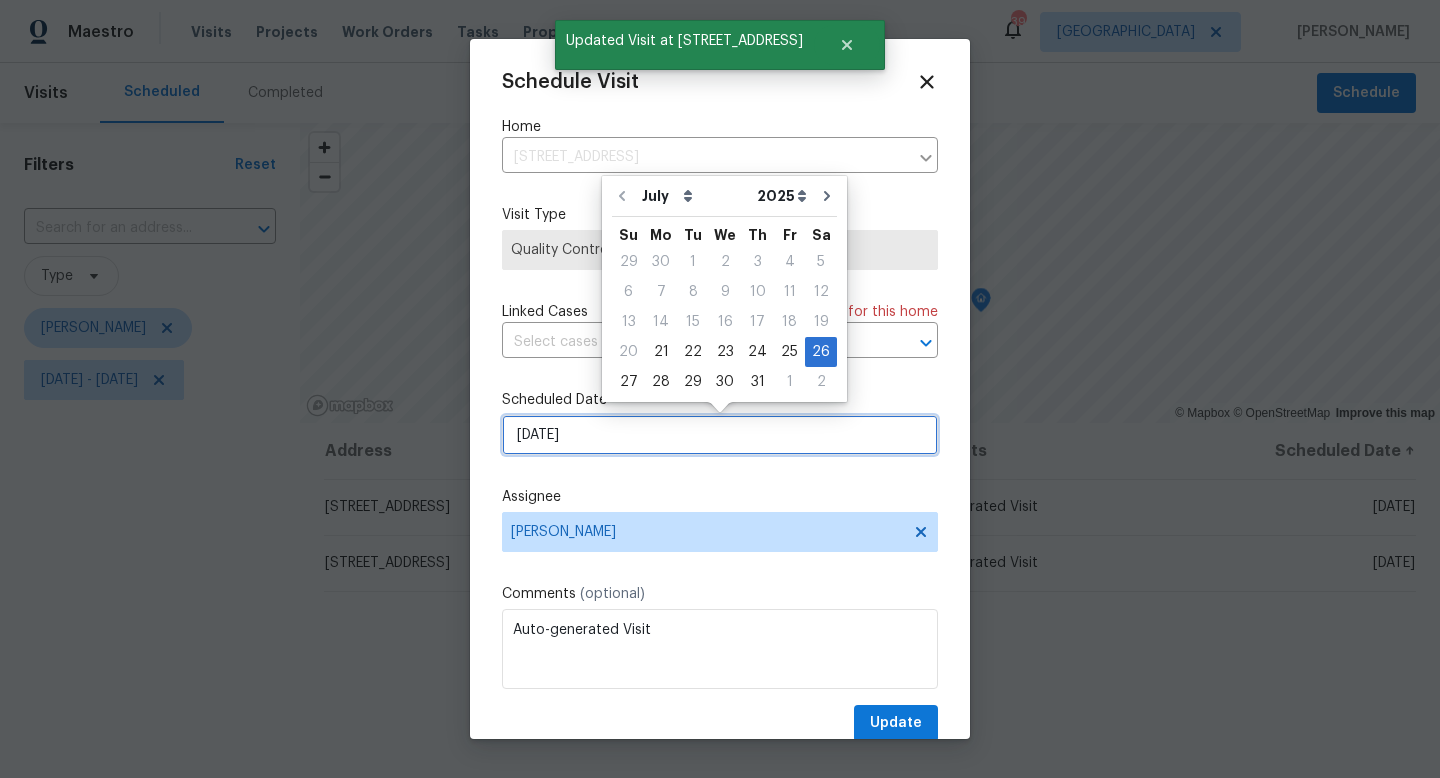 click on "7/26/2025" at bounding box center (720, 435) 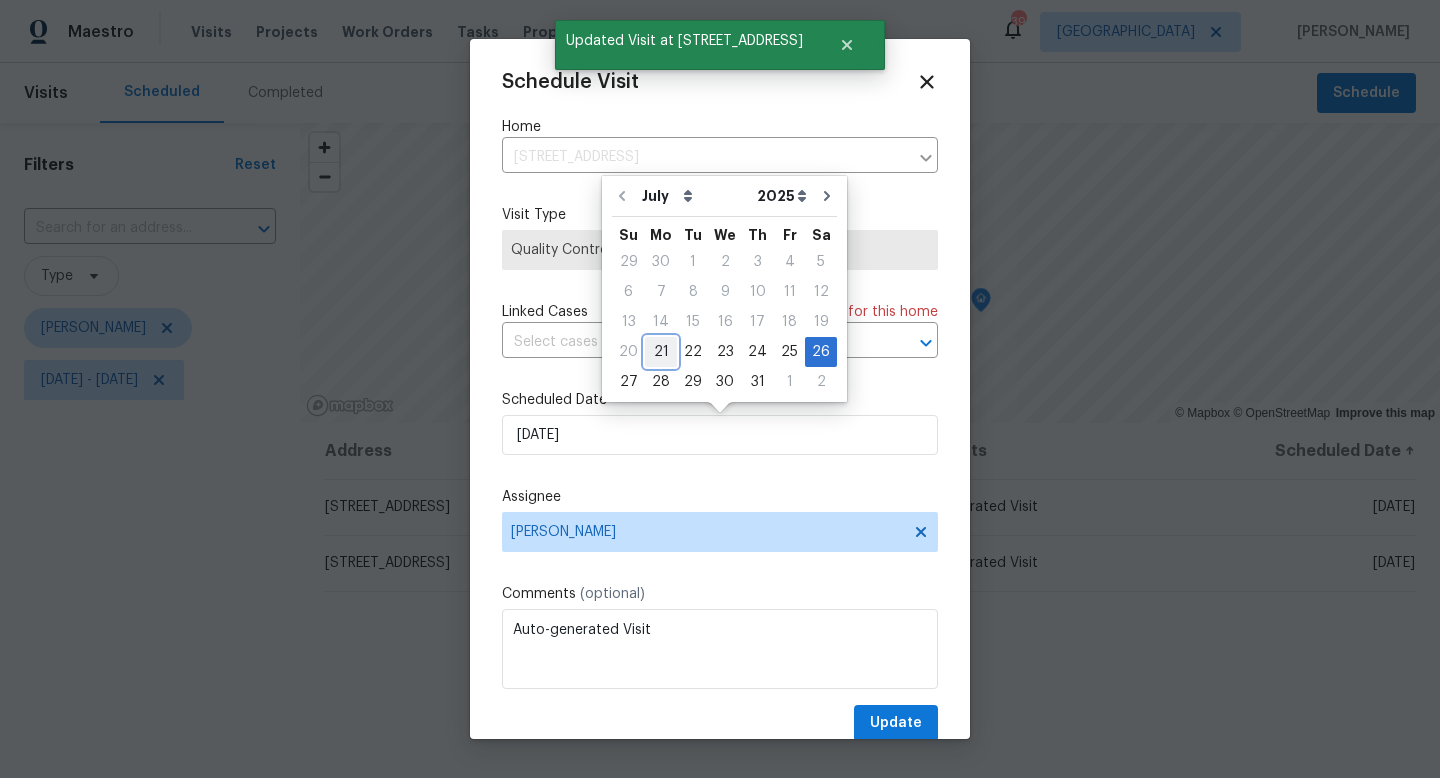 click on "21" at bounding box center (661, 352) 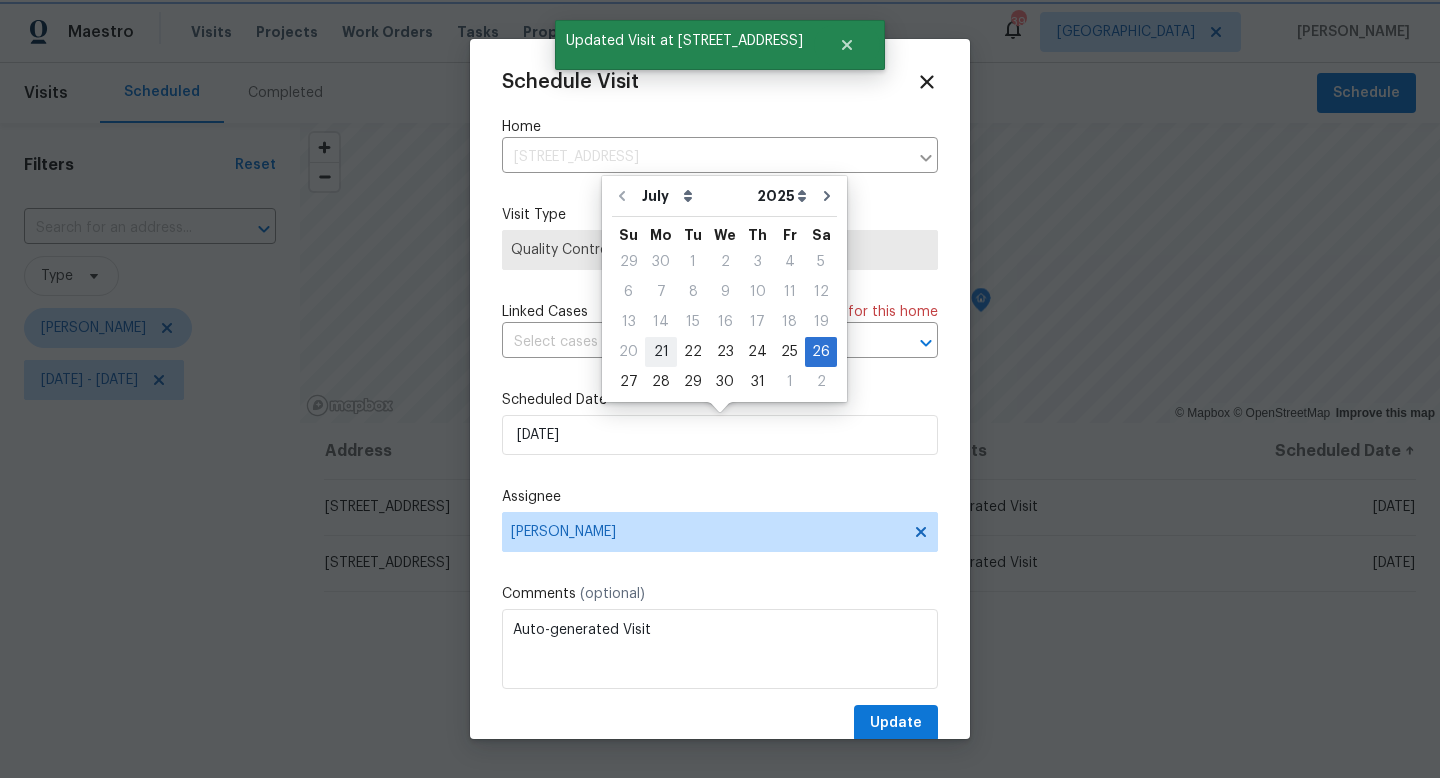type on "7/21/2025" 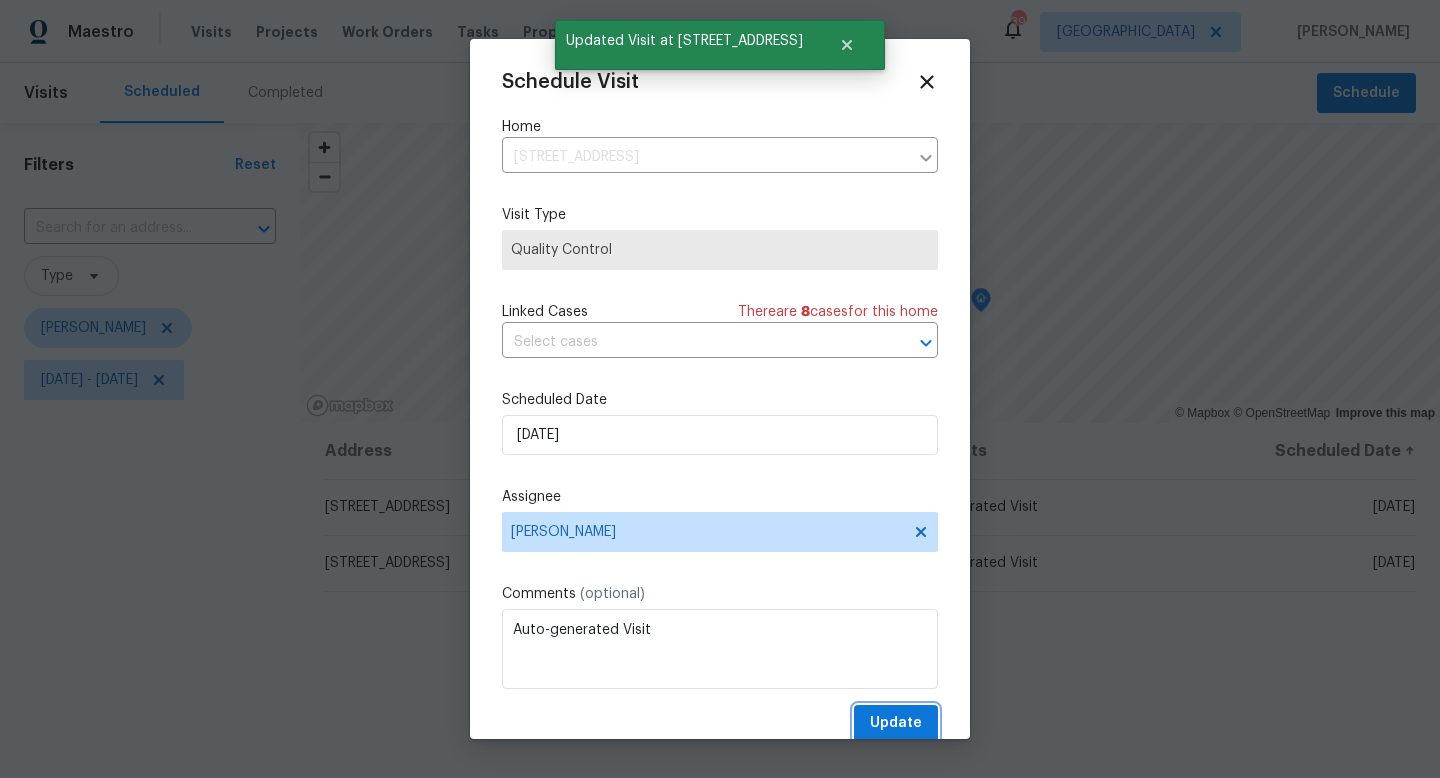 click on "Update" at bounding box center (896, 723) 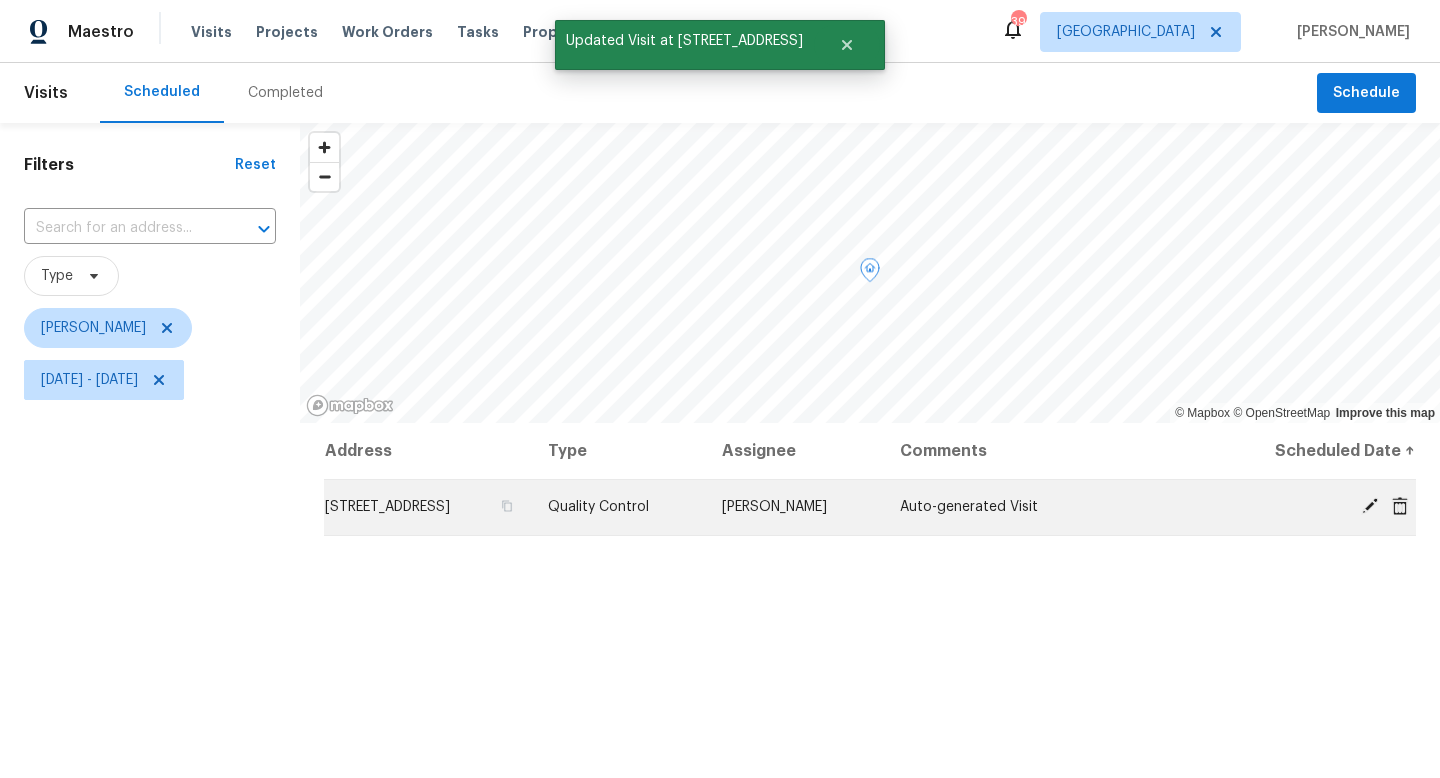 click 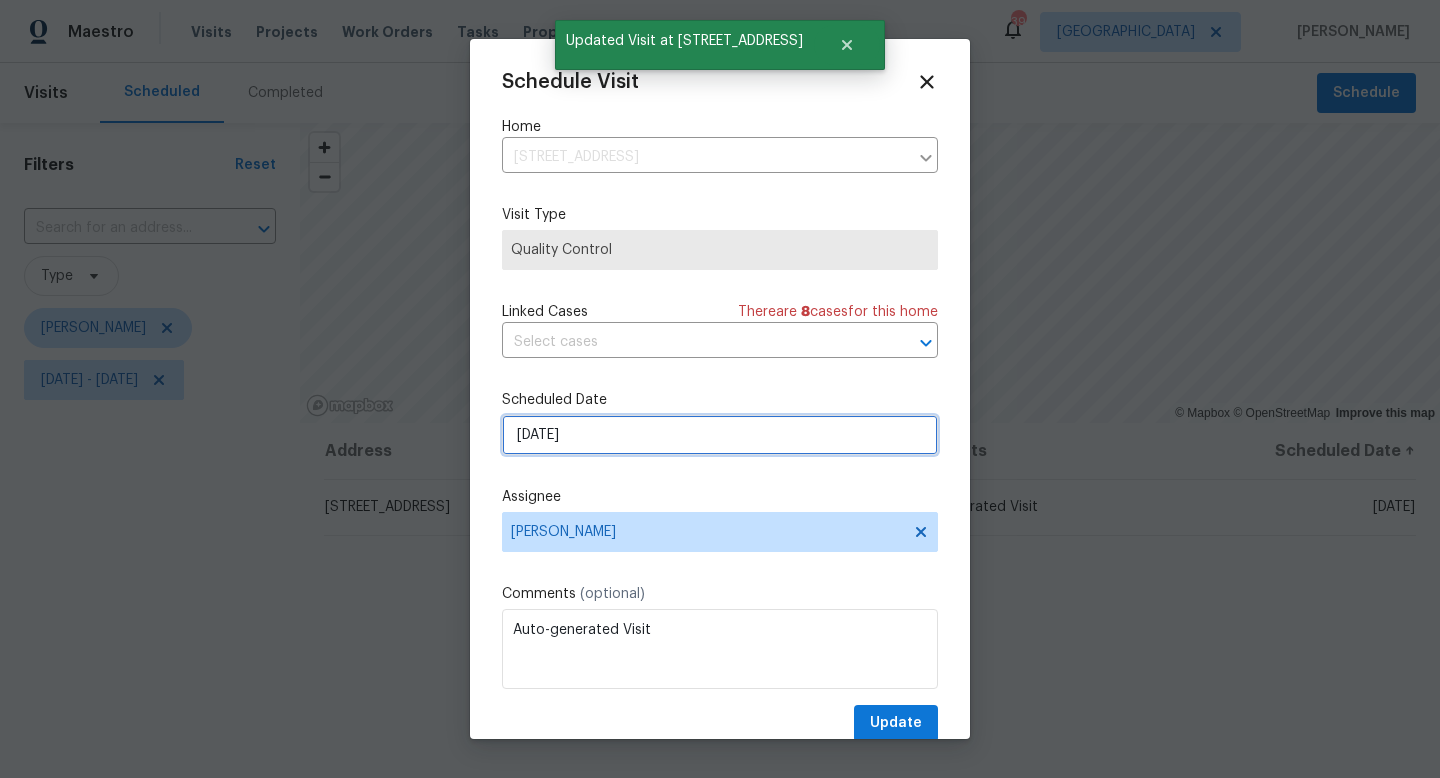 click on "7/26/2025" at bounding box center (720, 435) 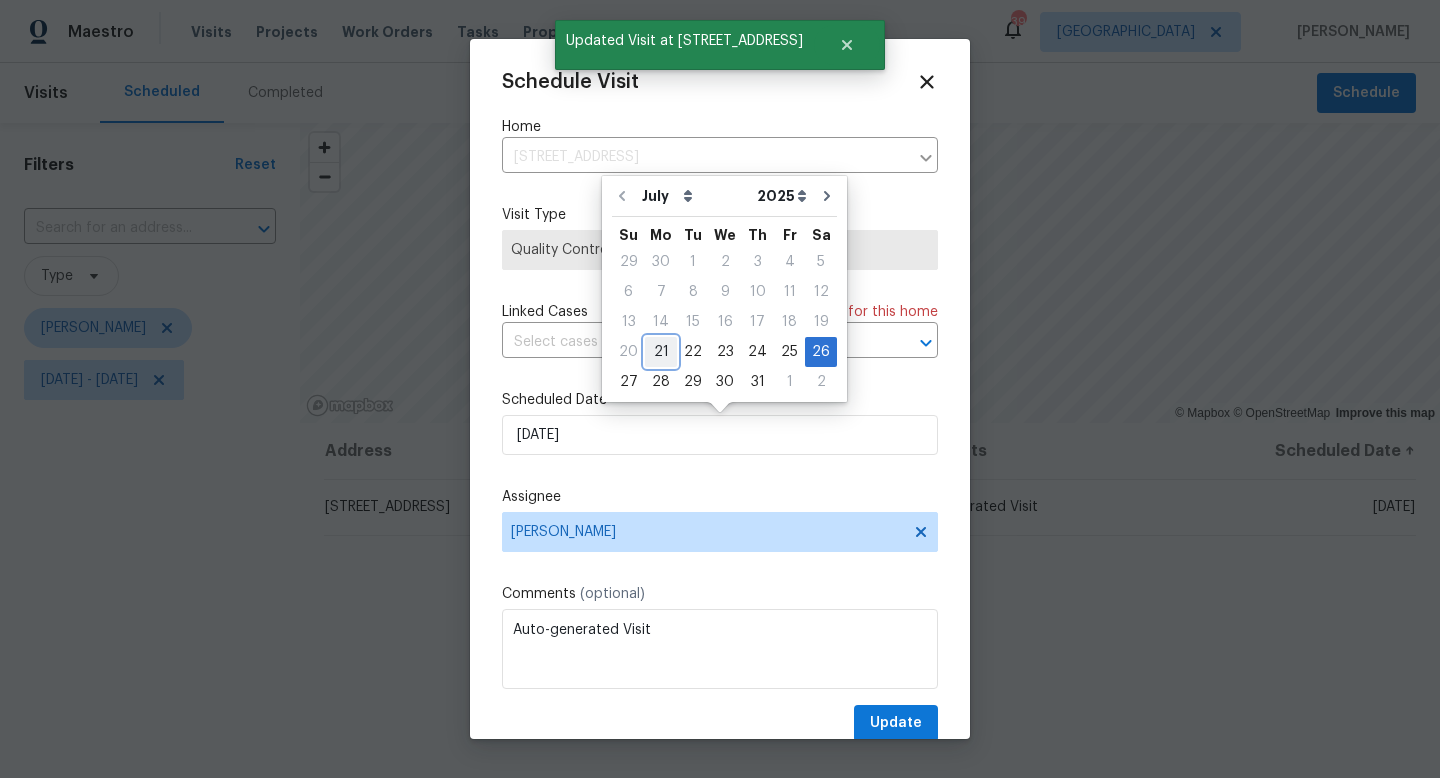 click on "21" at bounding box center (661, 352) 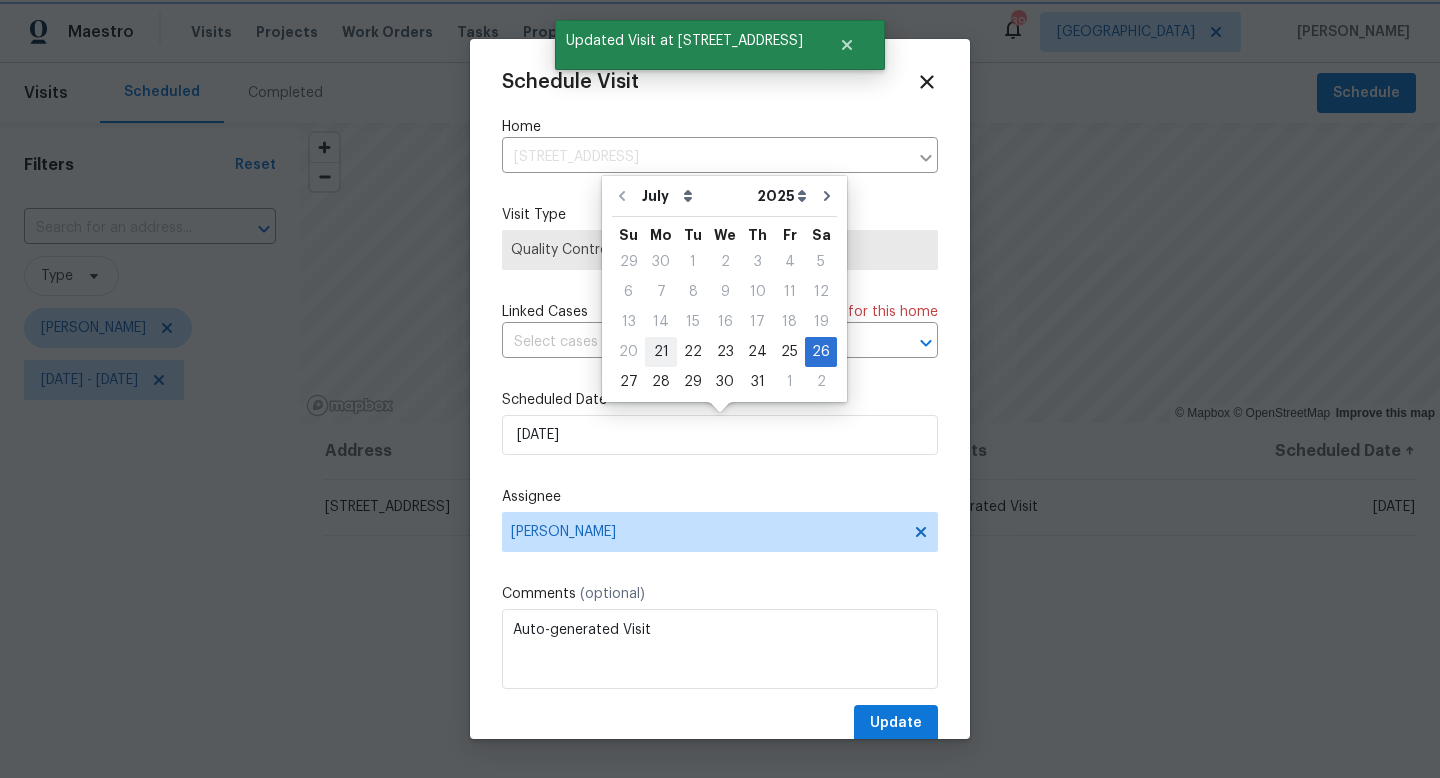 type on "7/21/2025" 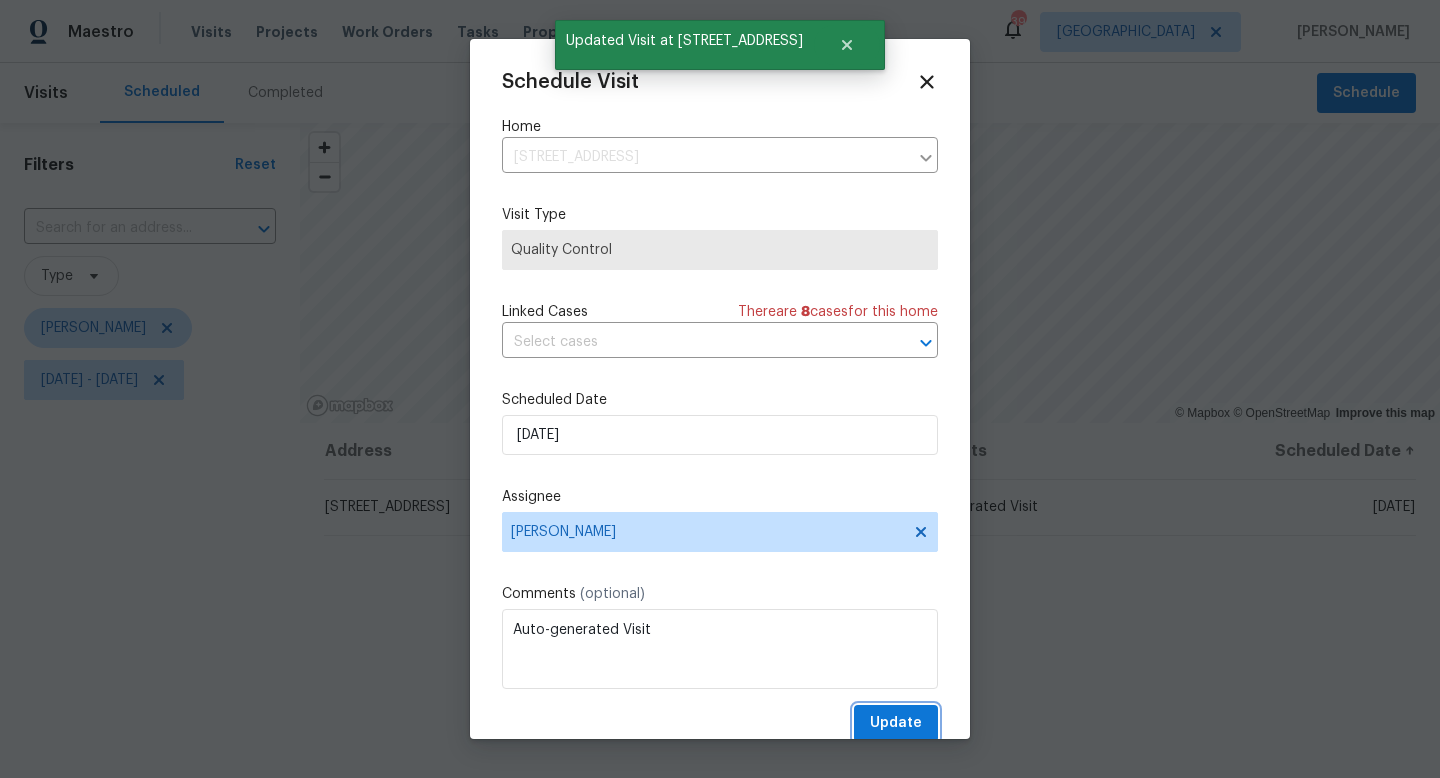 click on "Update" at bounding box center (896, 723) 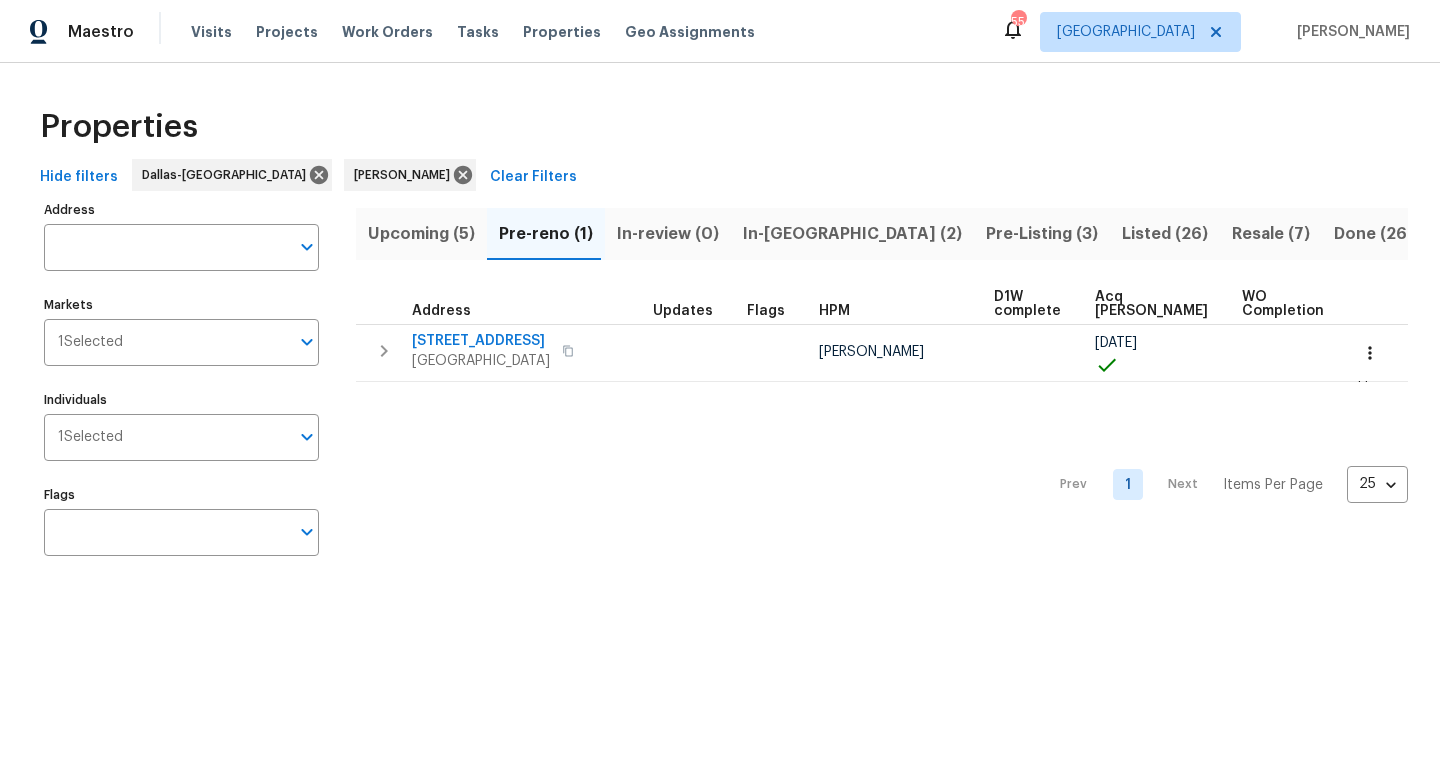 scroll, scrollTop: 0, scrollLeft: 0, axis: both 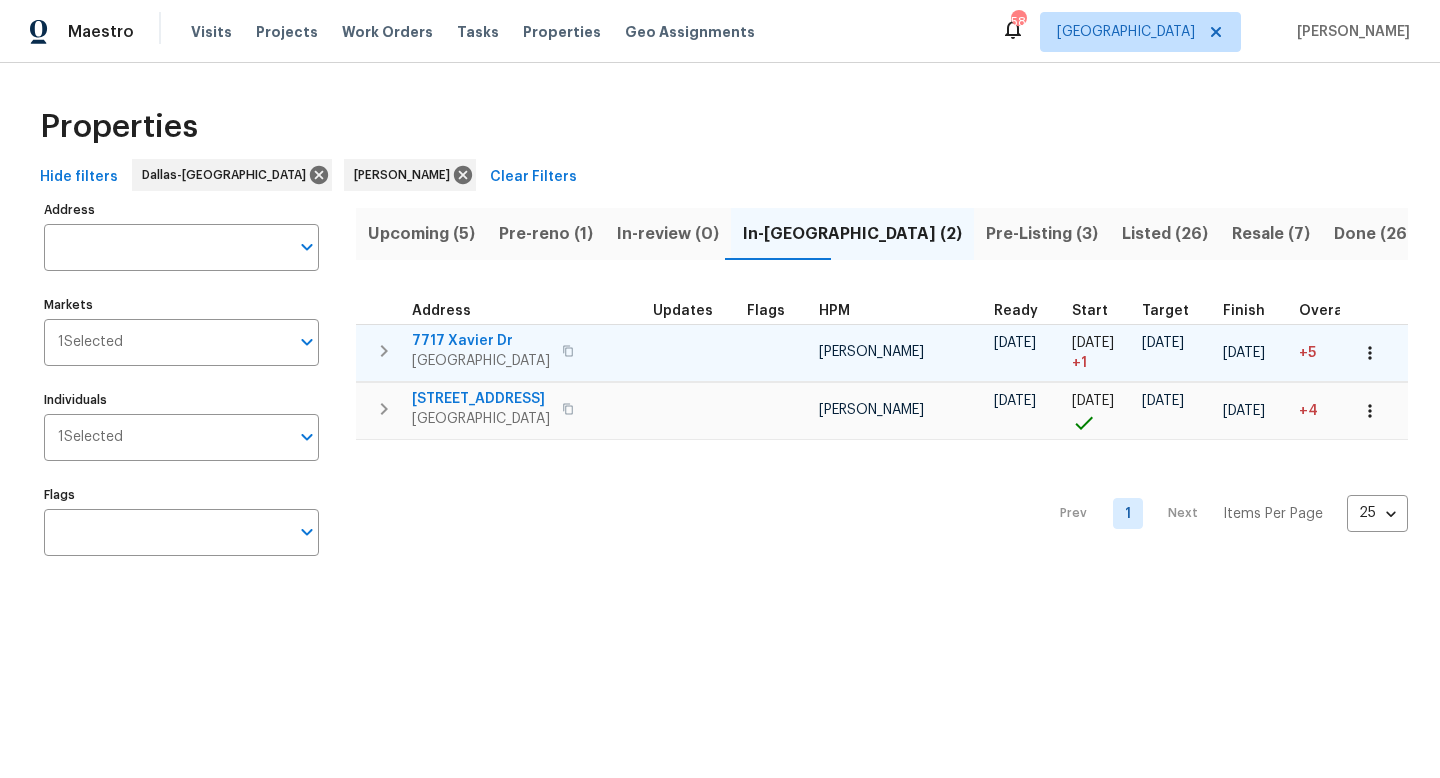click on "7717 Xavier Dr" at bounding box center [481, 341] 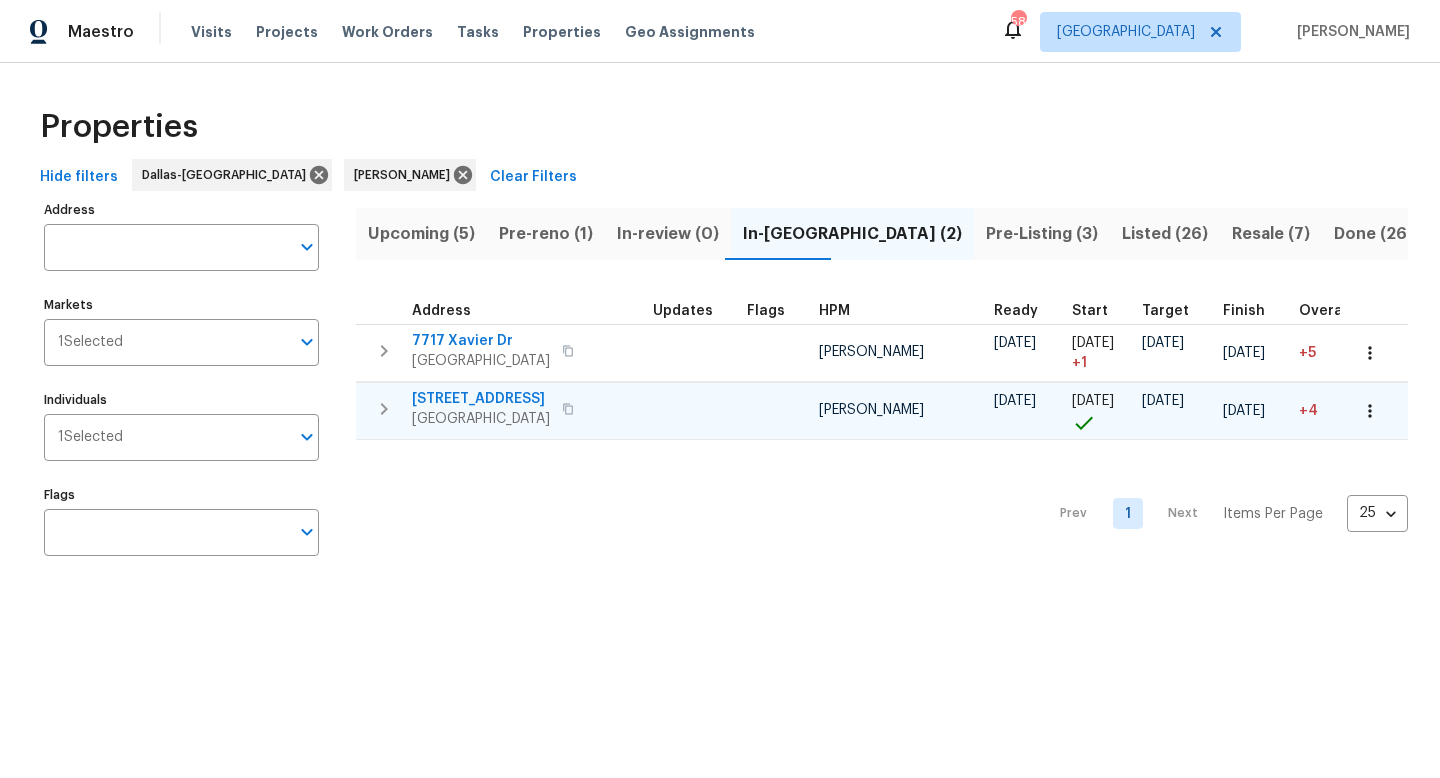 click on "[STREET_ADDRESS]" at bounding box center [481, 399] 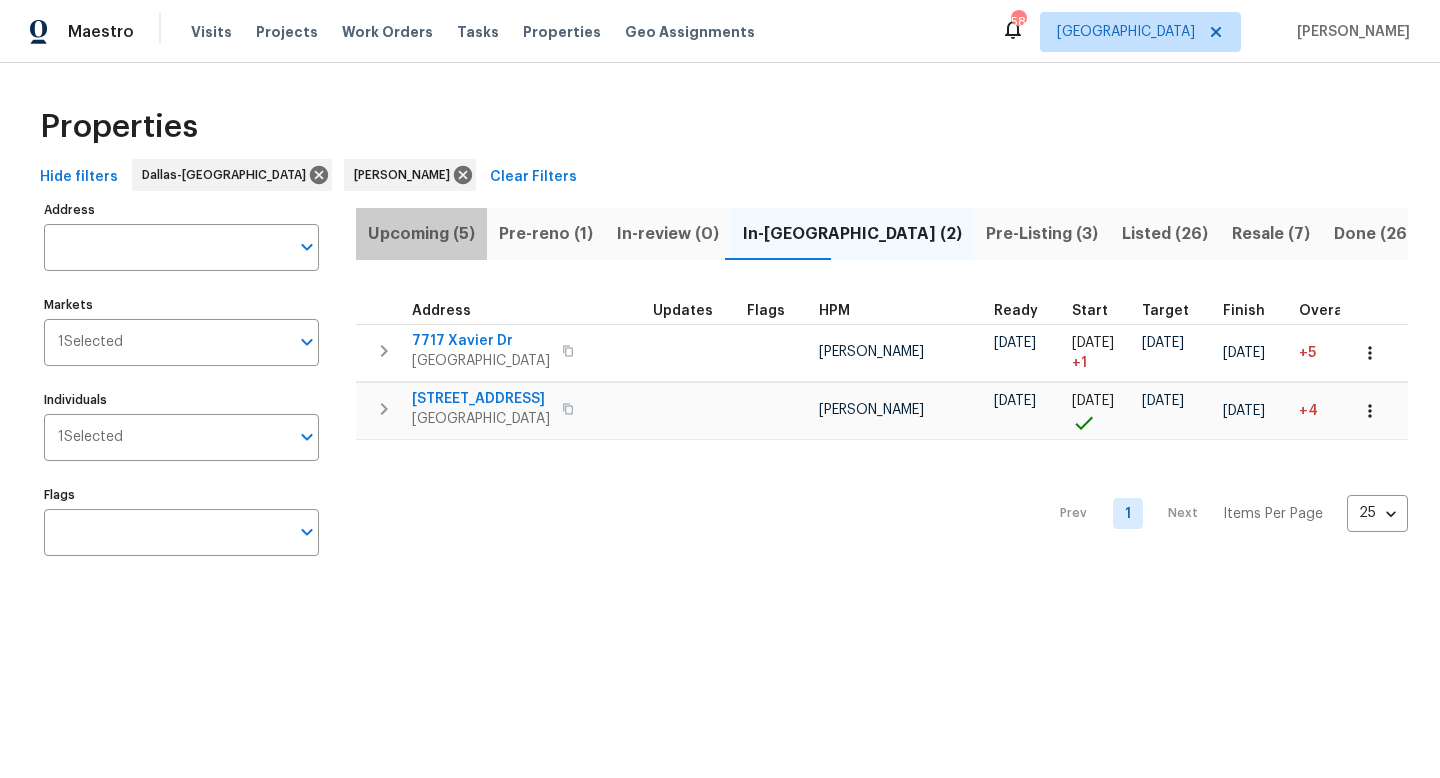 click on "Upcoming (5)" at bounding box center [421, 234] 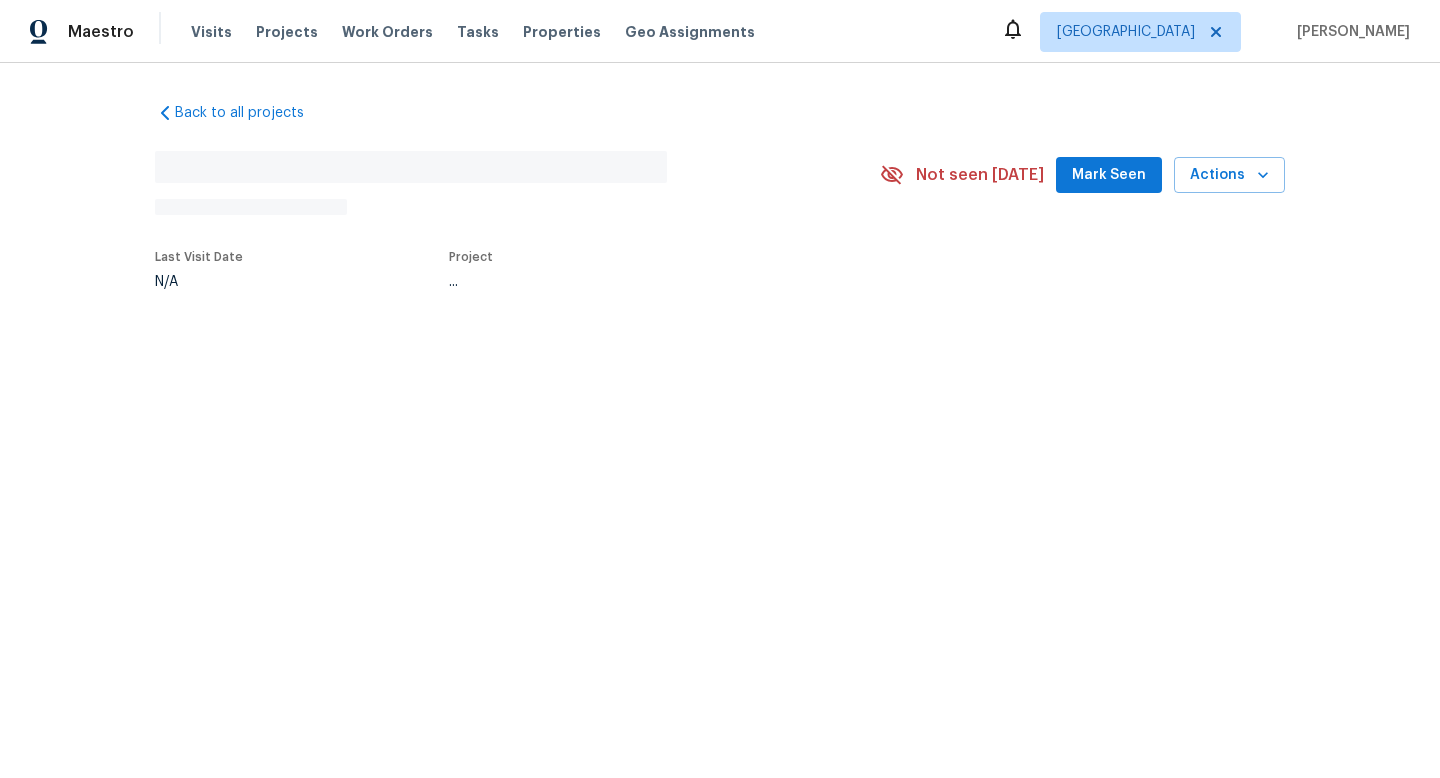 scroll, scrollTop: 0, scrollLeft: 0, axis: both 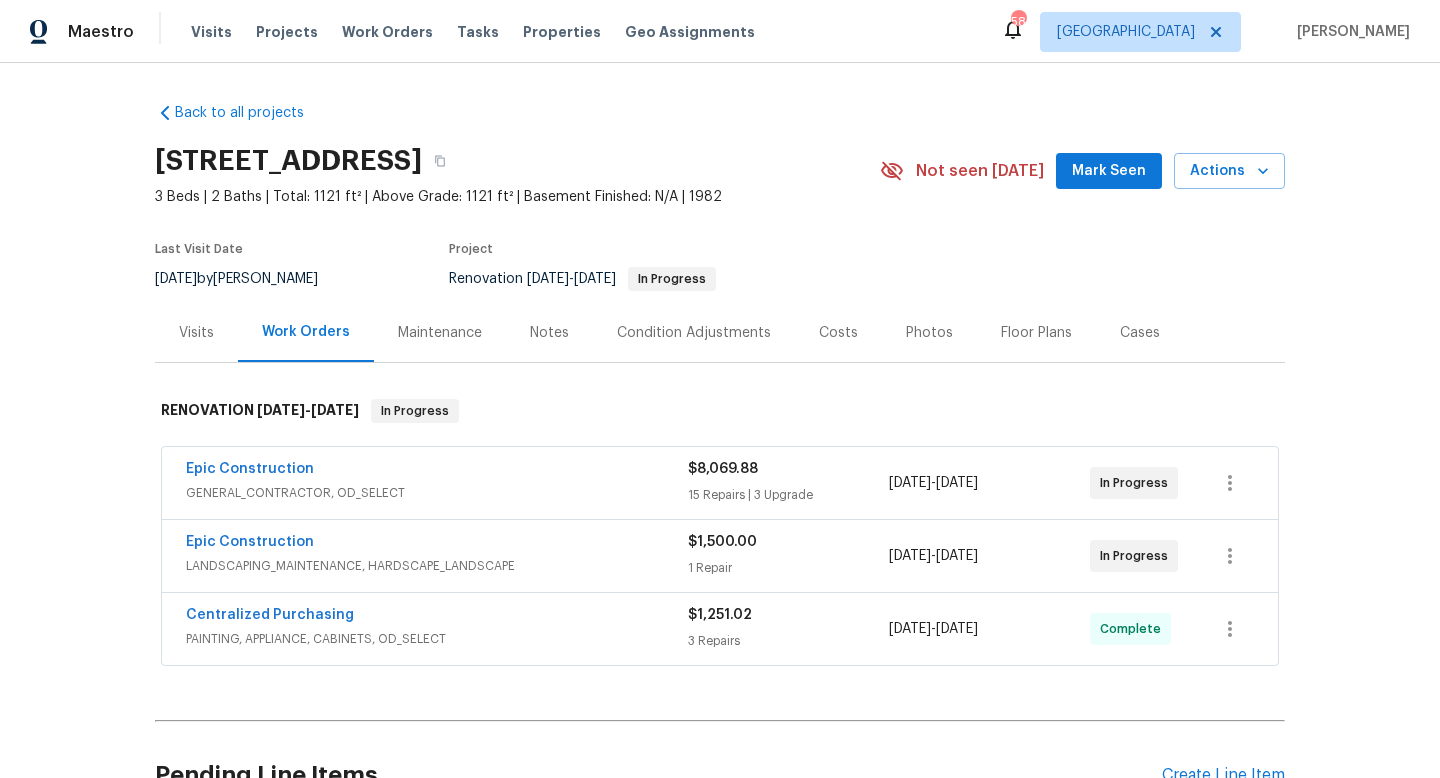 click on "Mark Seen" at bounding box center (1109, 171) 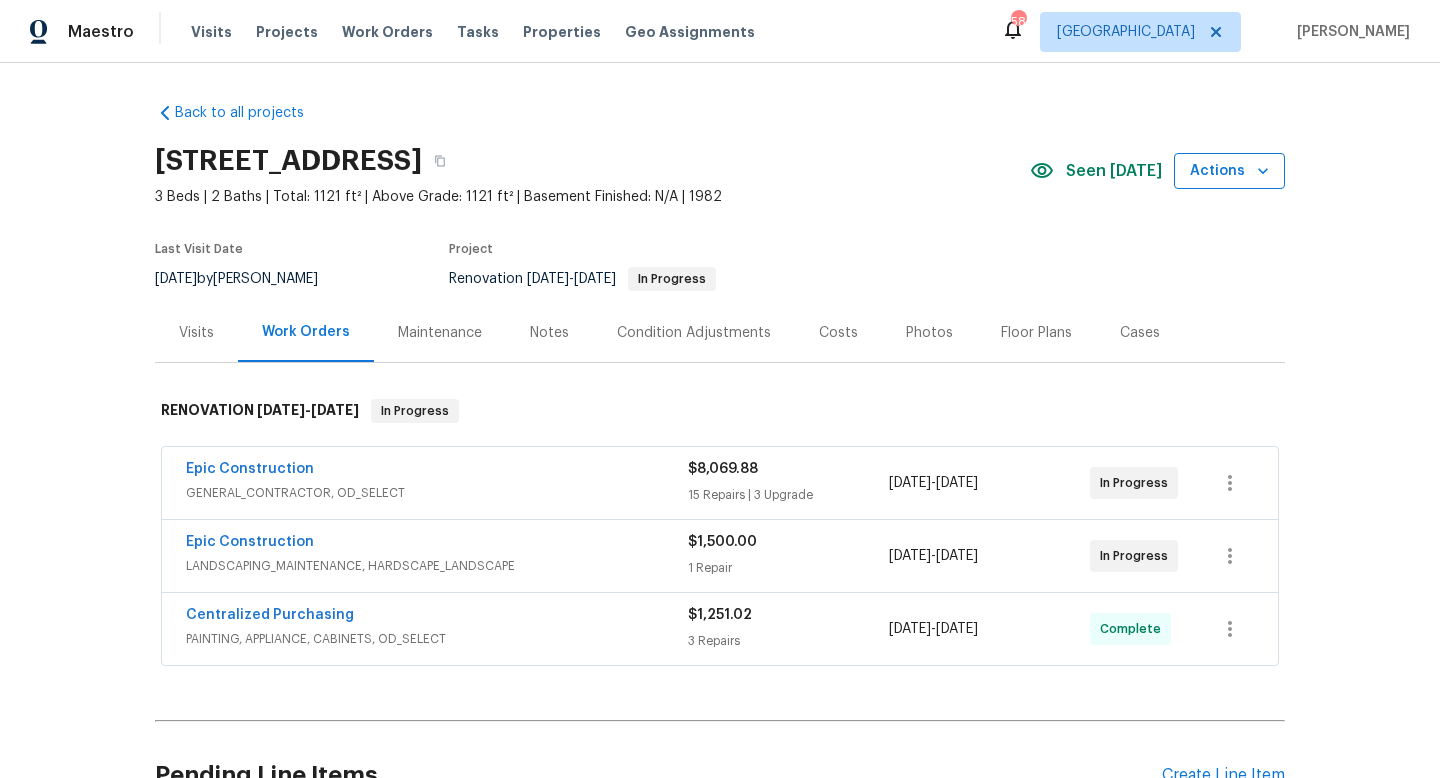 click on "Actions" at bounding box center [1229, 171] 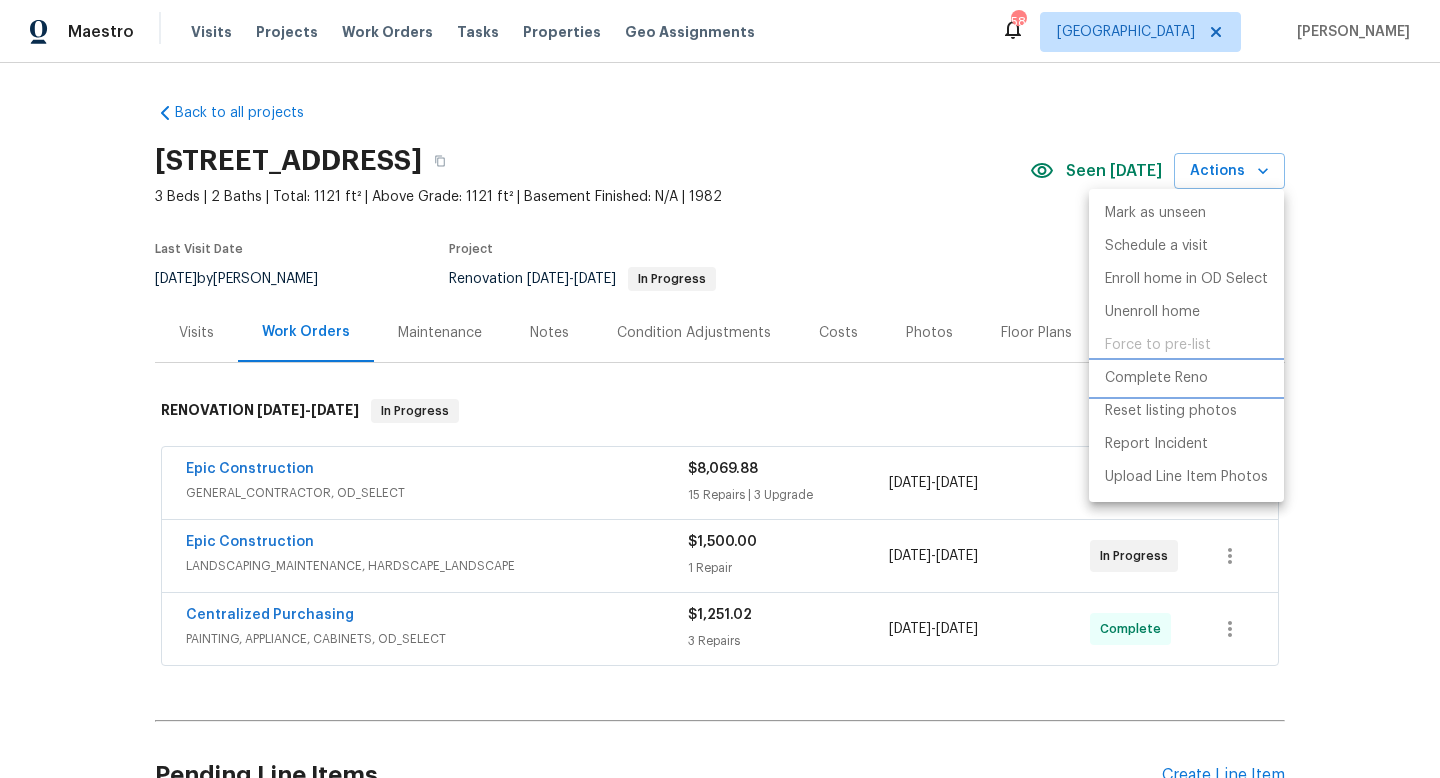 click on "Complete Reno" at bounding box center [1156, 378] 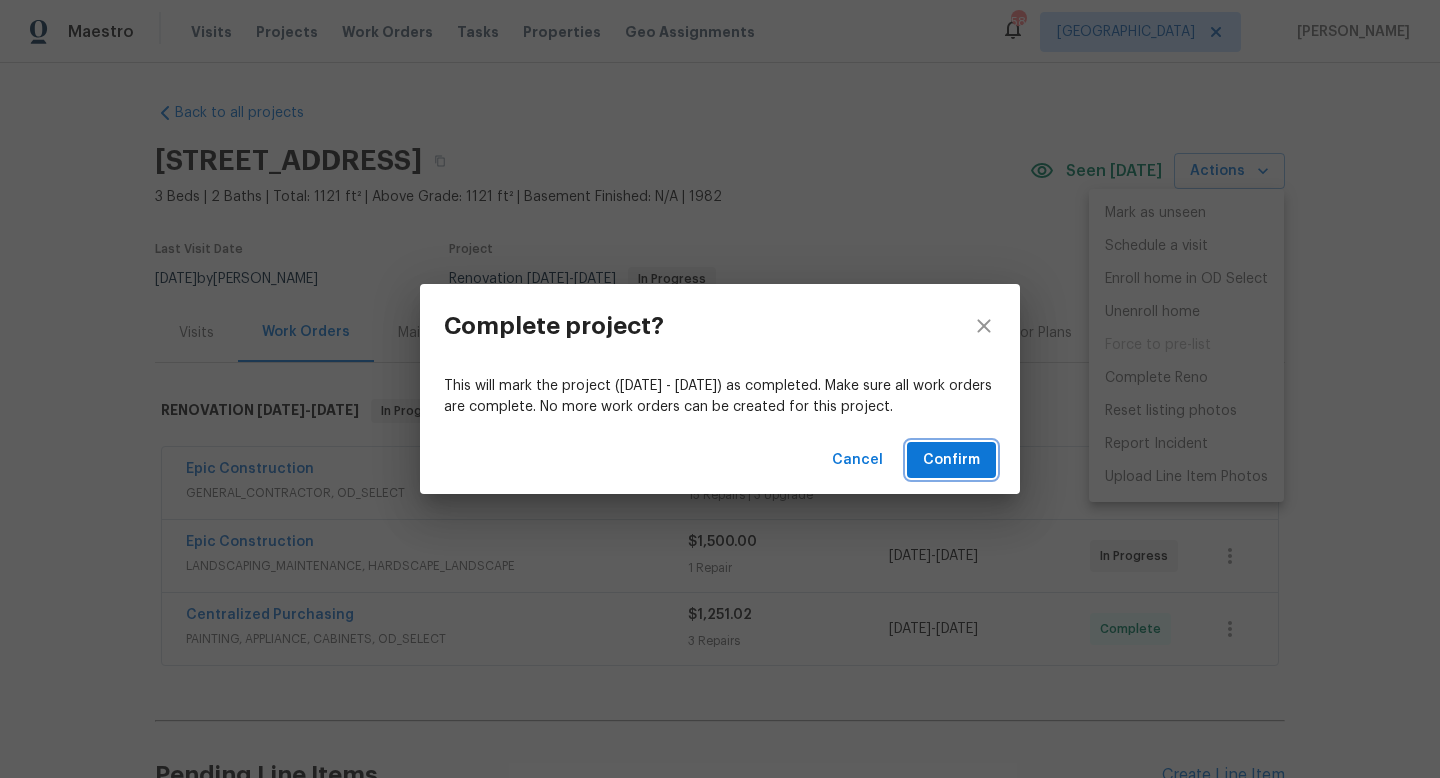 click on "Confirm" at bounding box center (951, 460) 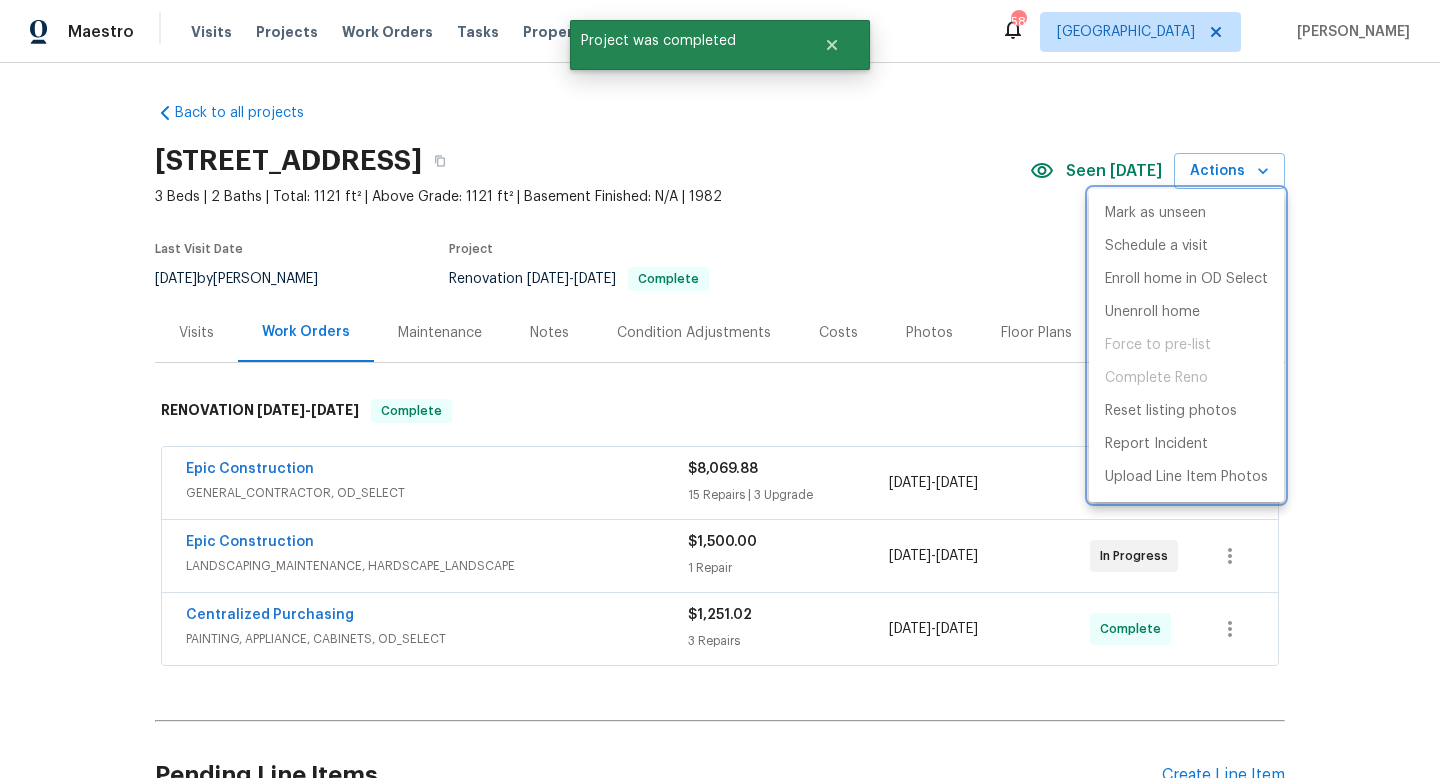 click at bounding box center (720, 389) 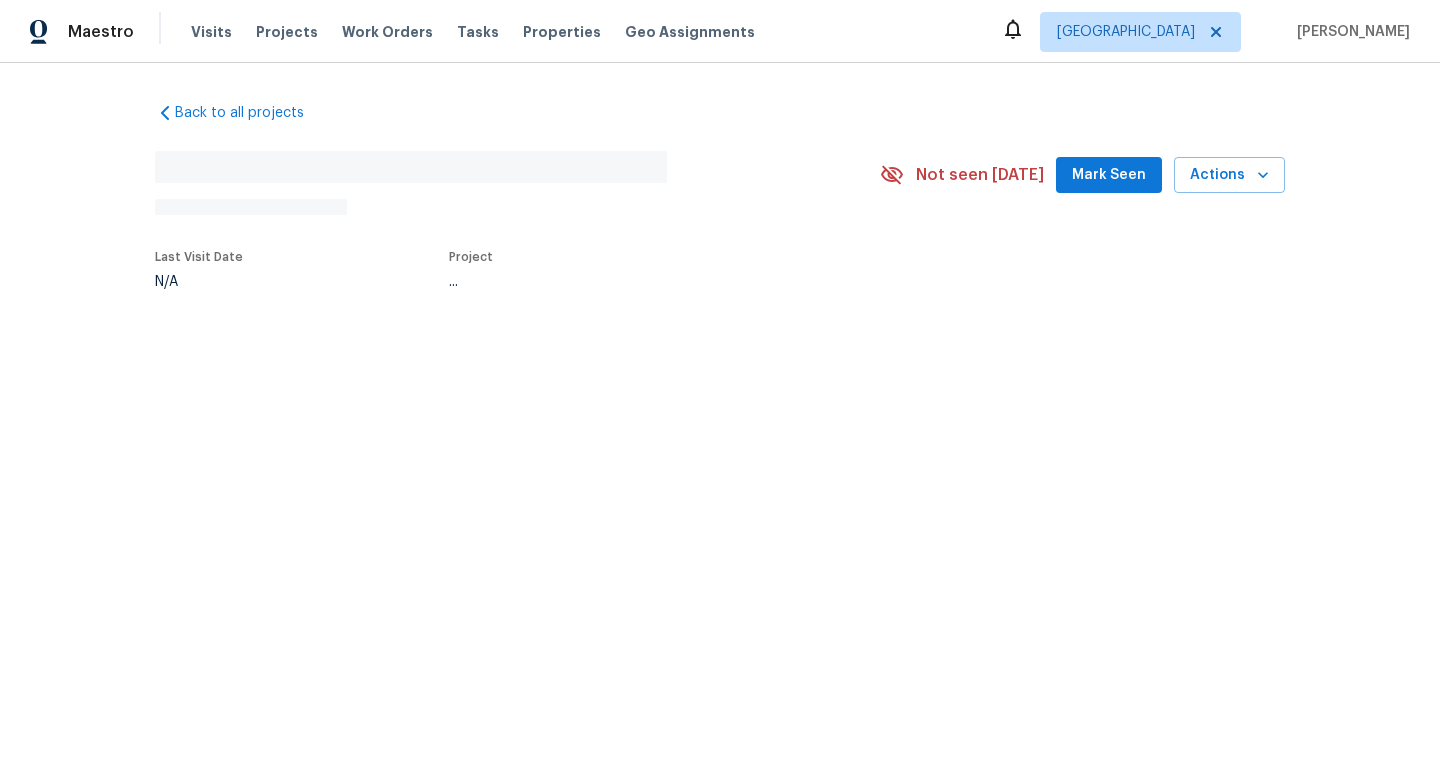 scroll, scrollTop: 0, scrollLeft: 0, axis: both 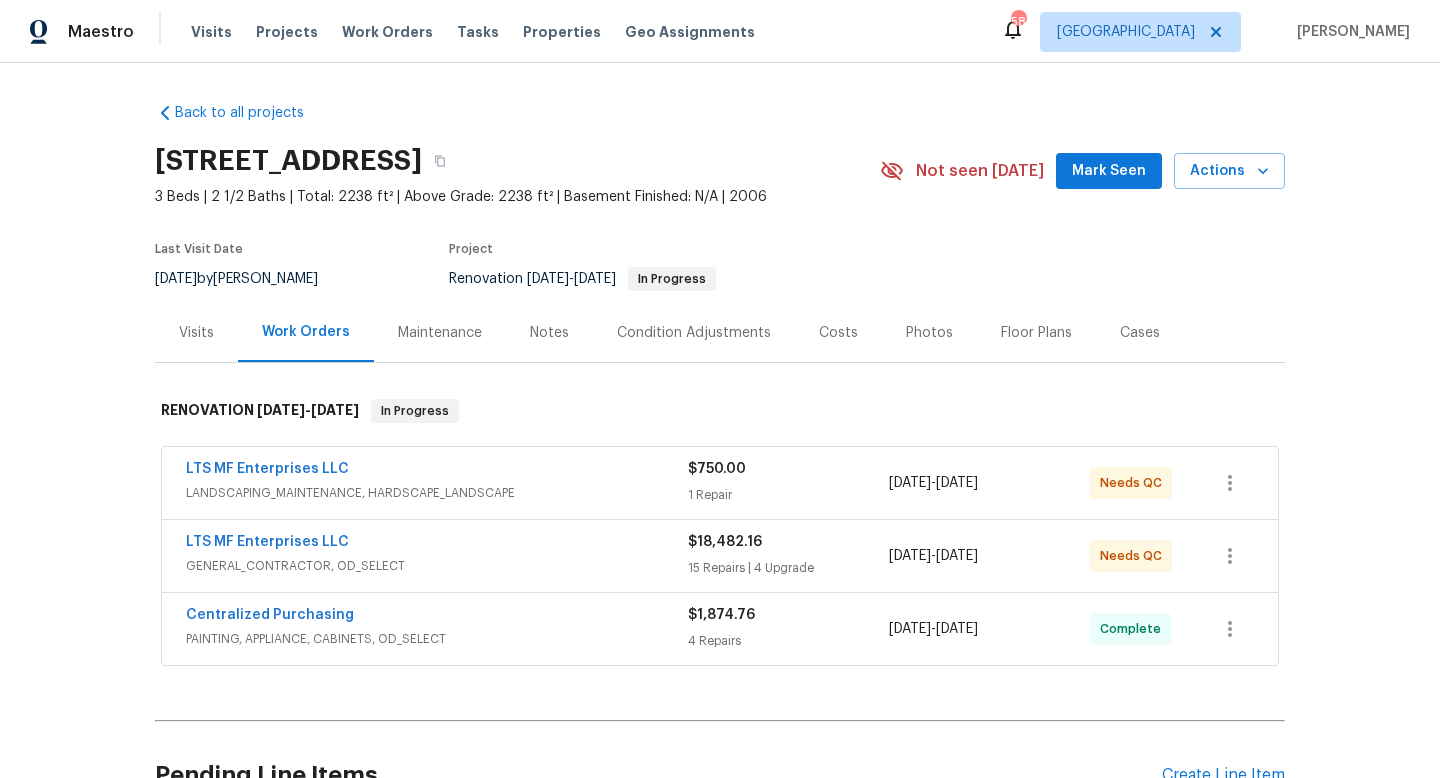click on "Mark Seen" at bounding box center (1109, 171) 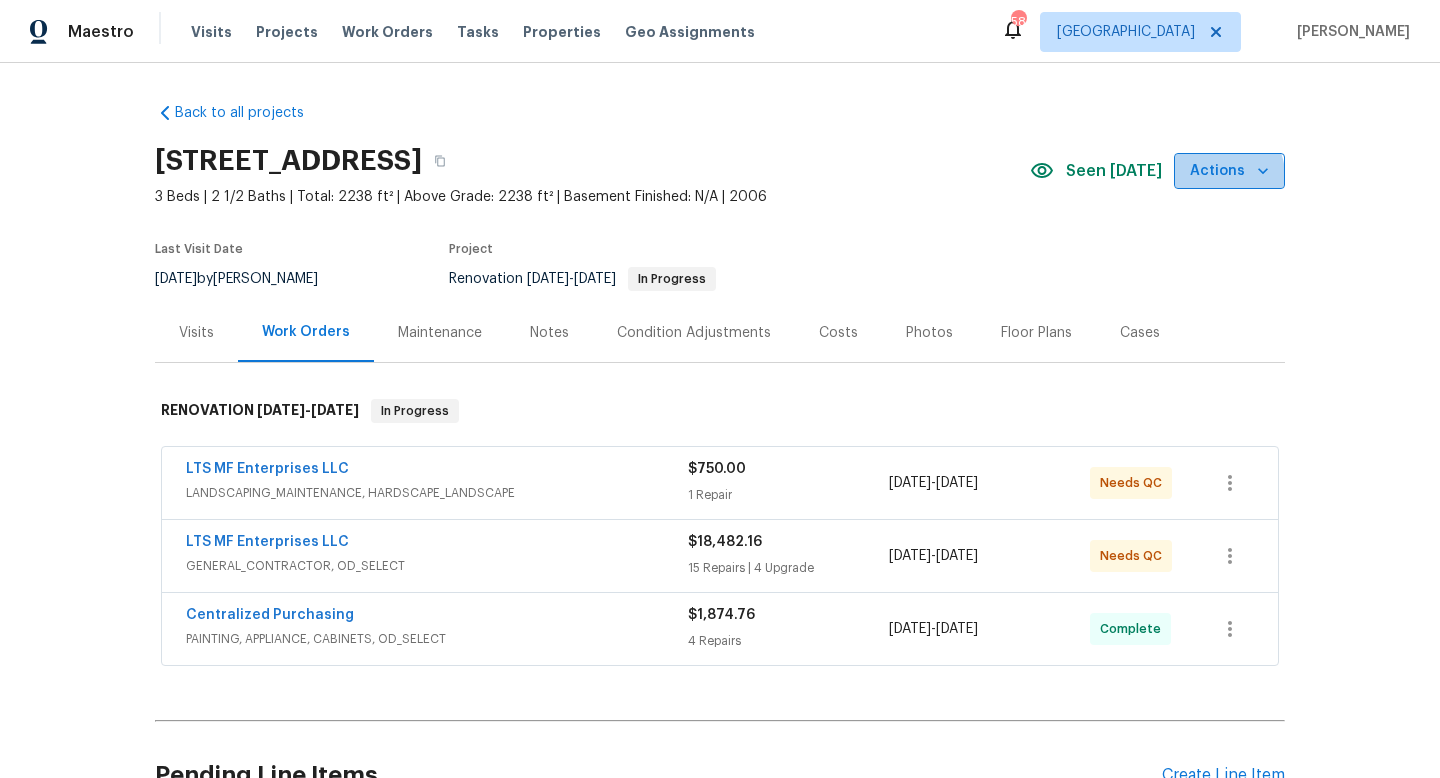 click on "Actions" at bounding box center (1229, 171) 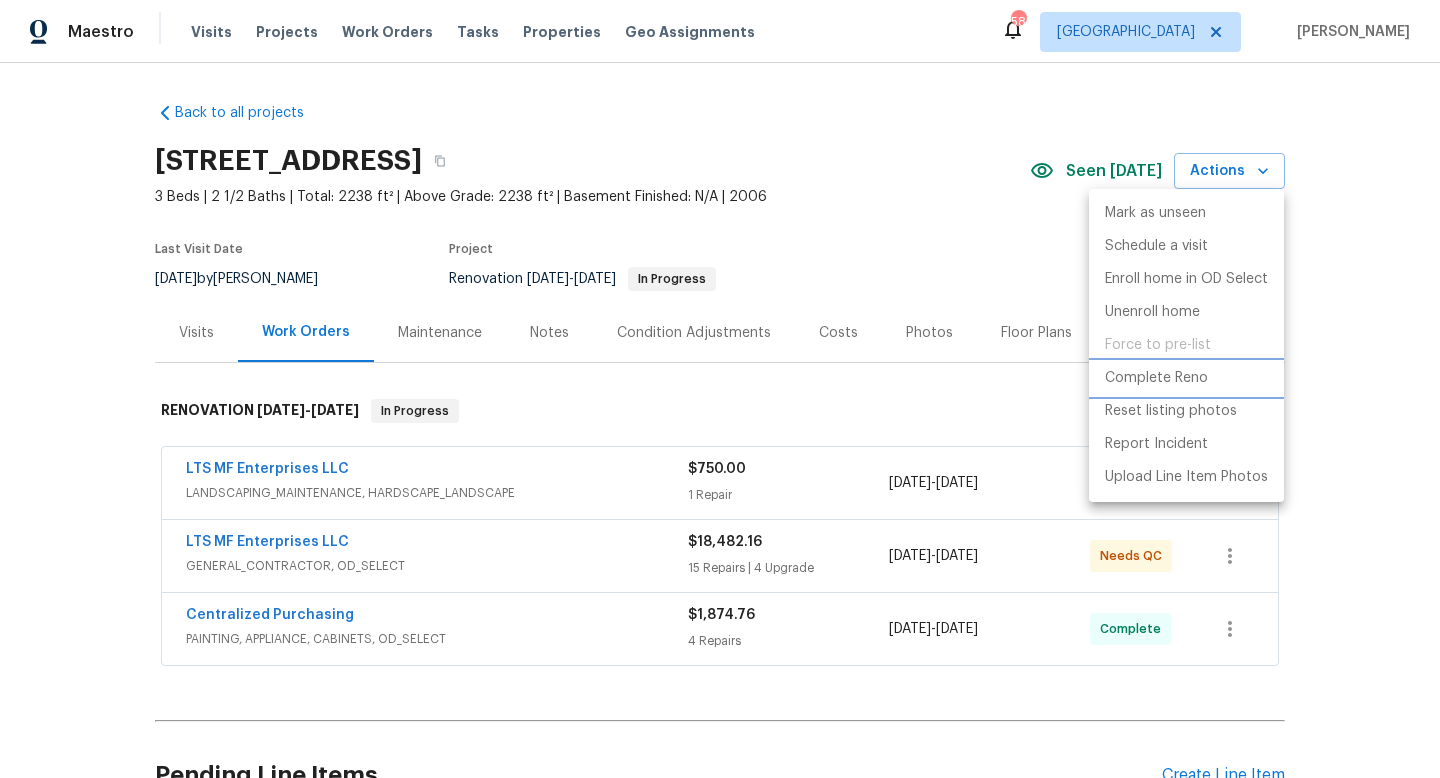 click on "Complete Reno" at bounding box center [1156, 378] 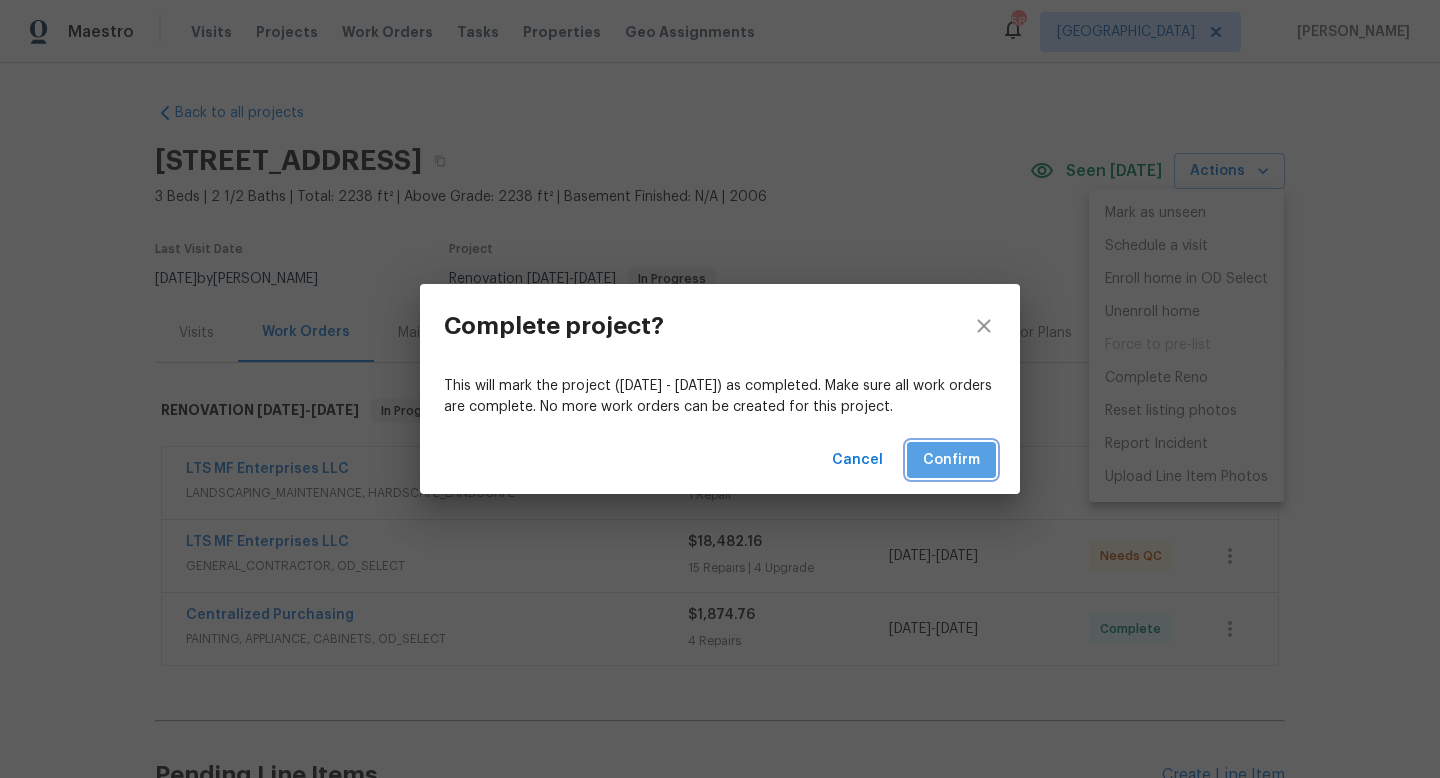 click on "Confirm" at bounding box center [951, 460] 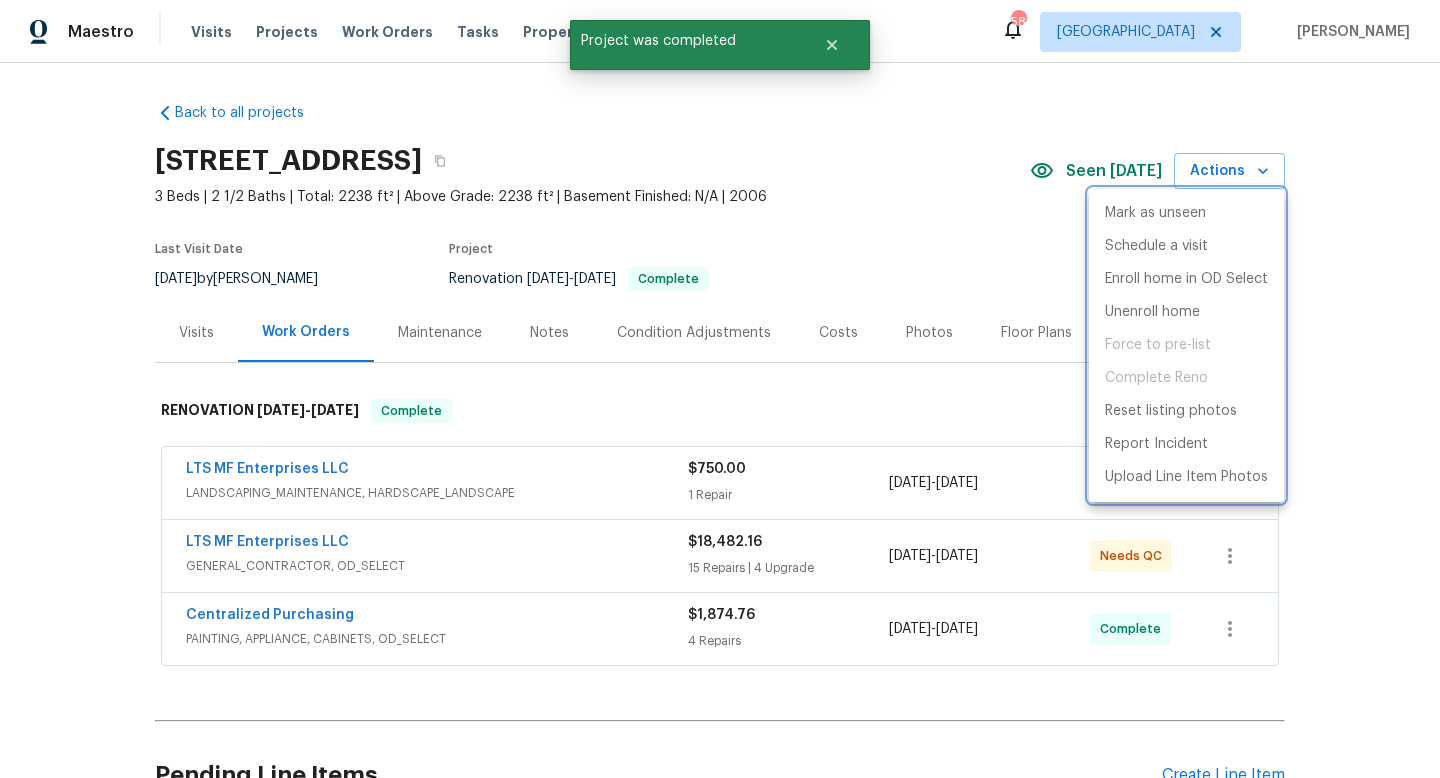 click at bounding box center (720, 389) 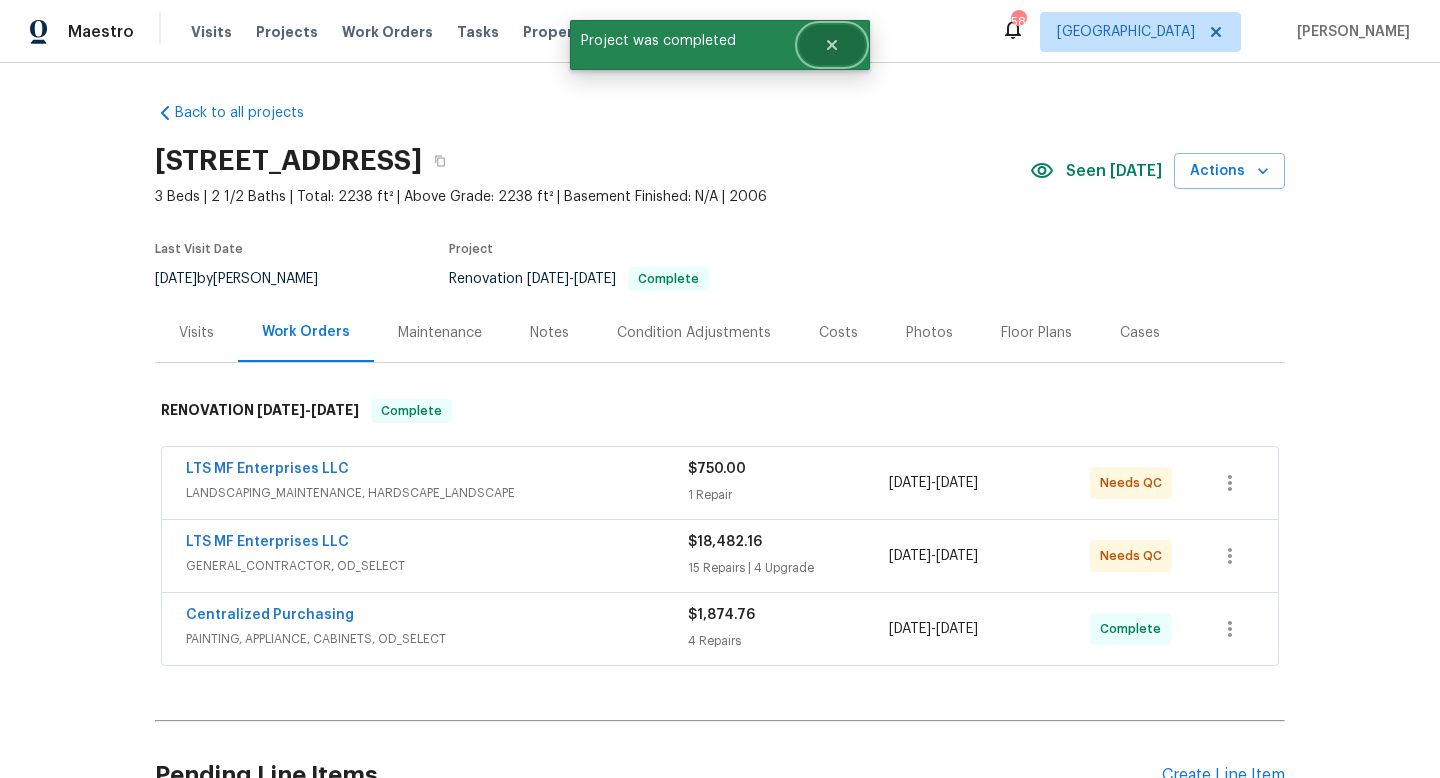 click 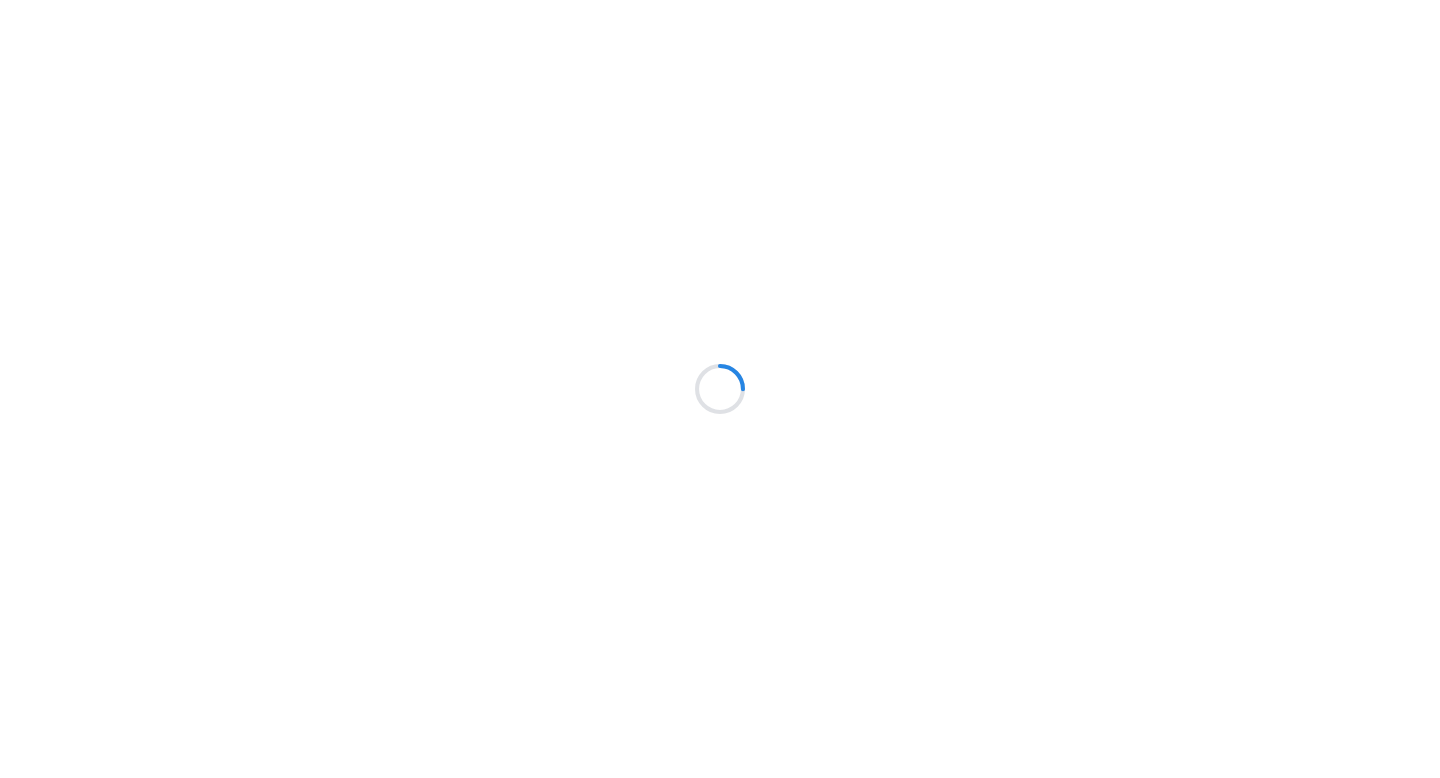 scroll, scrollTop: 0, scrollLeft: 0, axis: both 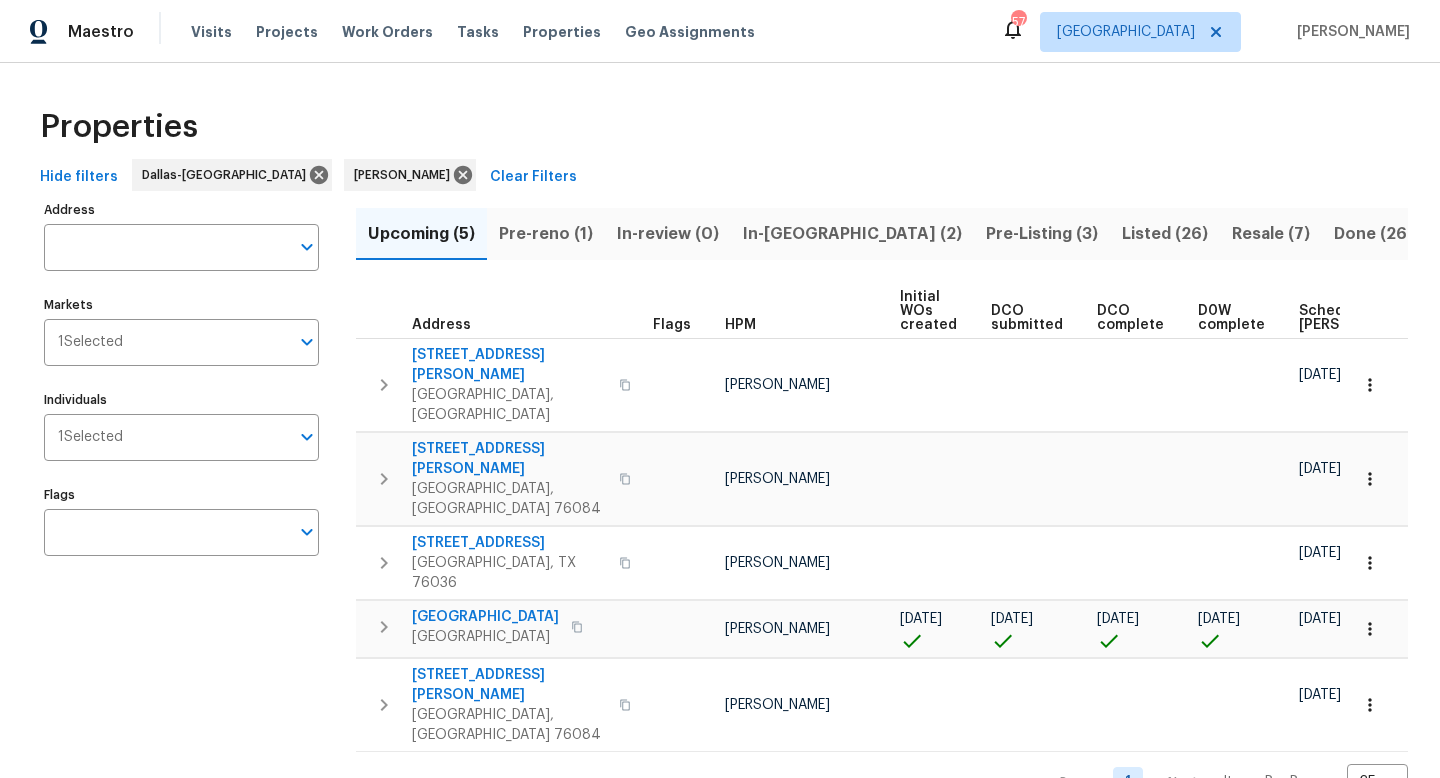 click on "Pre-reno (1)" at bounding box center (546, 234) 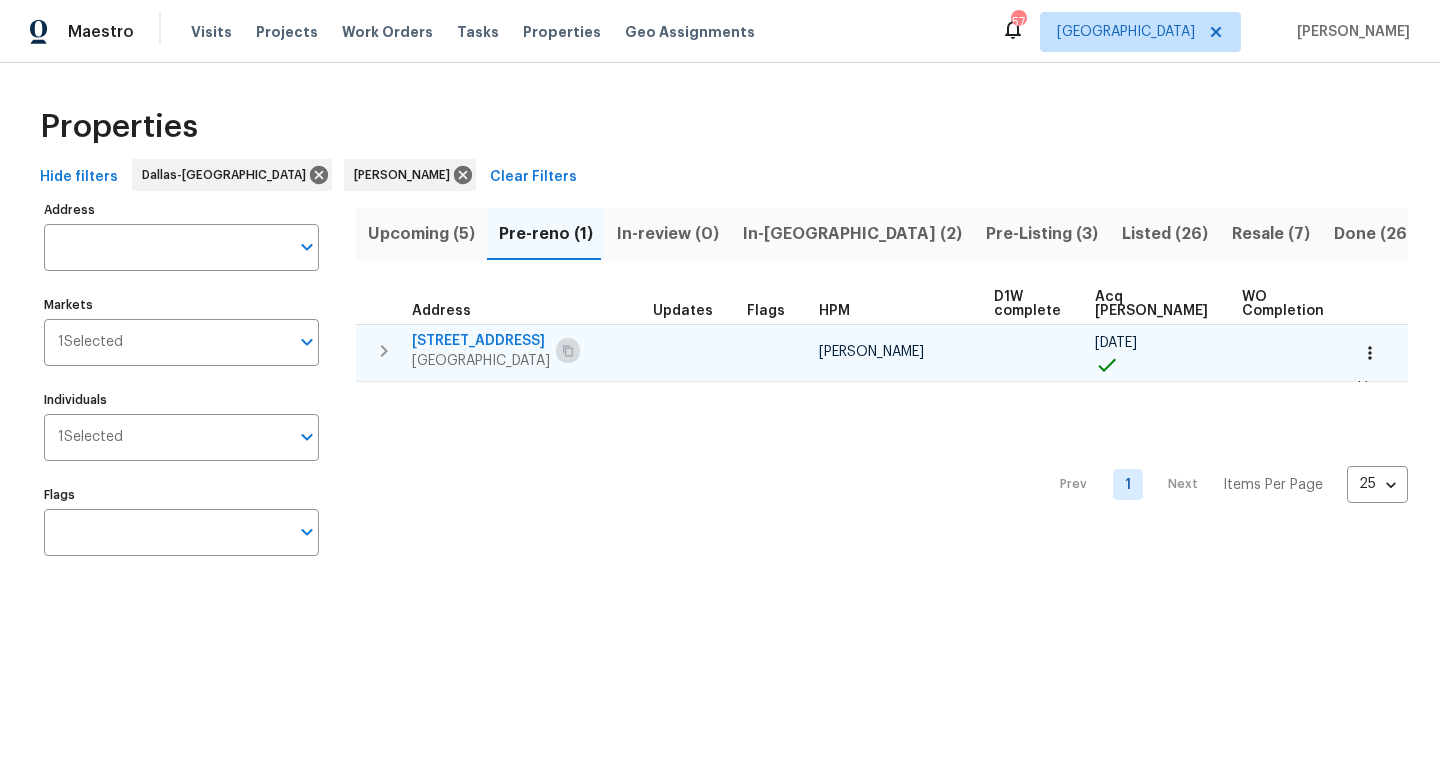 click 